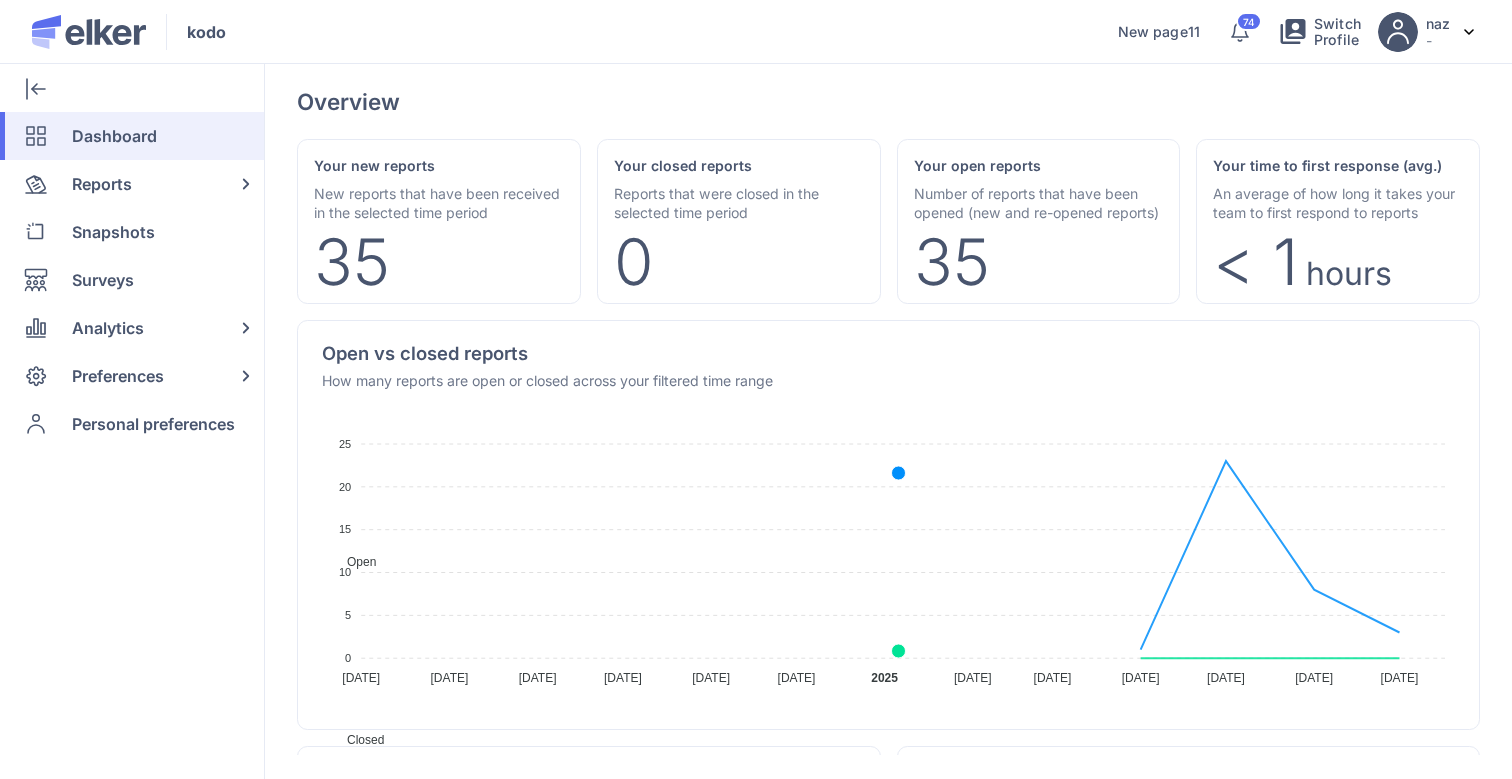 scroll, scrollTop: 0, scrollLeft: 0, axis: both 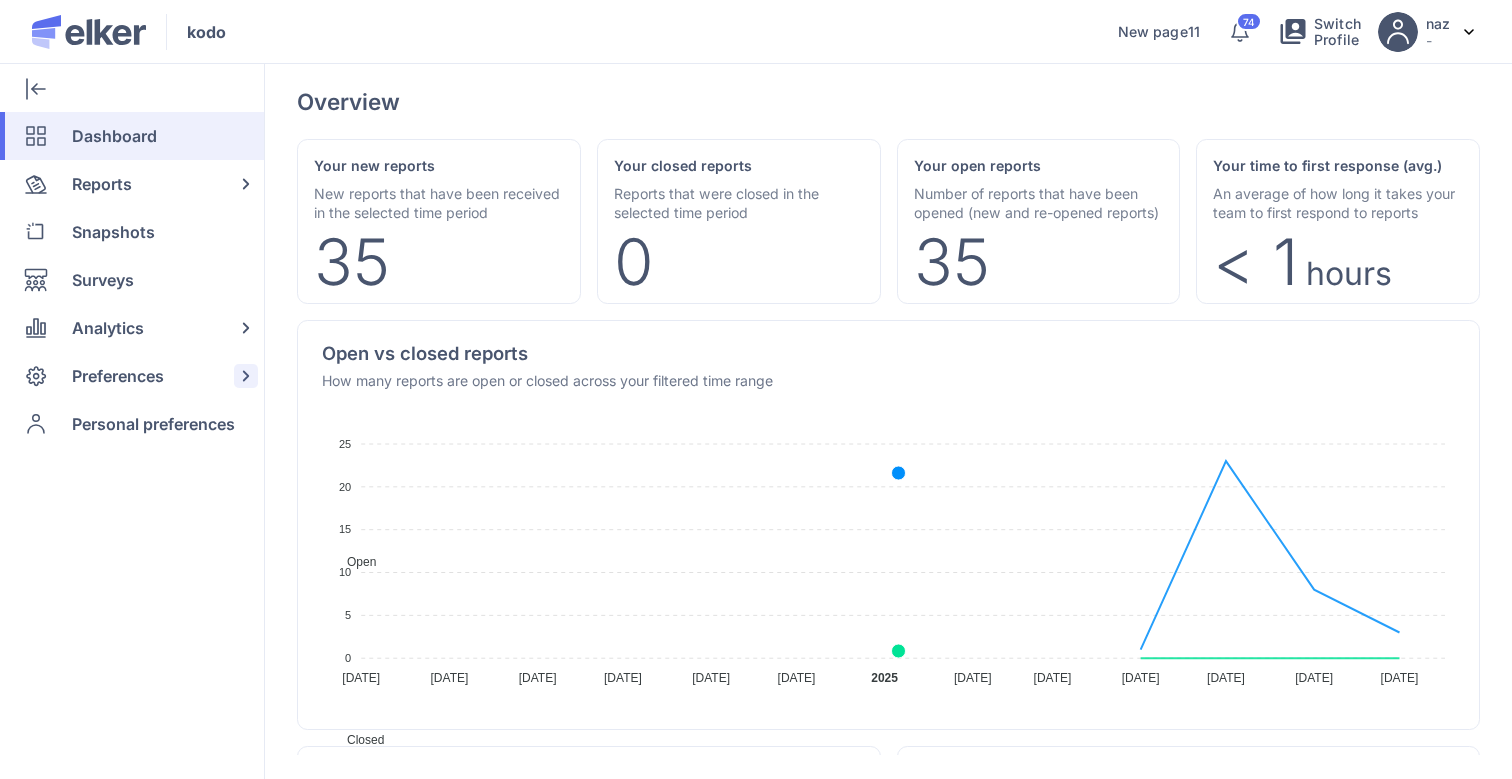 click on "Preferences" at bounding box center [118, 376] 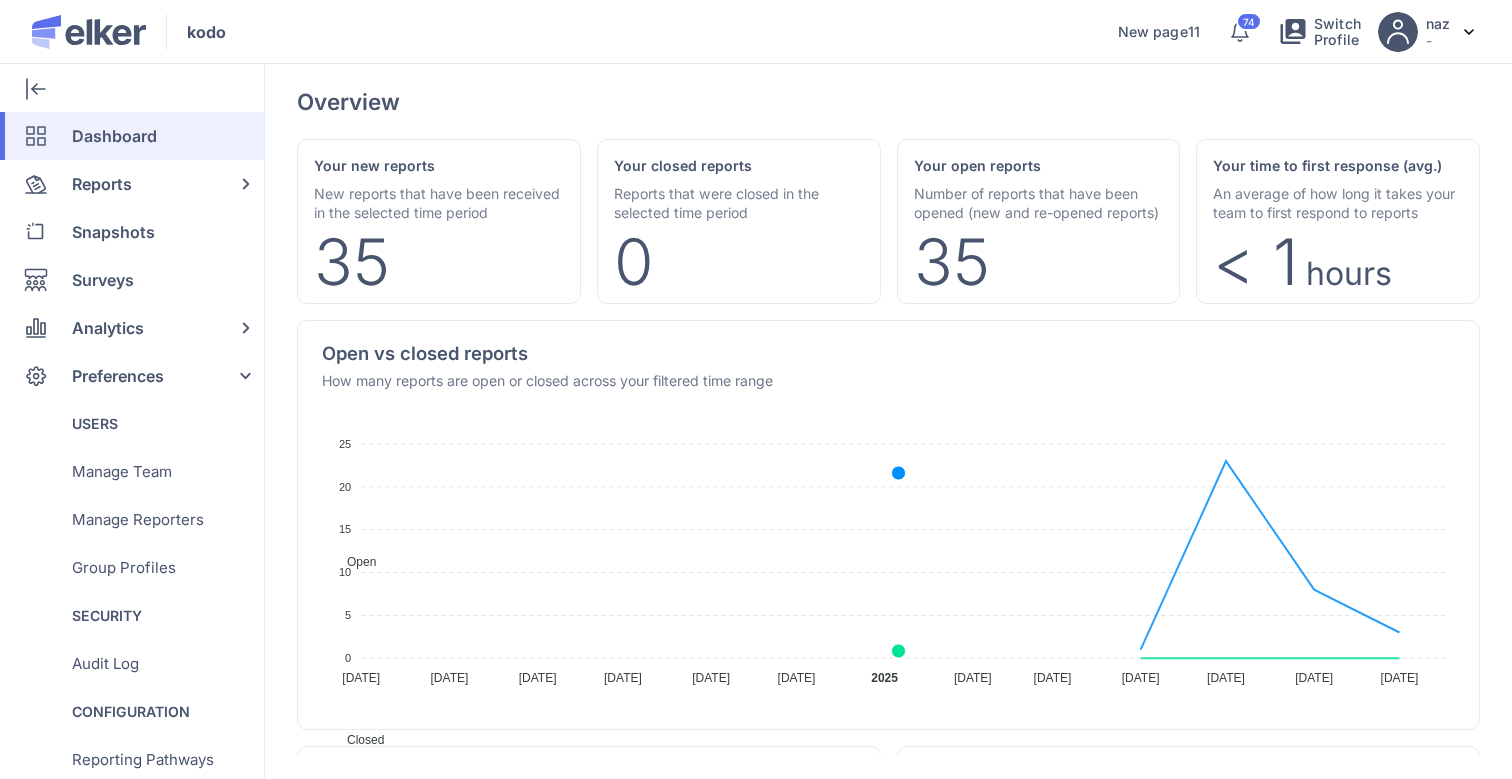 scroll, scrollTop: 757, scrollLeft: 0, axis: vertical 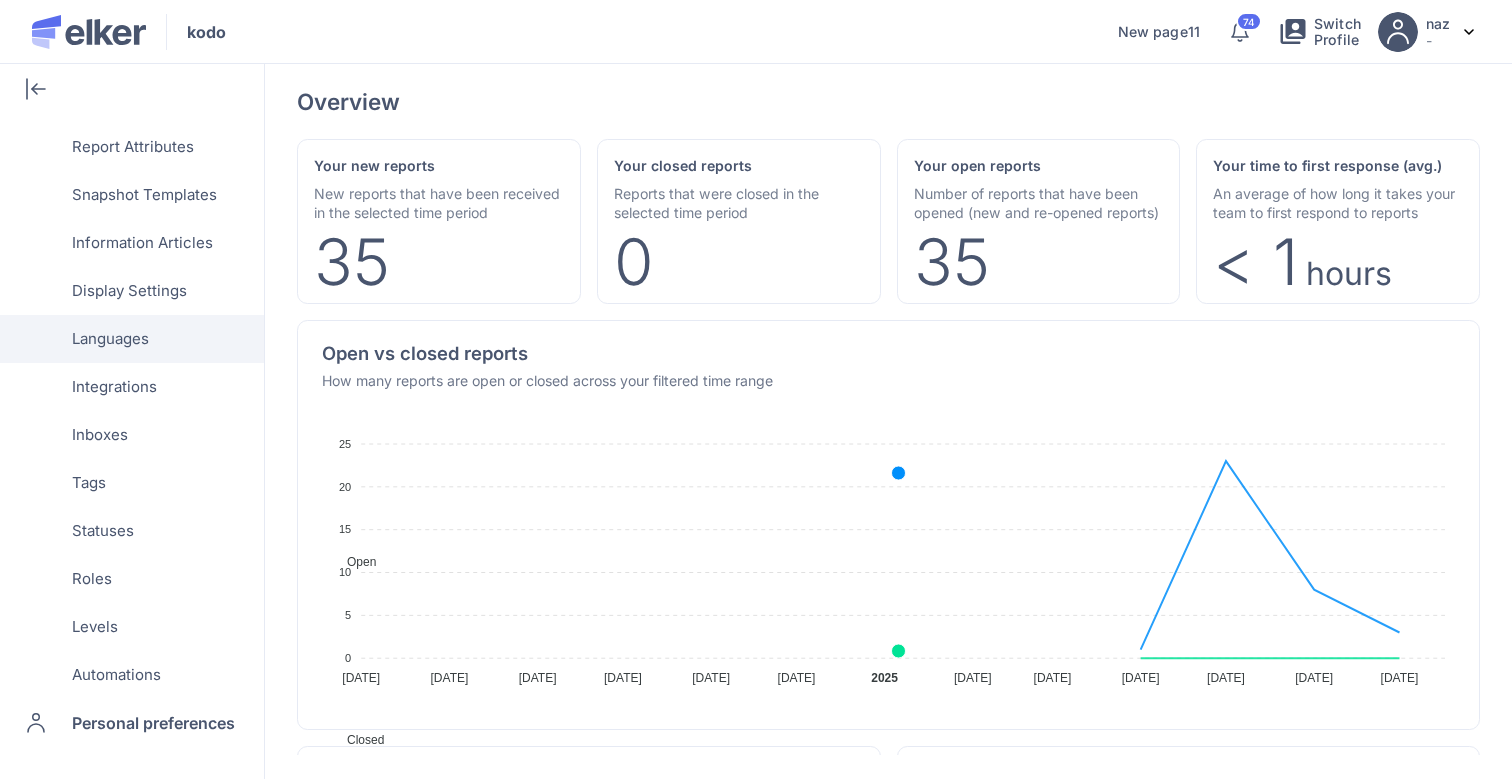 click on "Languages" 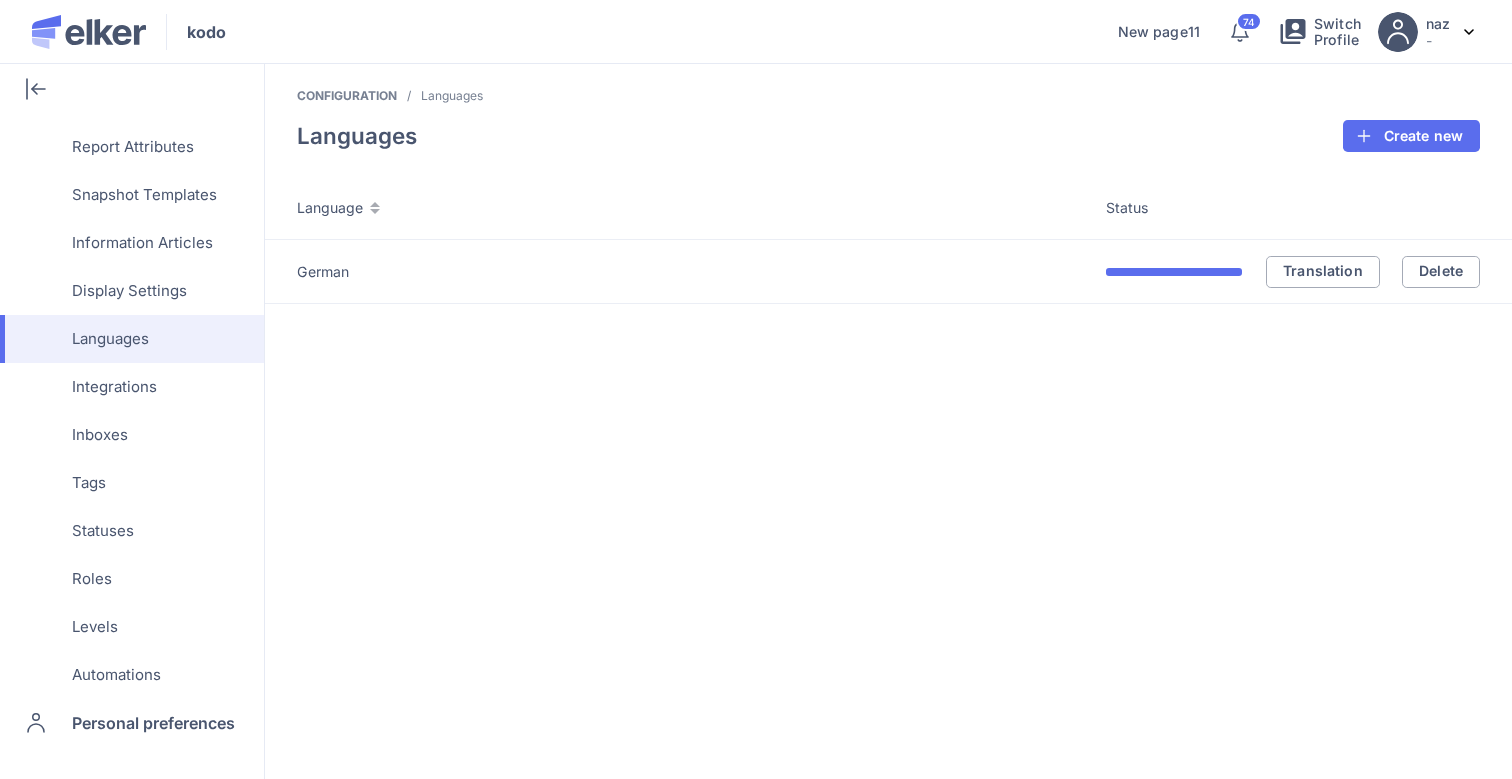 click on "Translation" at bounding box center [1334, 272] 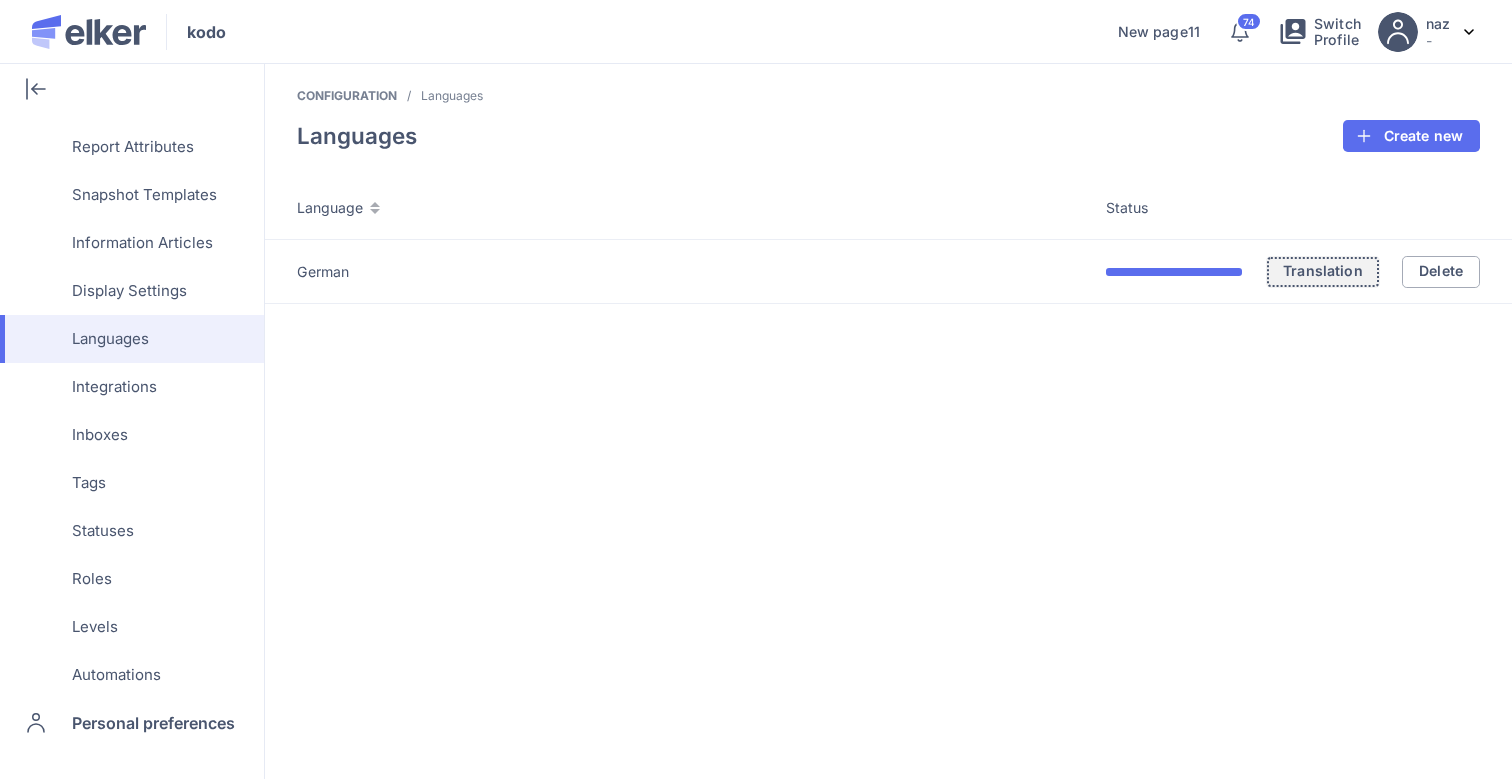 click on "Translation" 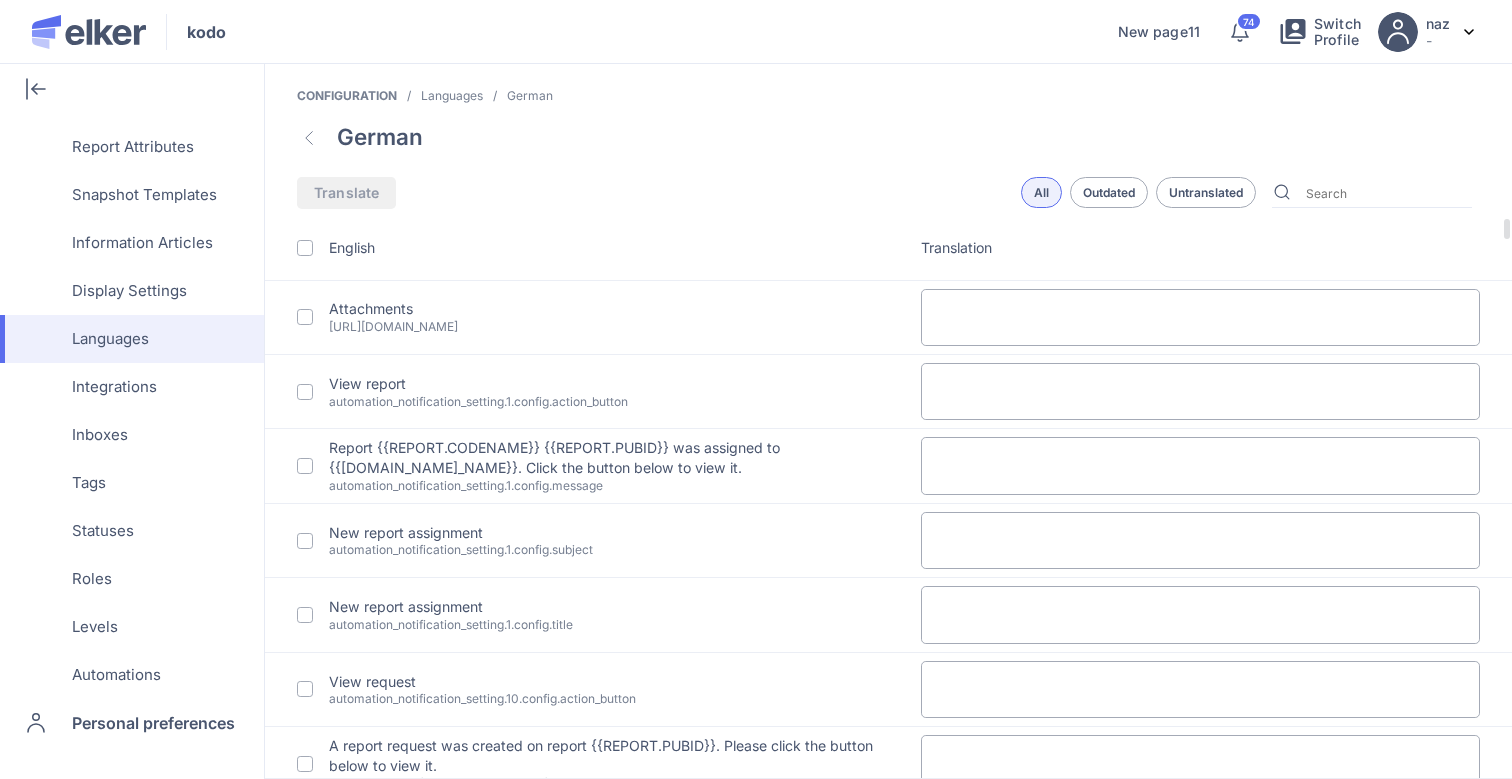 click at bounding box center [305, 317] 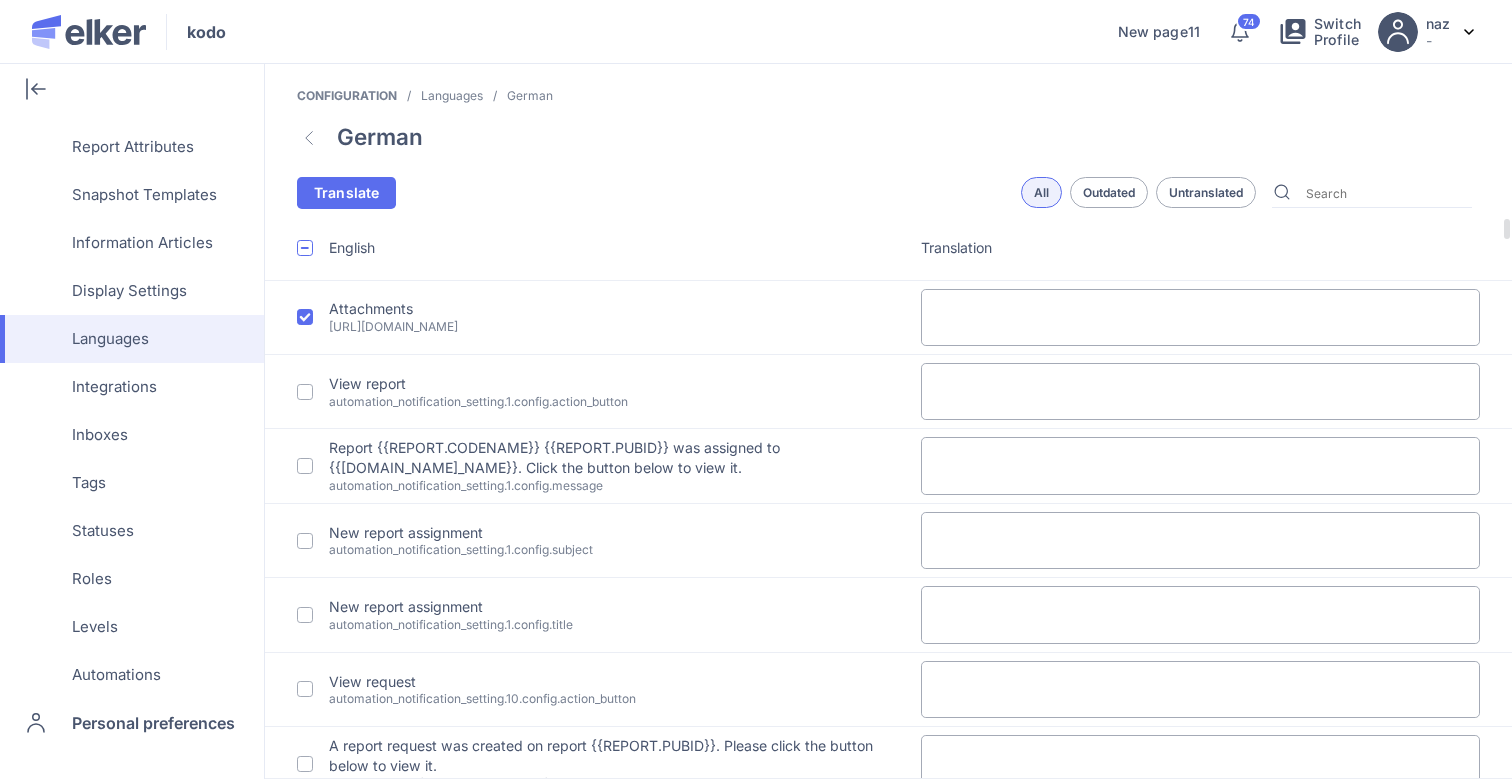click at bounding box center (297, 392) 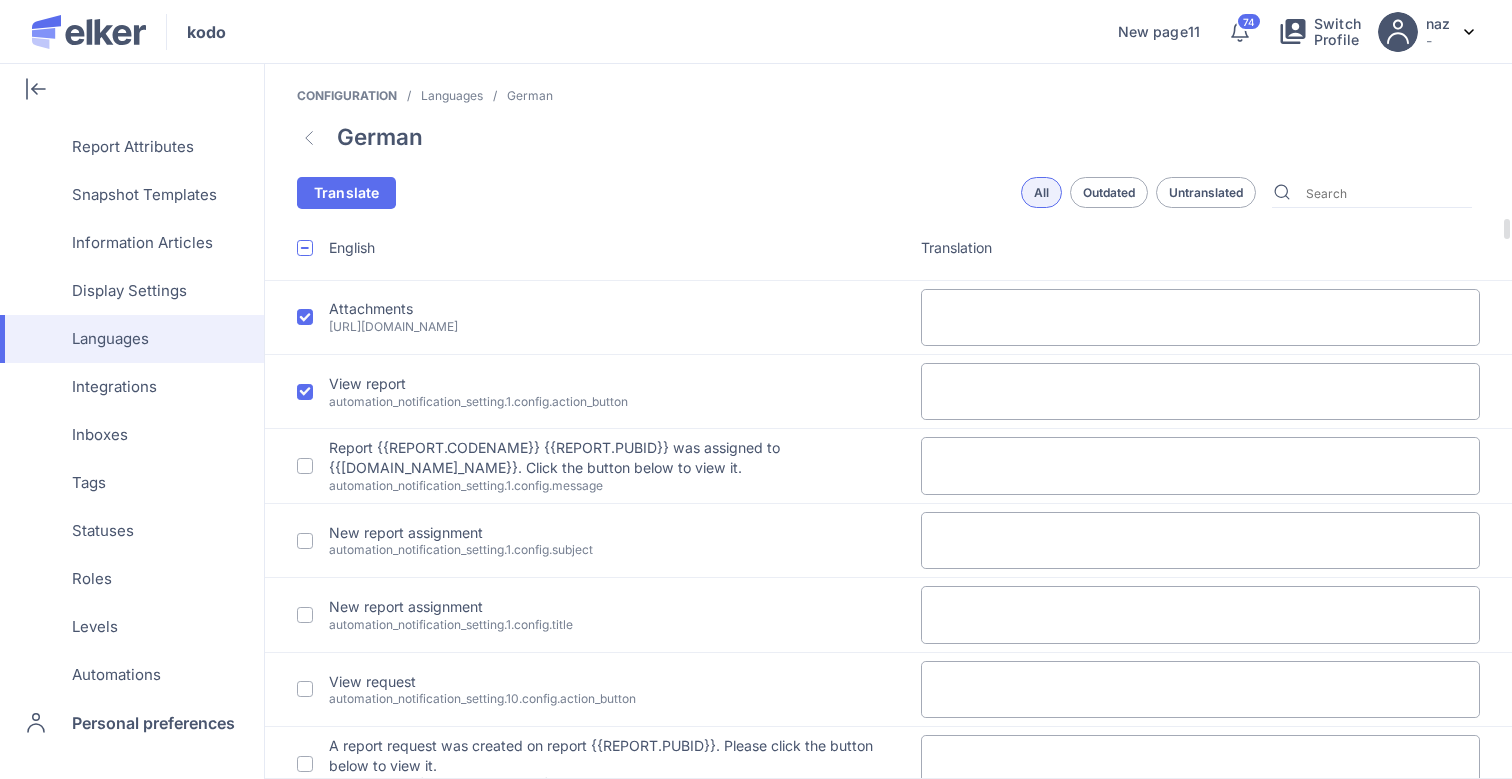 click at bounding box center [305, 466] 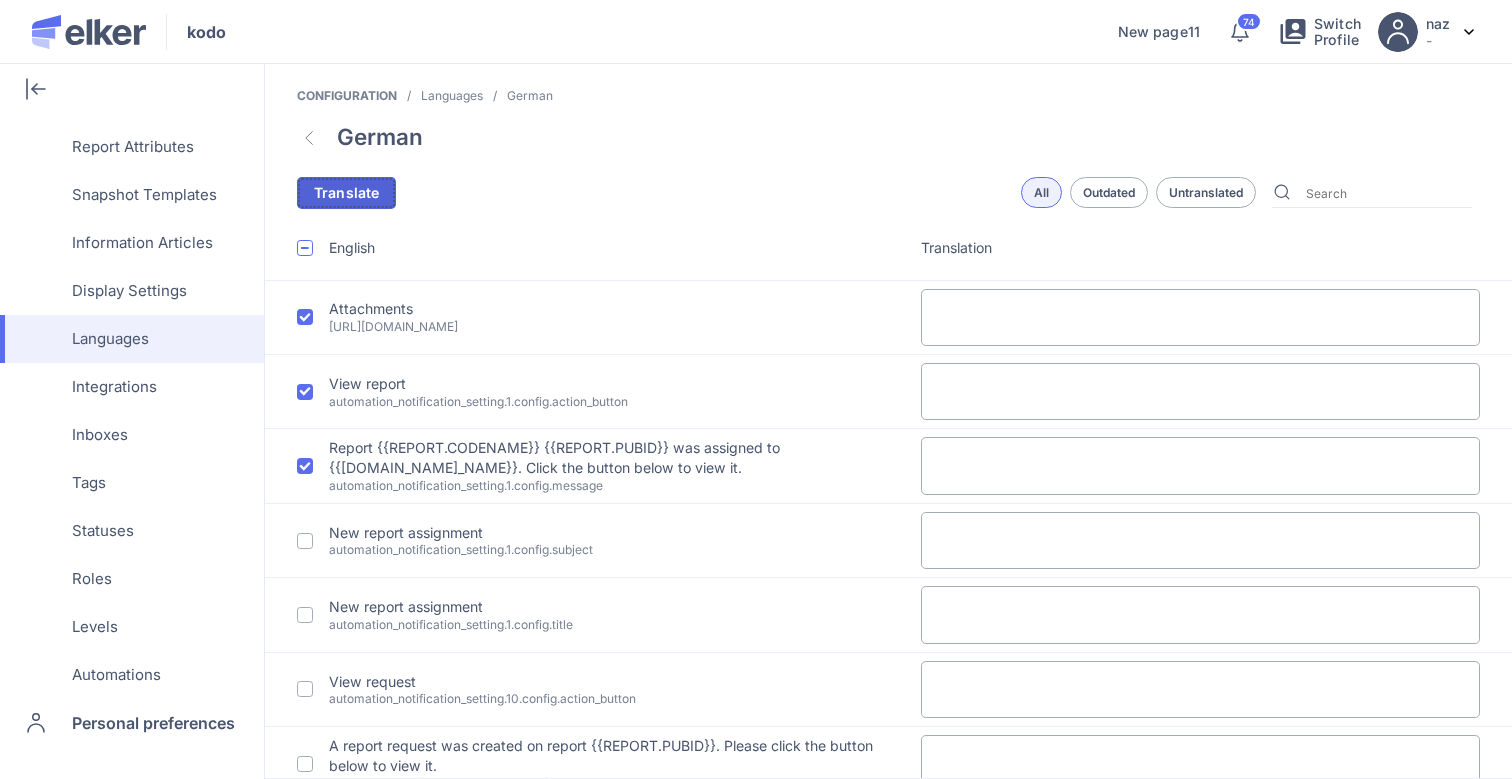 click on "Translate" at bounding box center (346, 193) 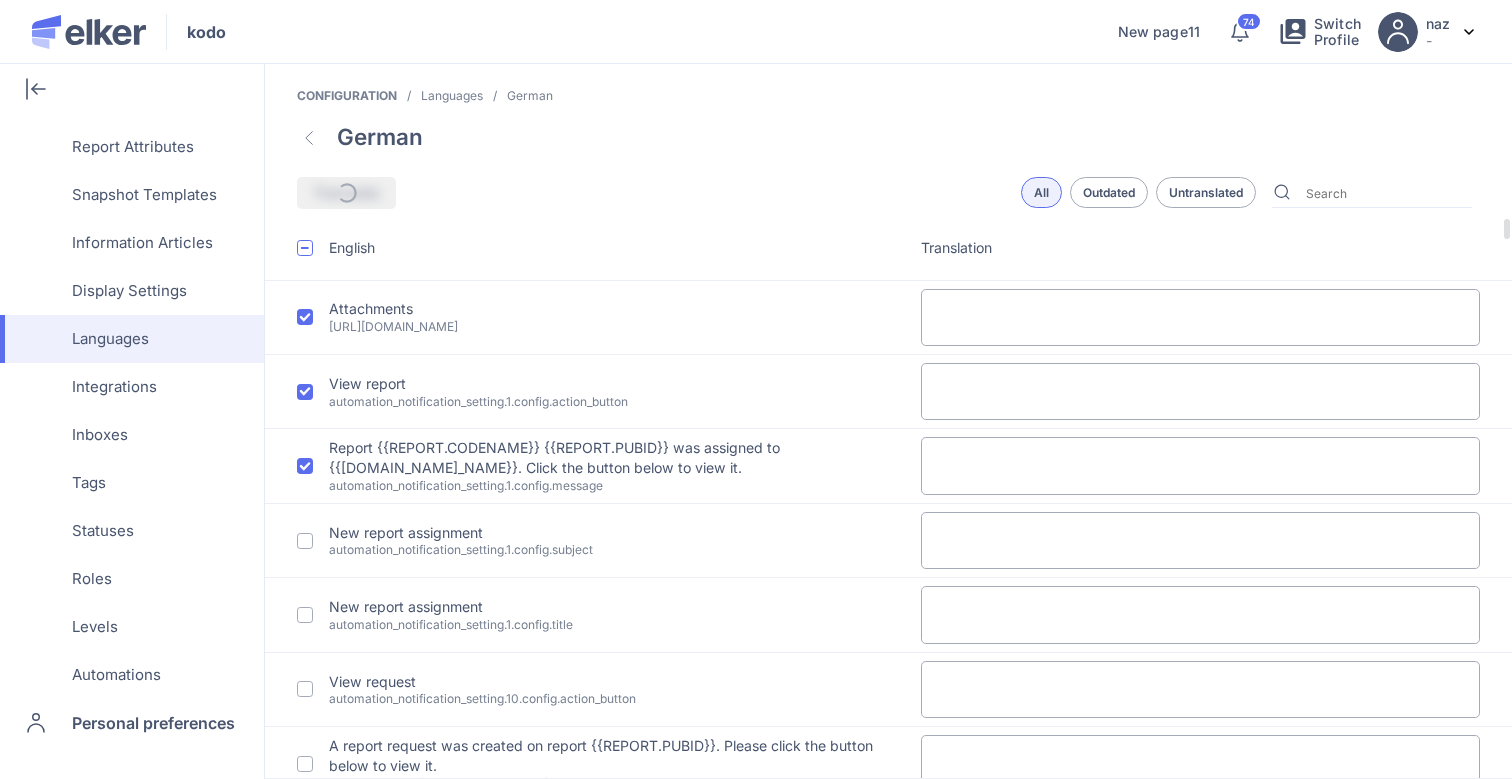 type on "Bericht {{REPORT.CODENAME}} {{REPORT.PUBID}} wurde {{[DOMAIN_NAME]_NAME}} zugewiesen. Klicken Sie auf die Schaltfläche unten, um ihn anzuzeigen." 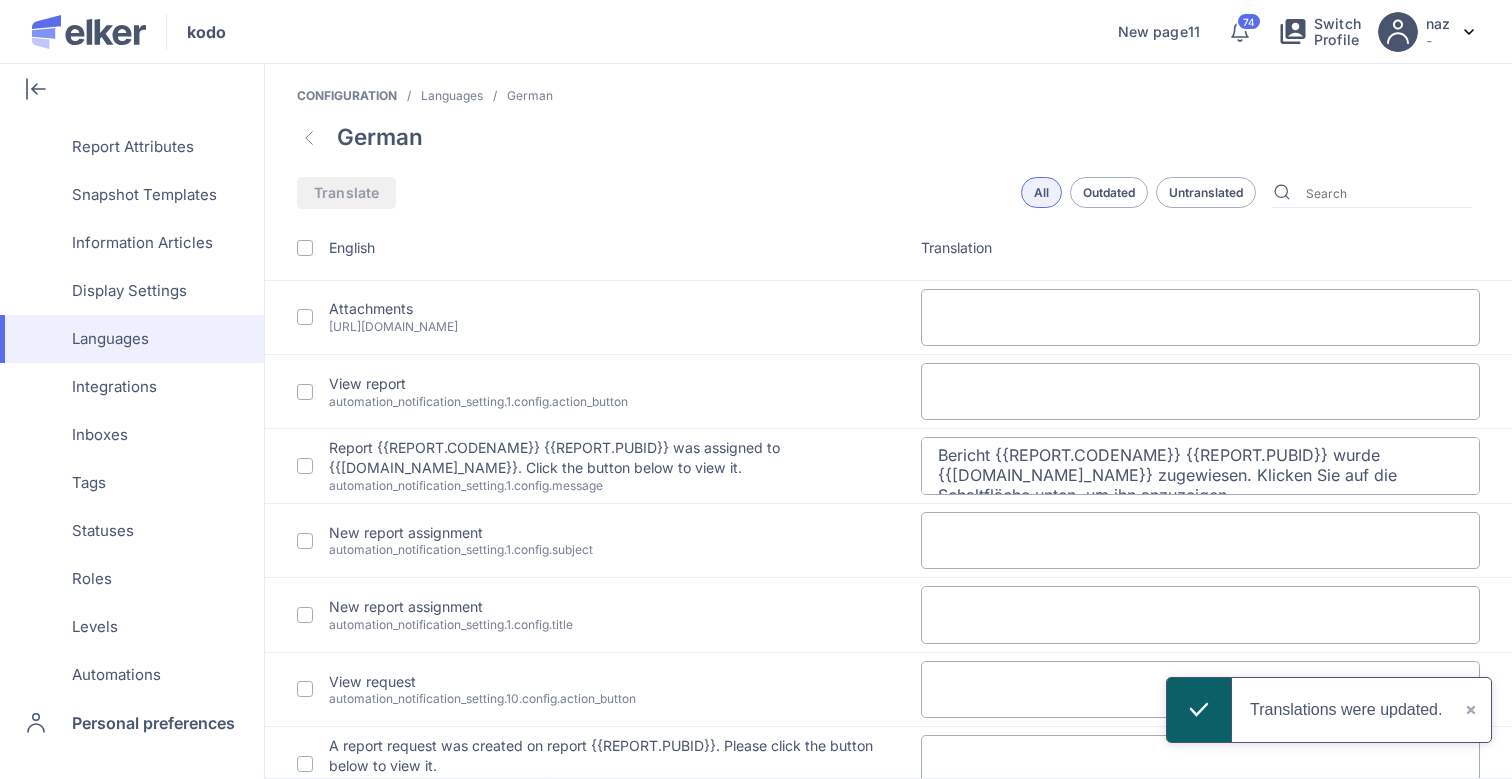 click at bounding box center (309, 138) 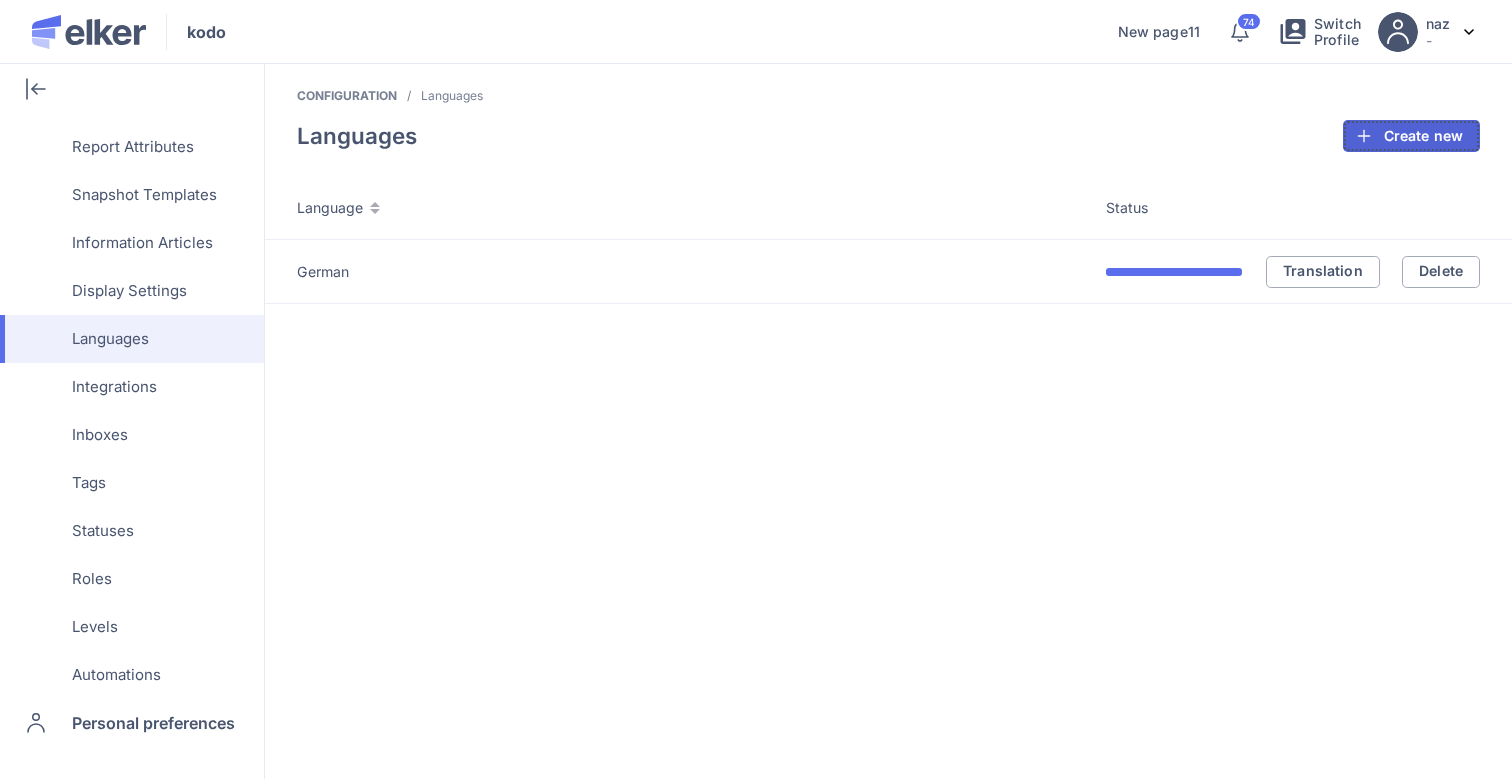 click on "Create new" 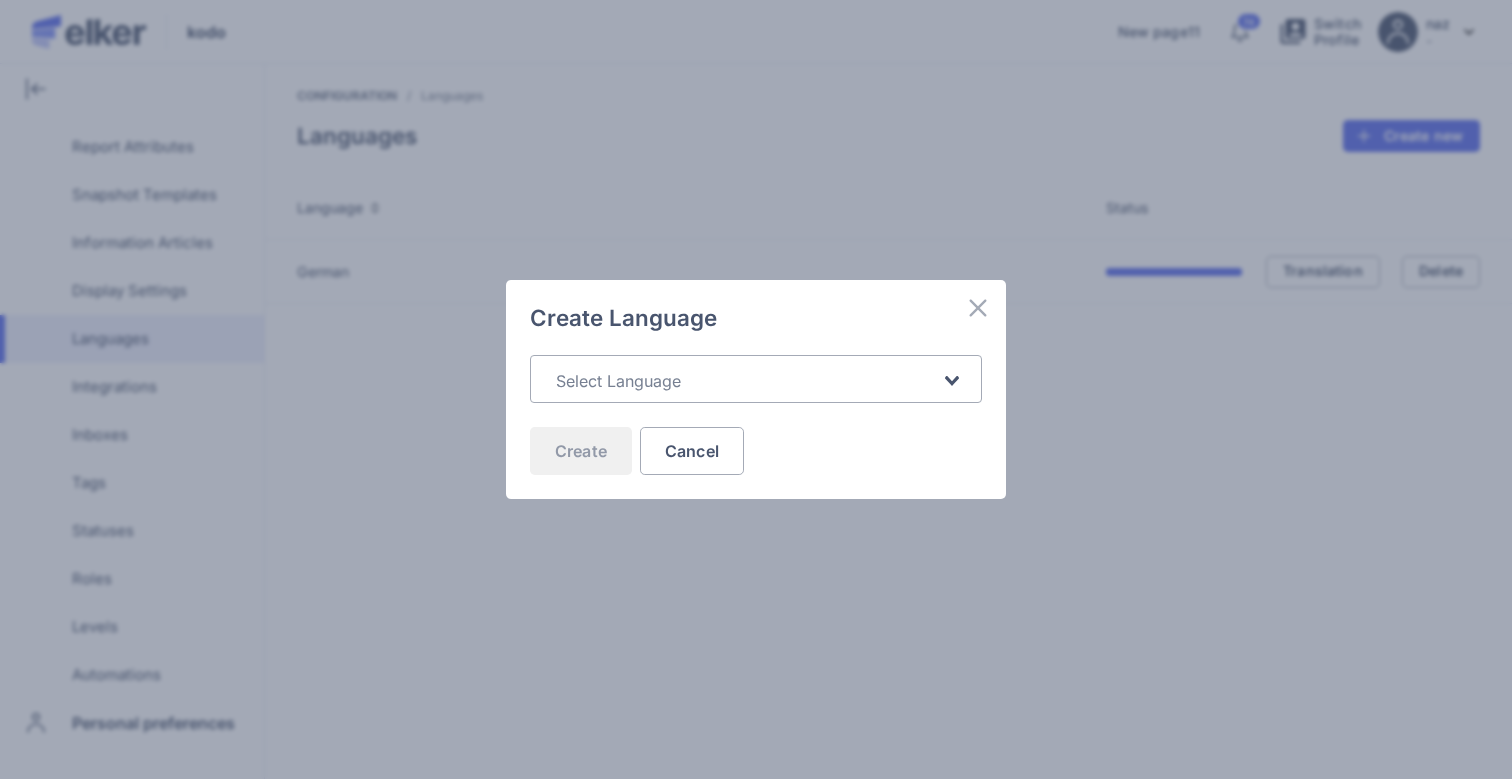 click 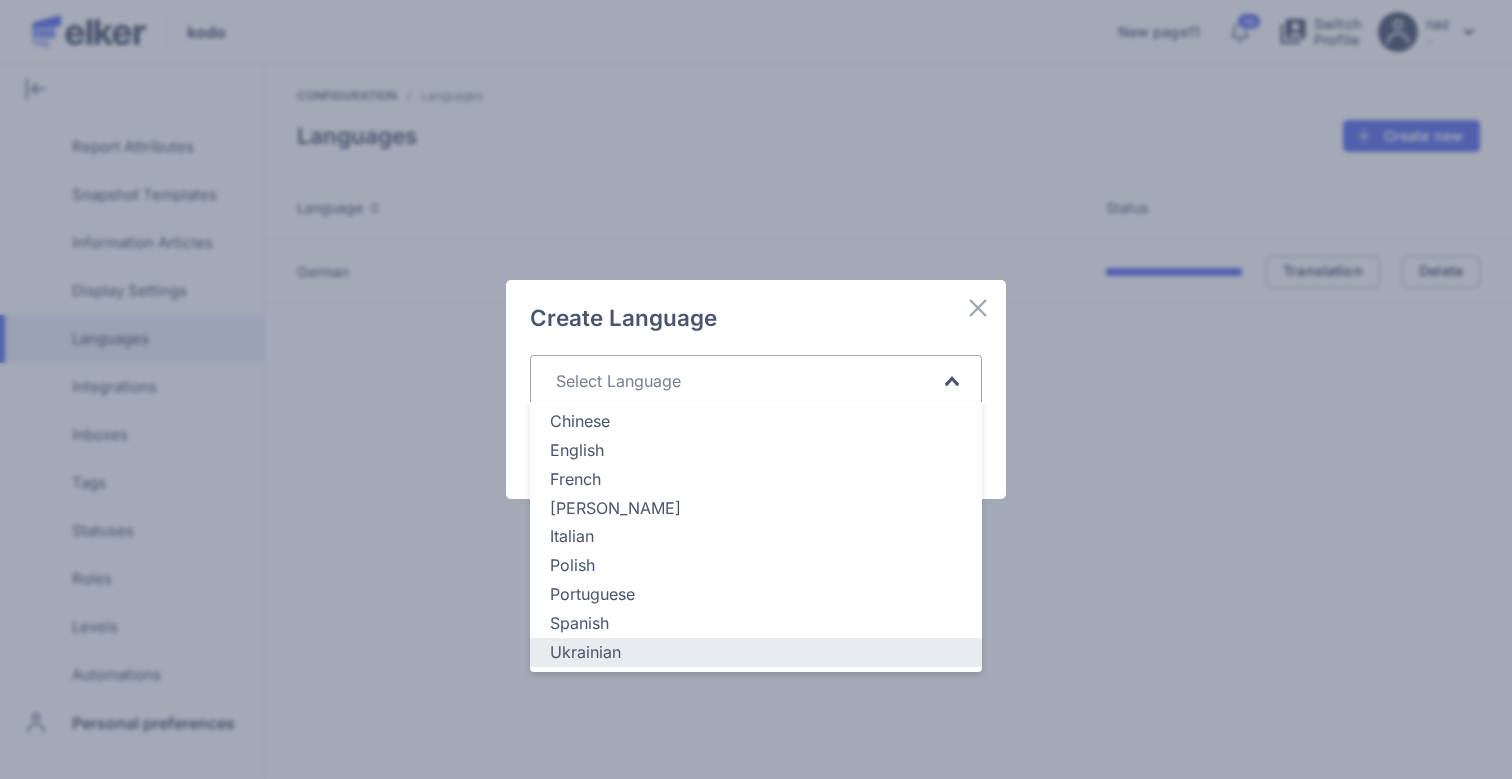 click on "Ukrainian" 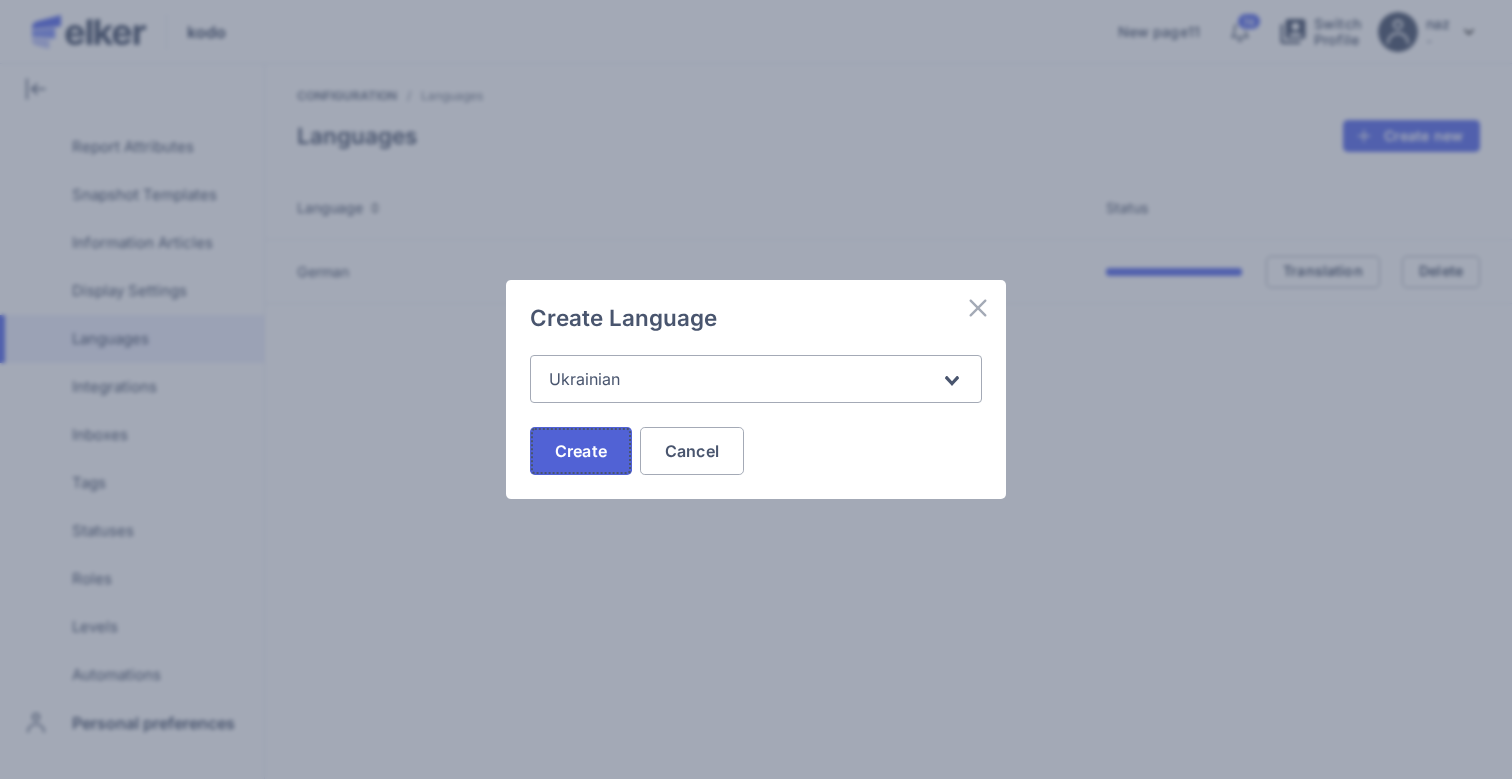 click on "Create" 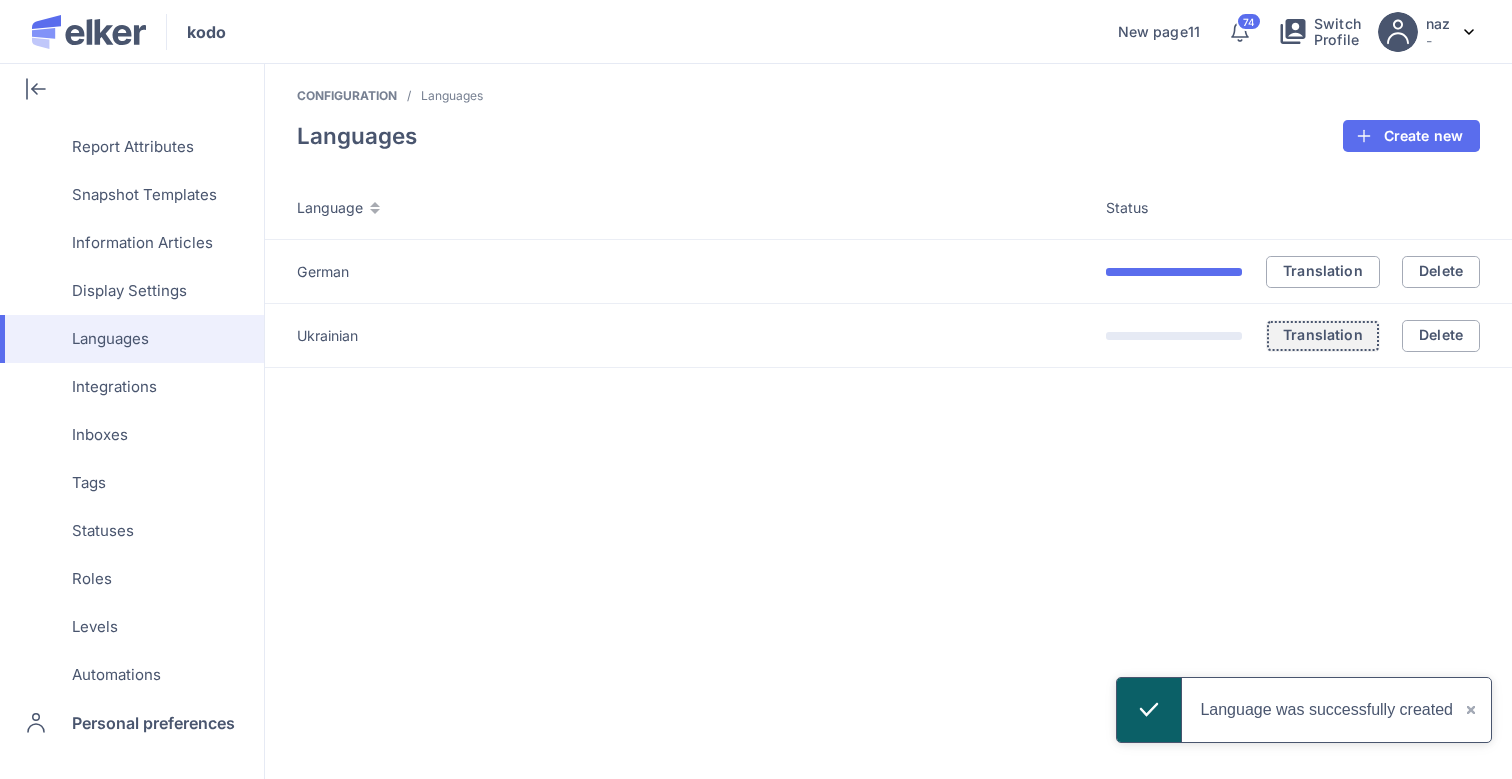 click on "Translation" 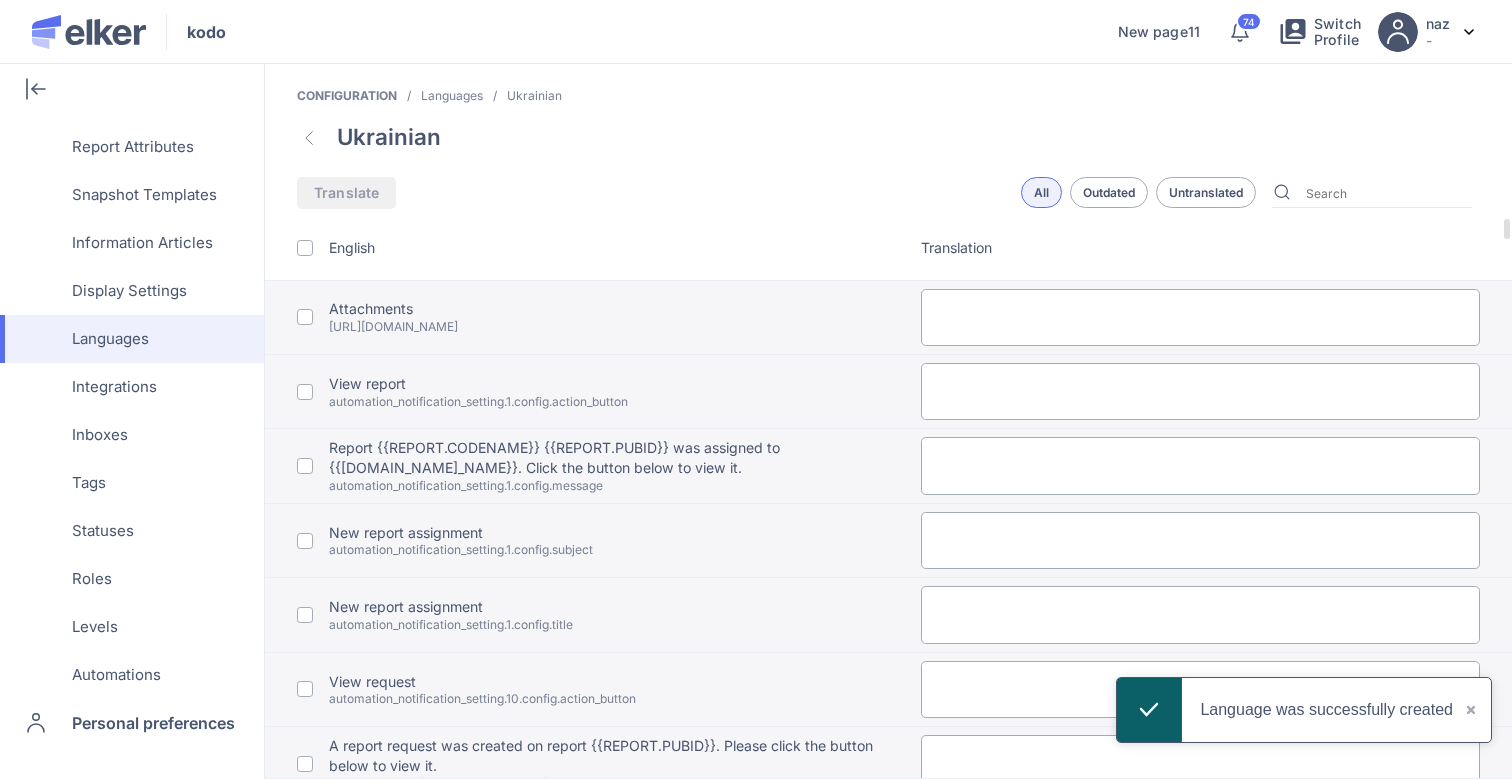click at bounding box center (305, 248) 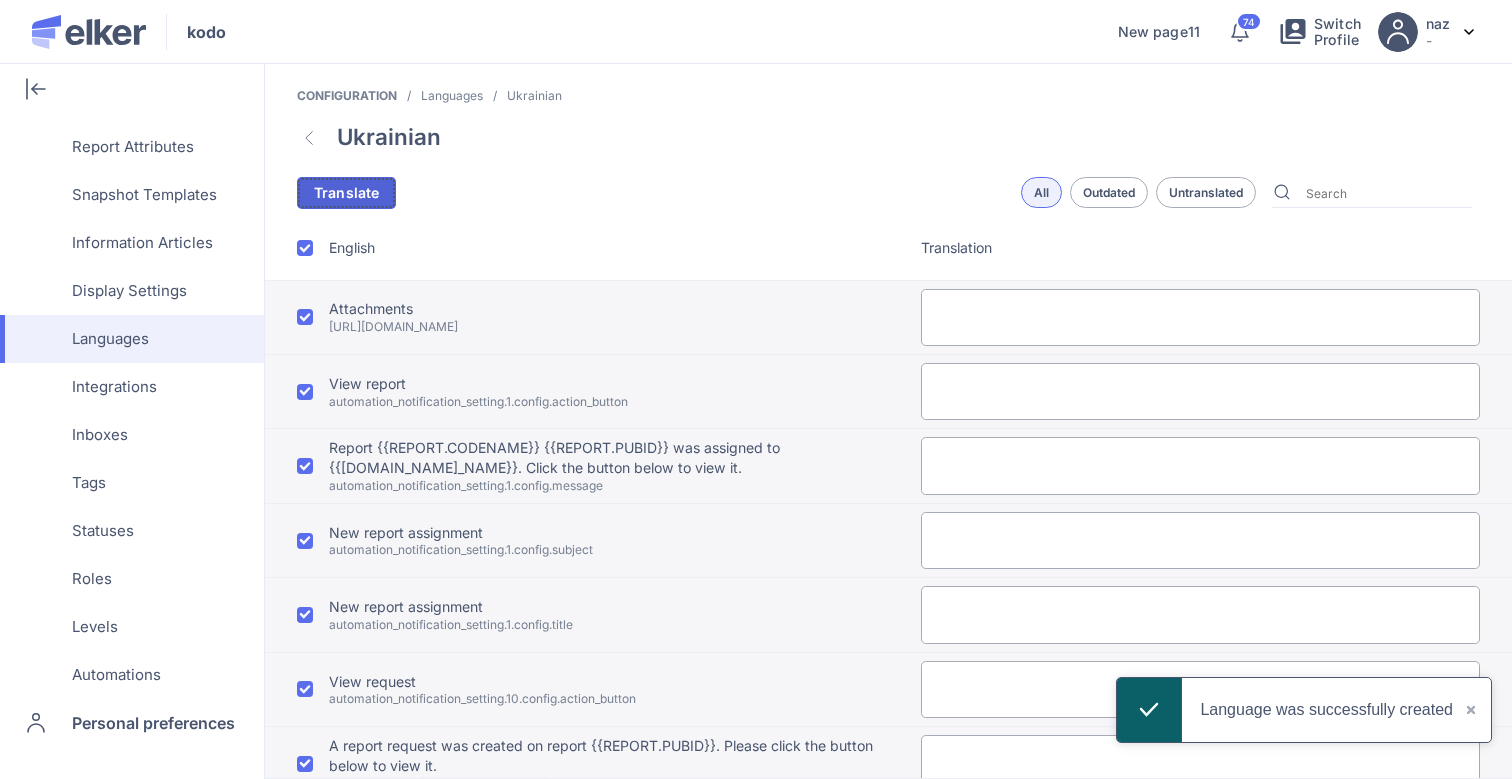 click on "Translate" 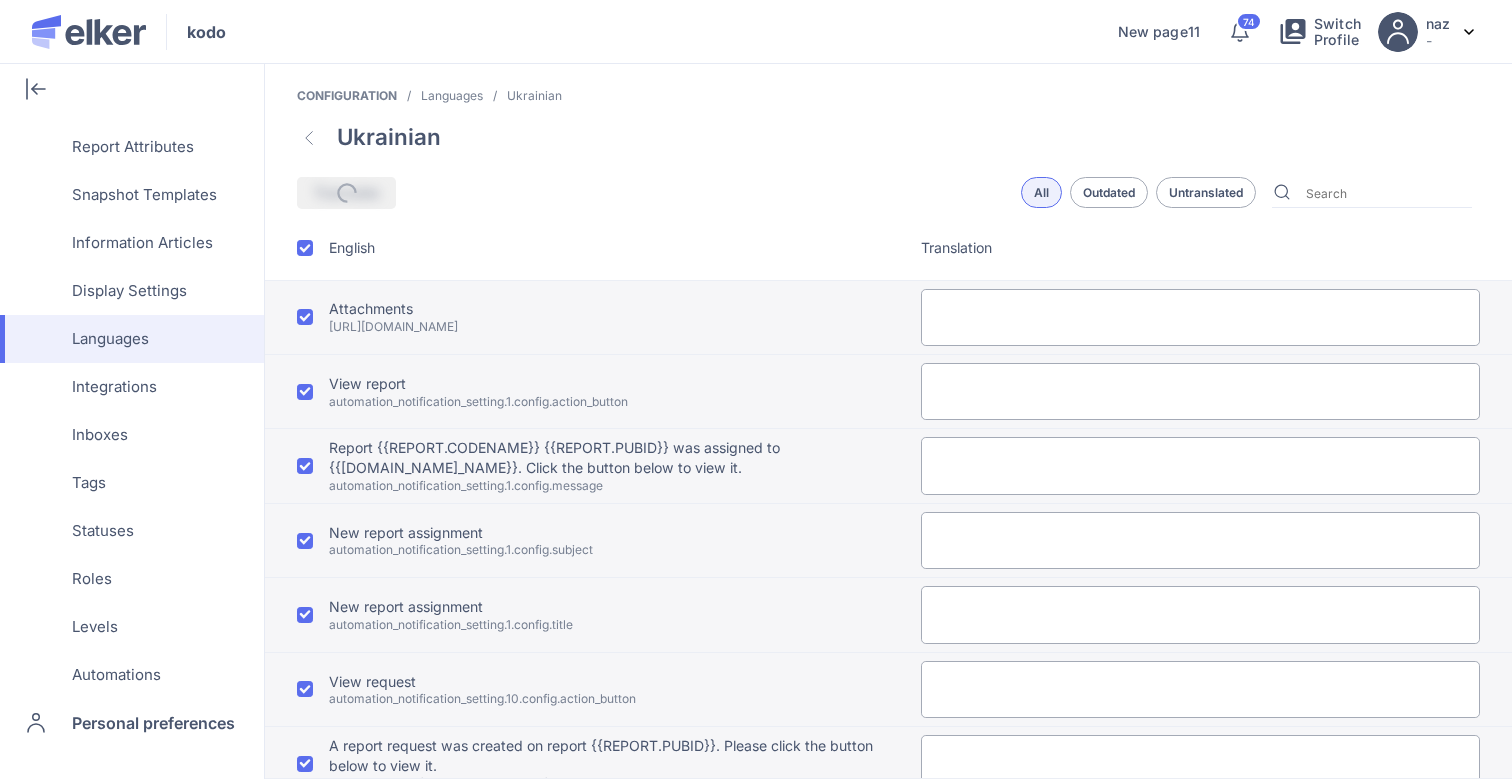 type on "Новий знімок був призначений для {{SNAPSHOT.PERSON_NAME}}. Натисніть кнопку нижче, щоб переглянути його." 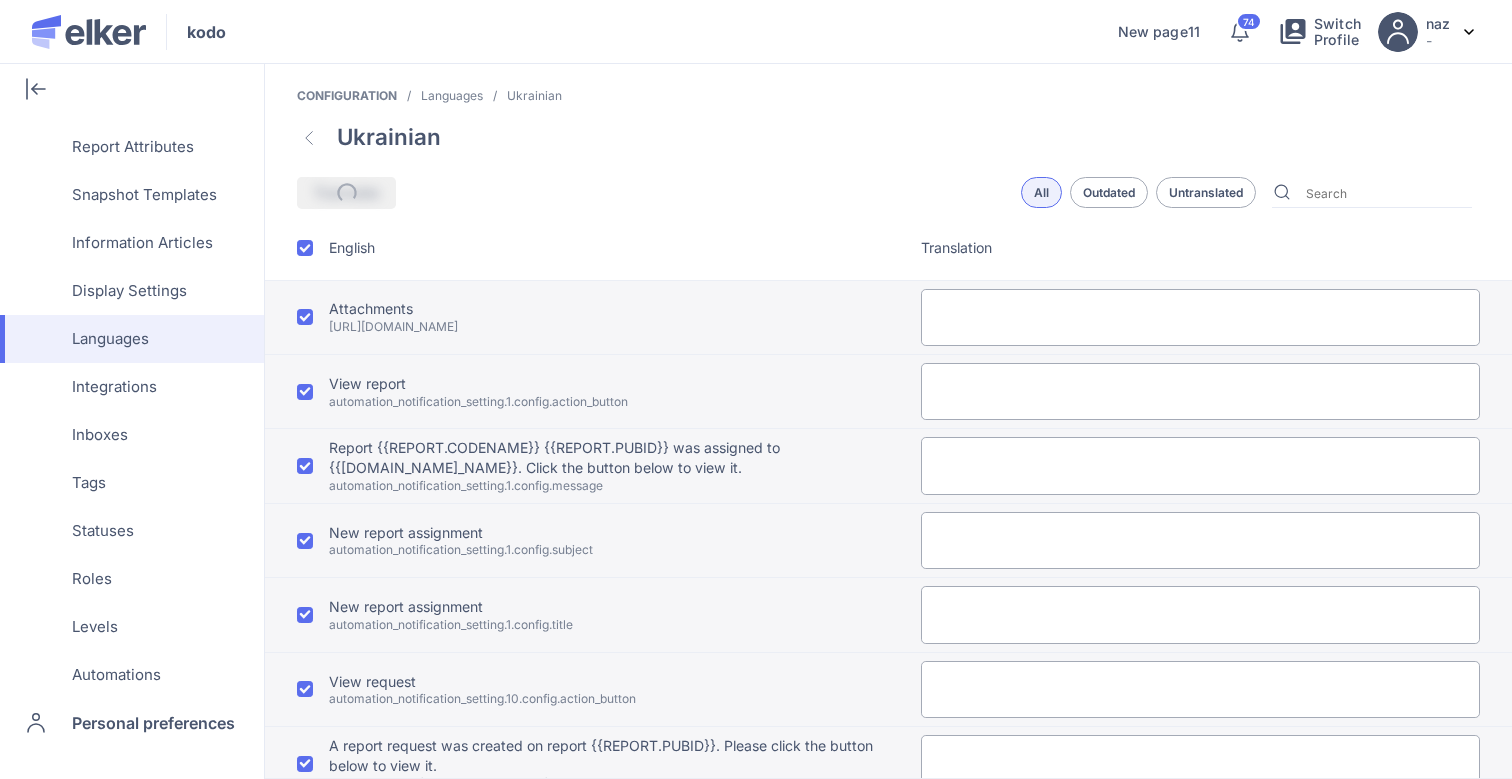 type on "Нове призначення знімка" 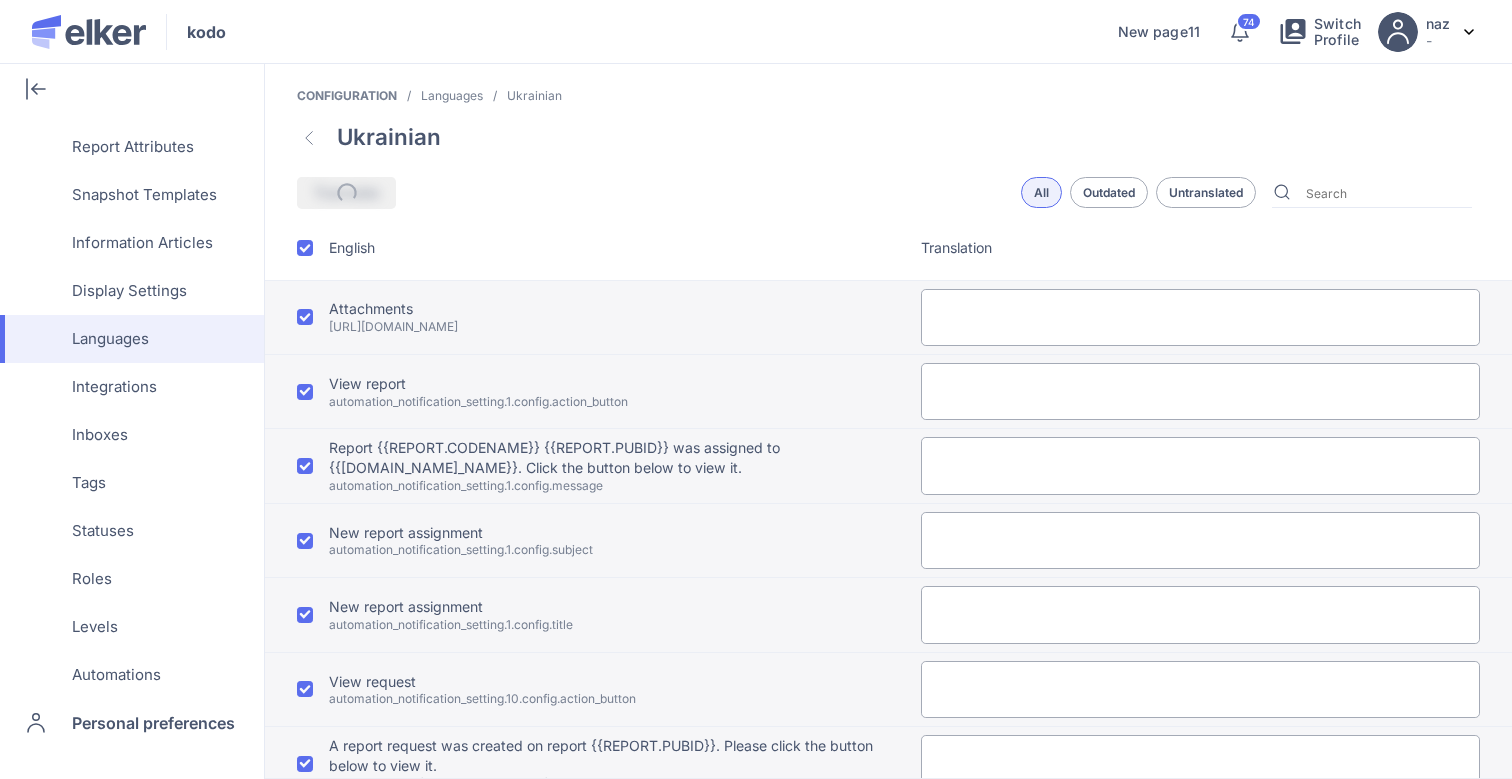 type on "З вами було поділено знімок" 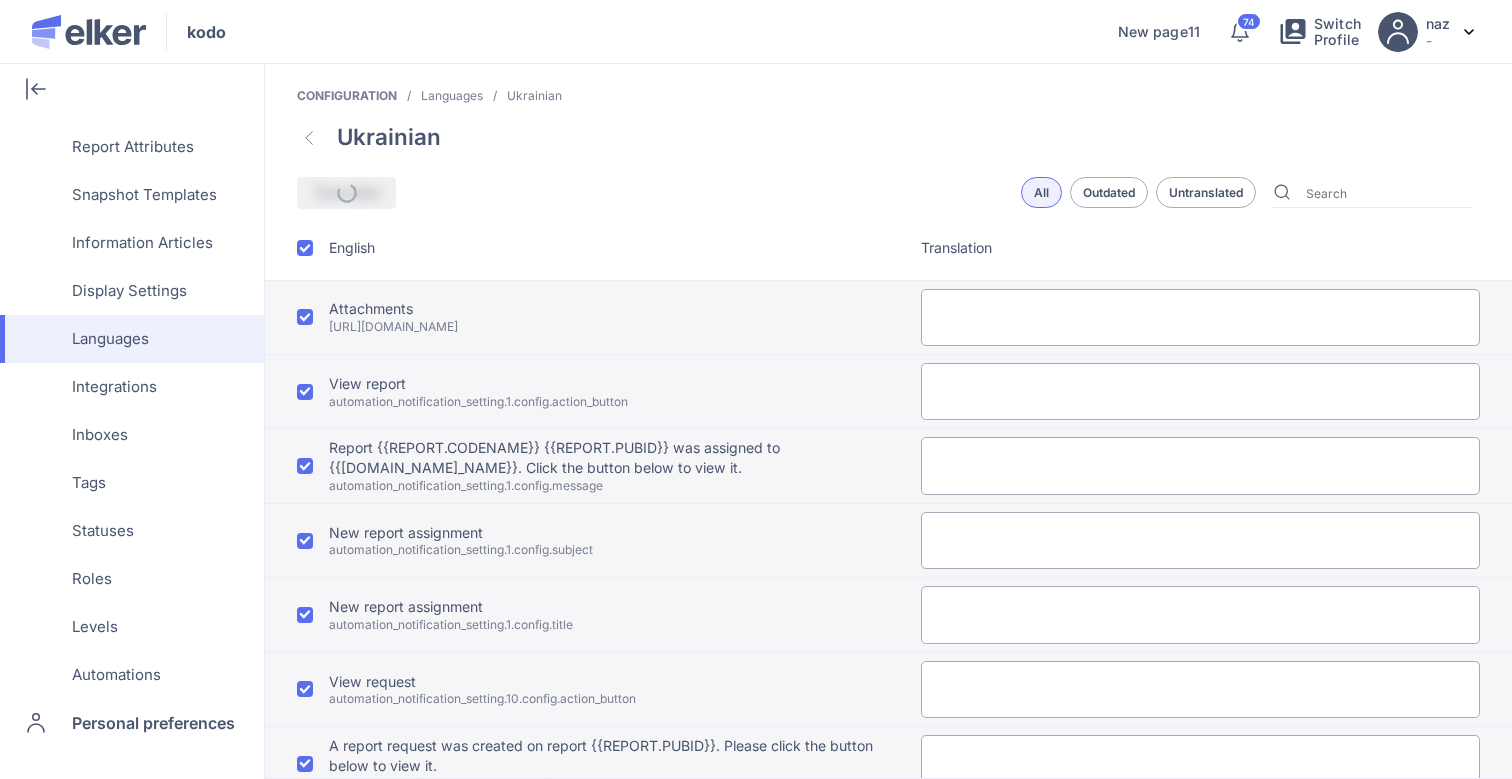 type on "Переглянути звіт" 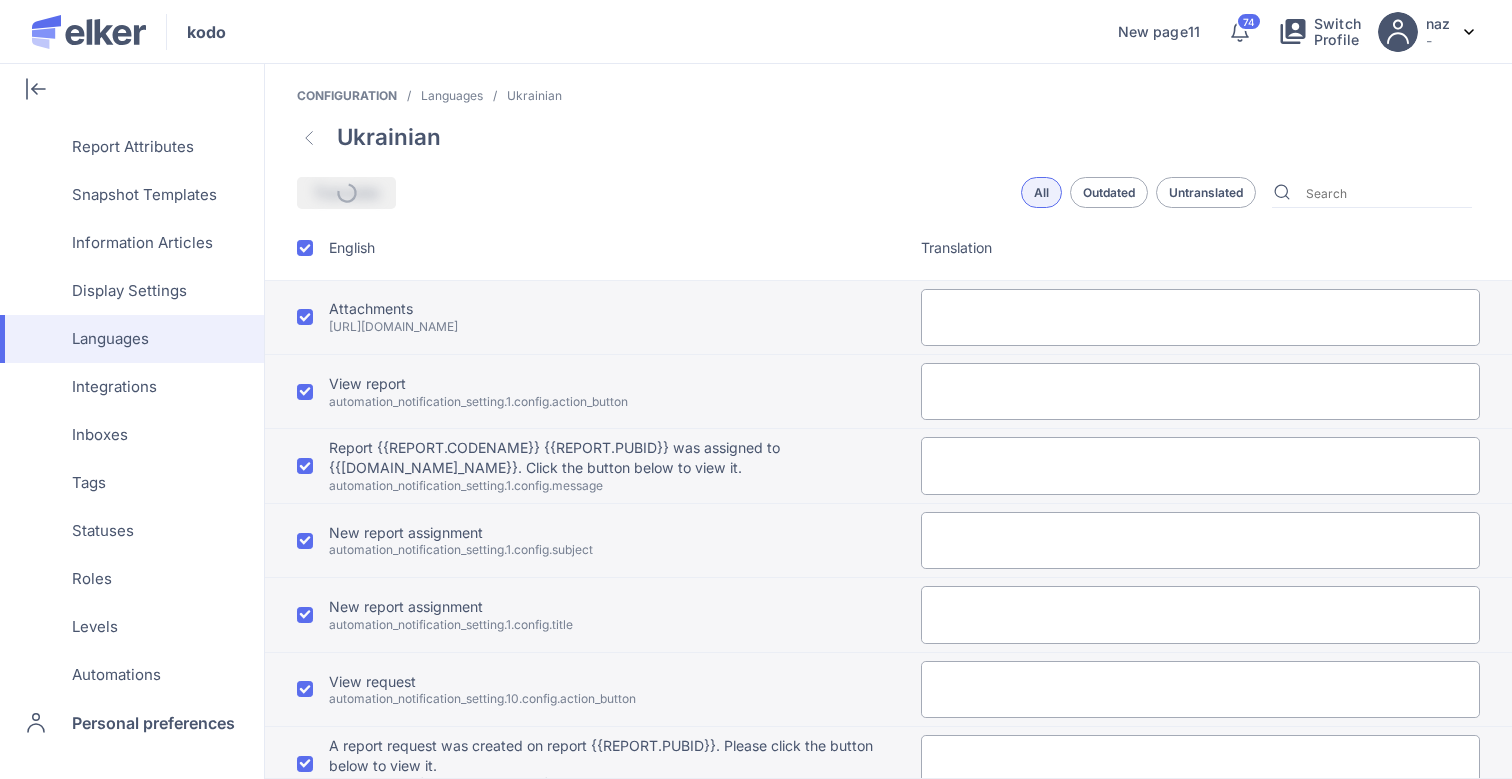type on "Був створений запит на спільний доступ до звіту {{REPORT.CODENAME}} {{REPORT.PUBID}}. Будь ласка, натисніть кнопку нижче, щоб переглянути його." 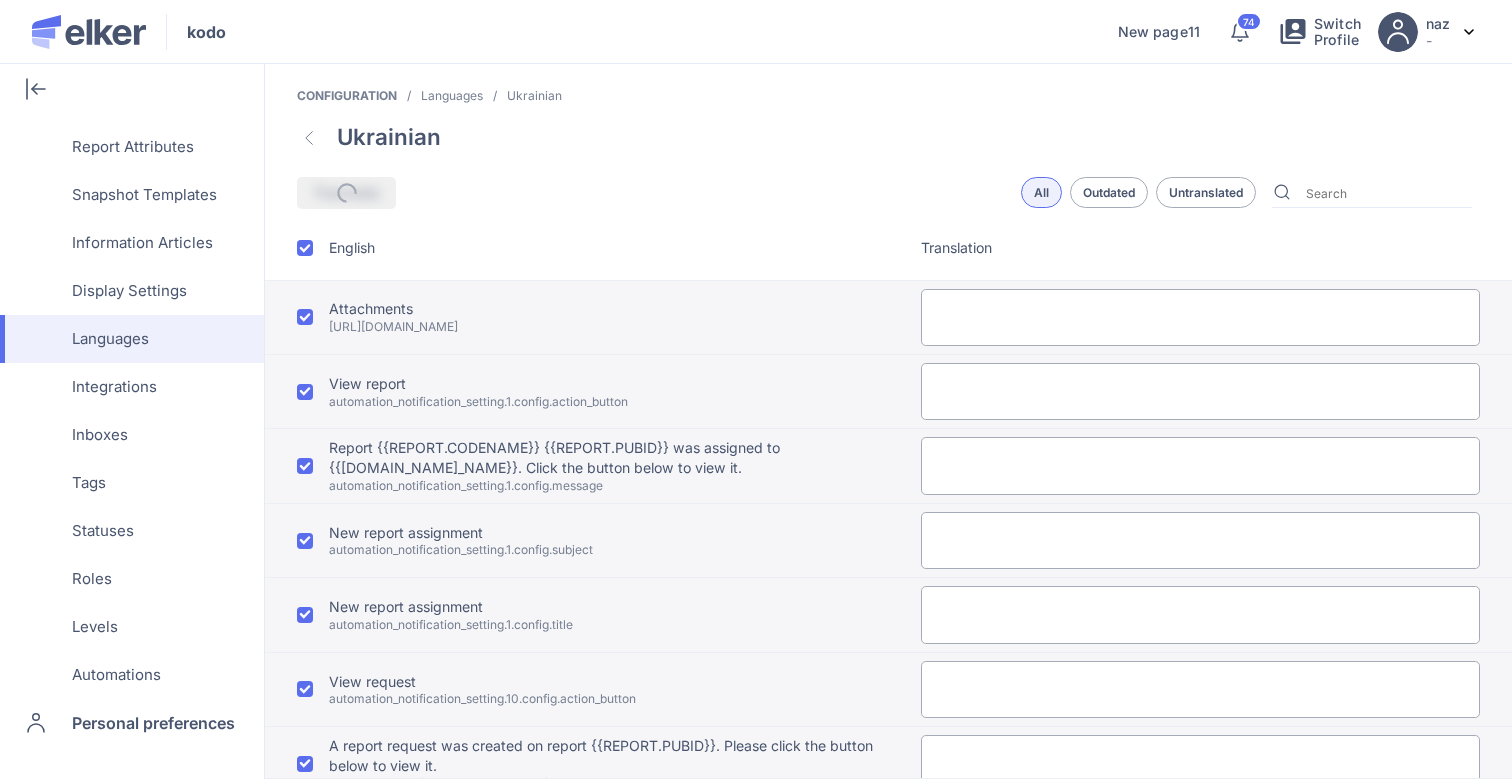 type on "Створено запит на спільний доступ" 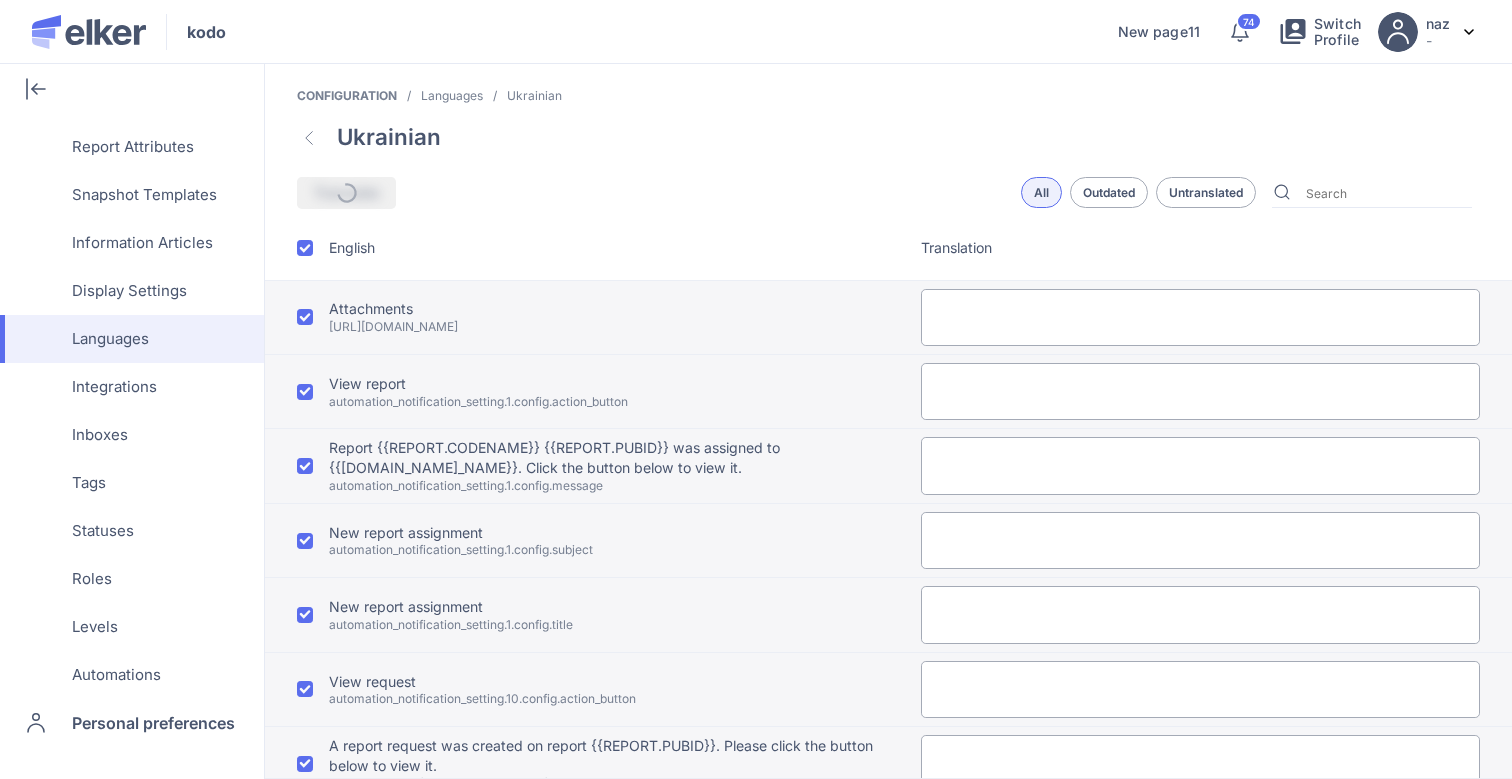 type on "Створено запит на спільний доступ" 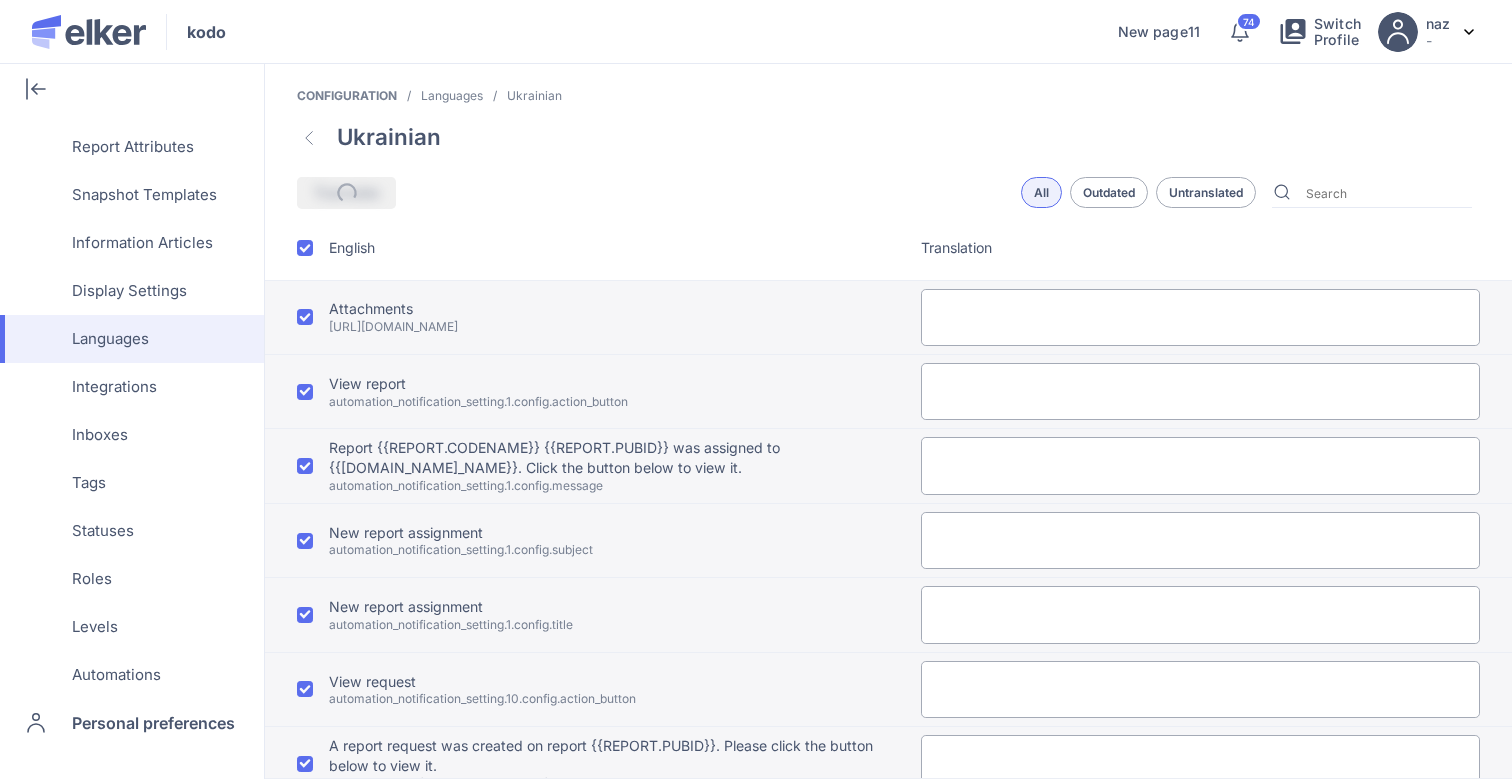 type on "Переглянути звіт" 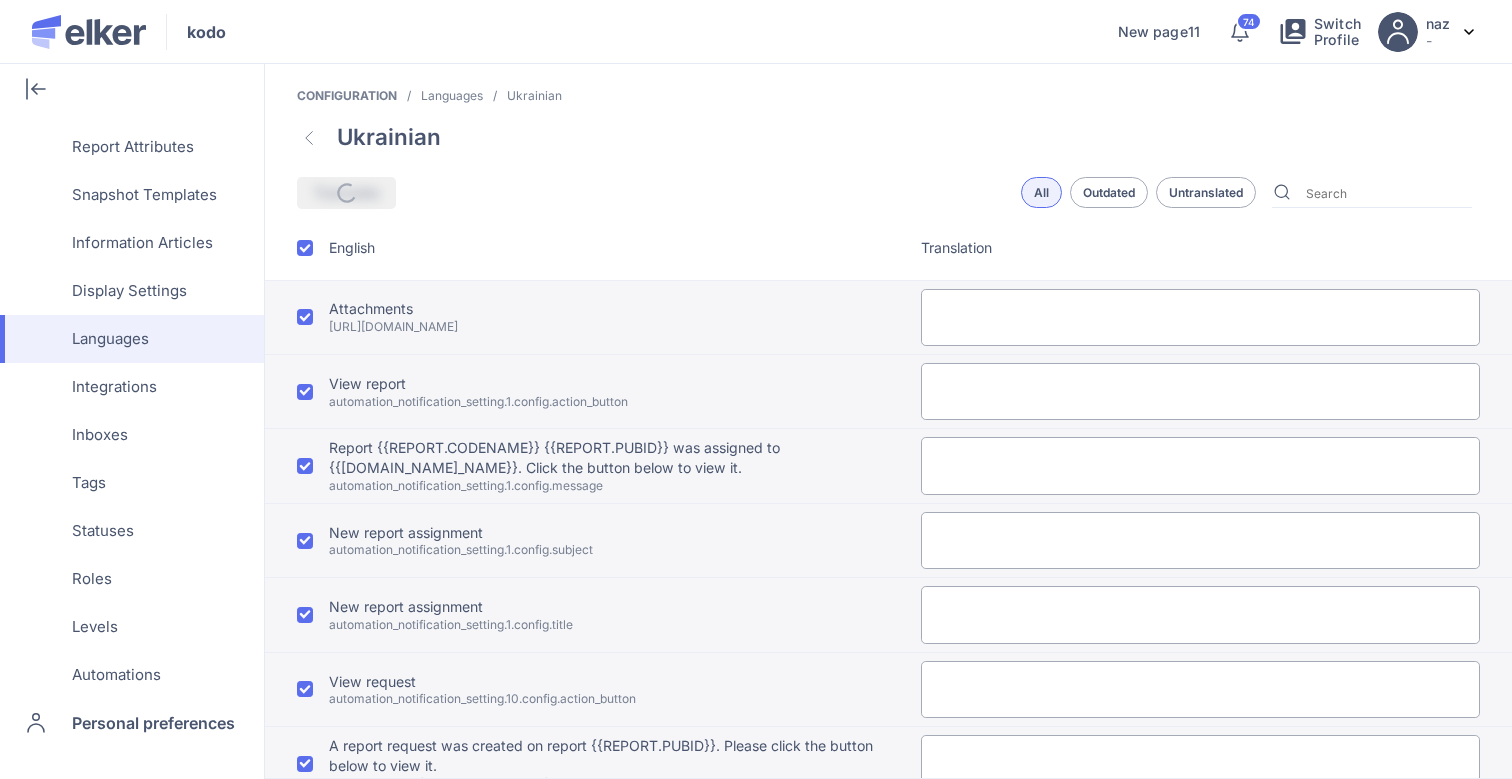 type on "Натисніть кнопку нижче, щоб увійти до своєї панелі та призначити його собі або комусь з вашої команди." 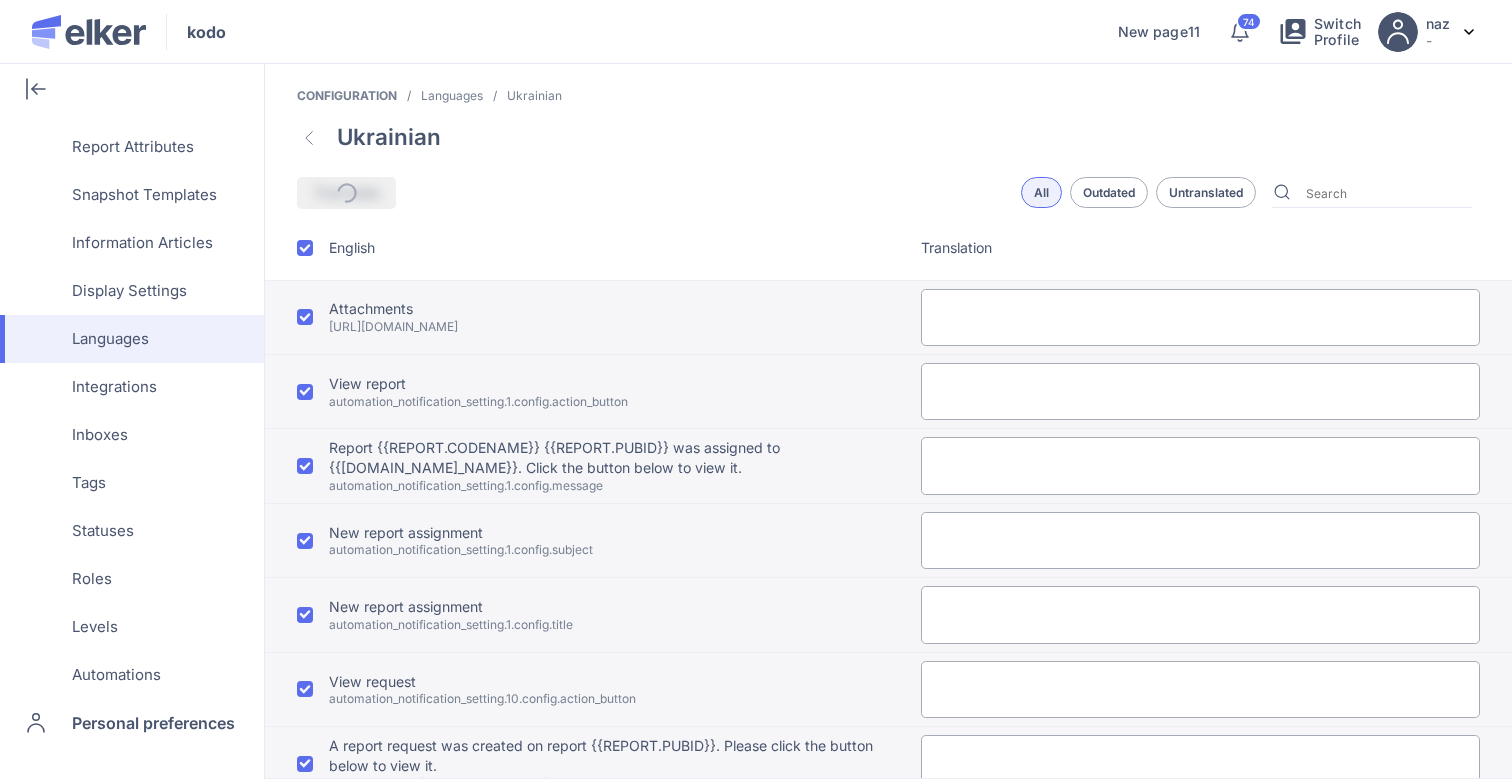 type on "У вас є новий звіт для призначення" 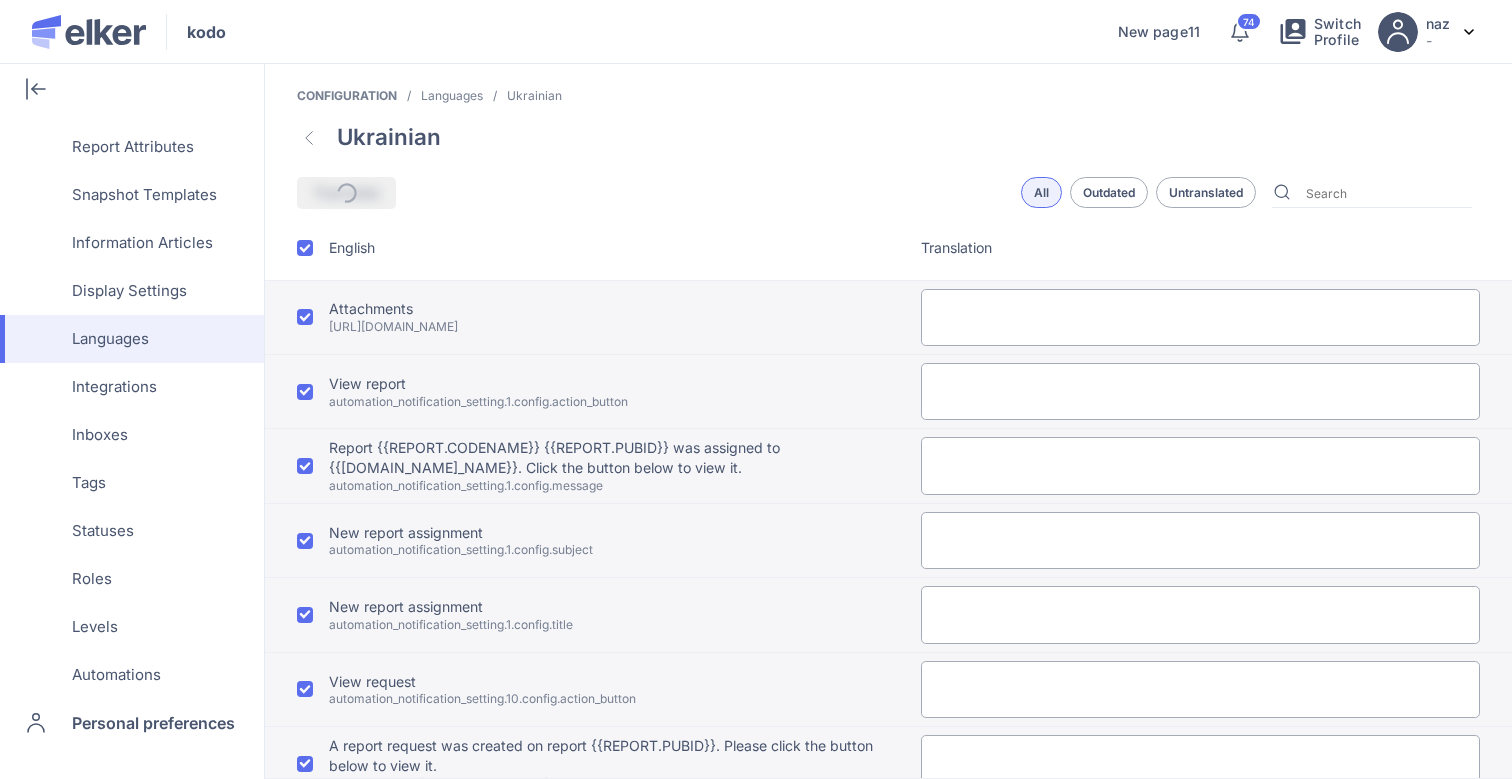 type on "У вас є новий звіт для призначення" 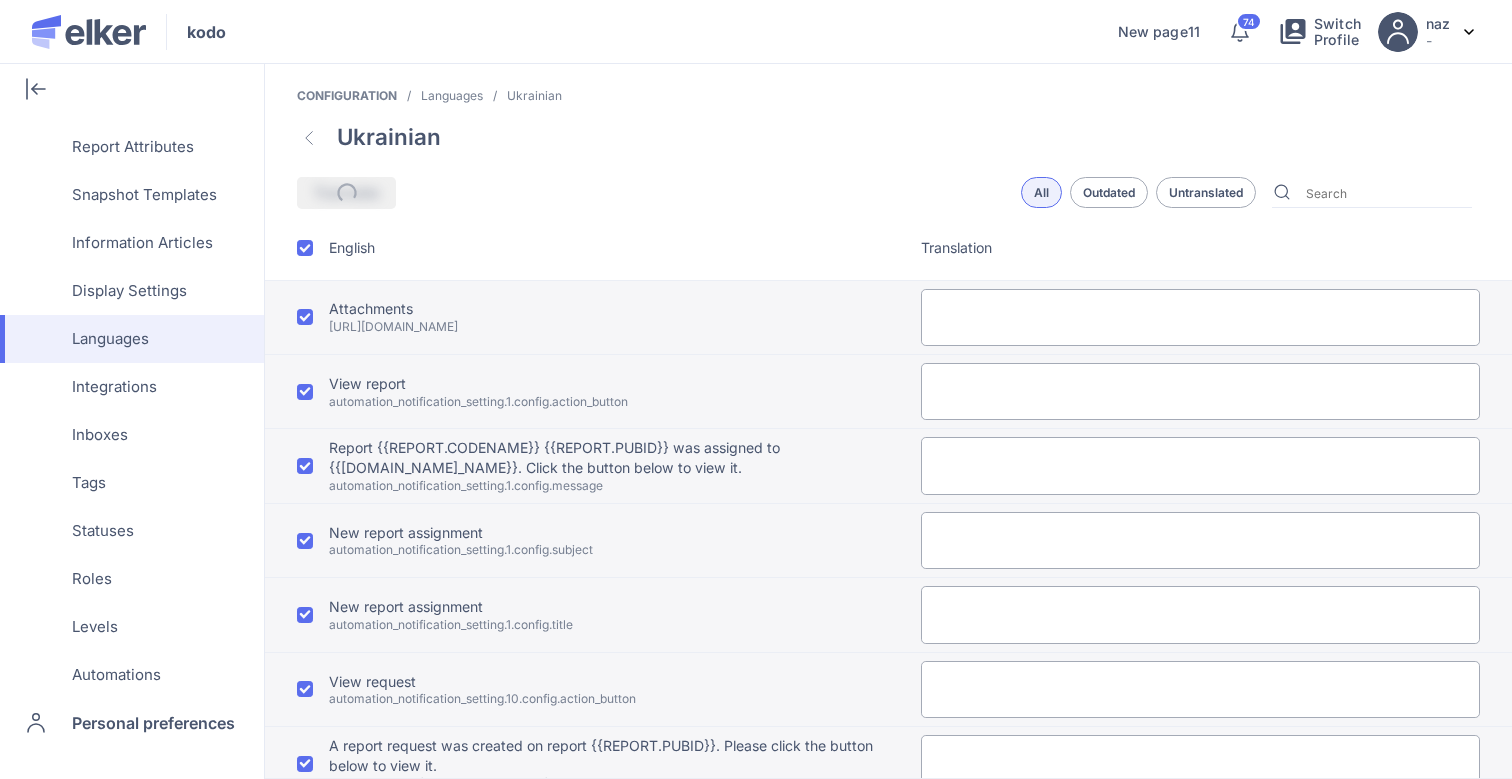 type on "Переглянути чат" 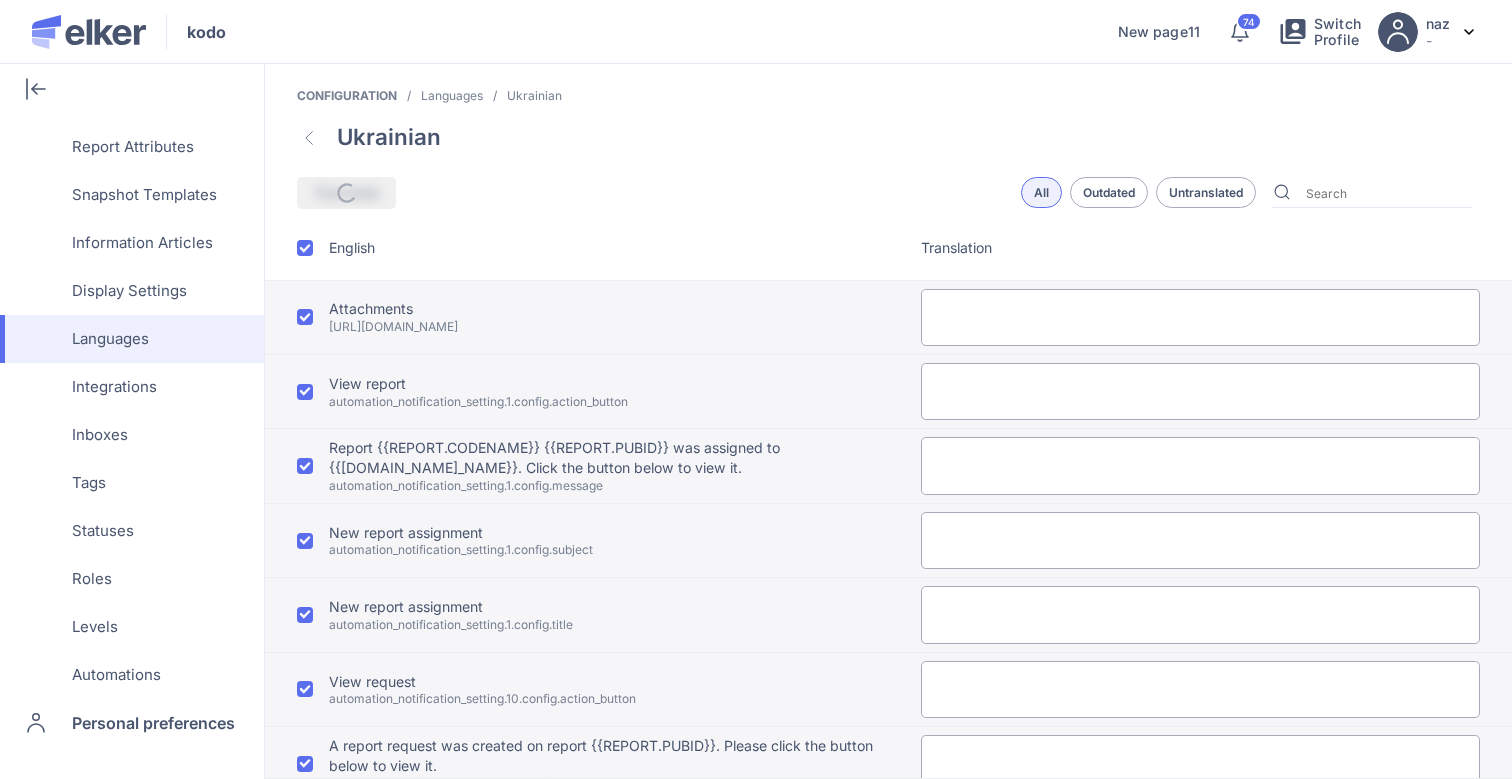 type on "Для вас є непрочитані повідомлення, пов'язані з ID звіту: {{REPORT.PUBID}}." 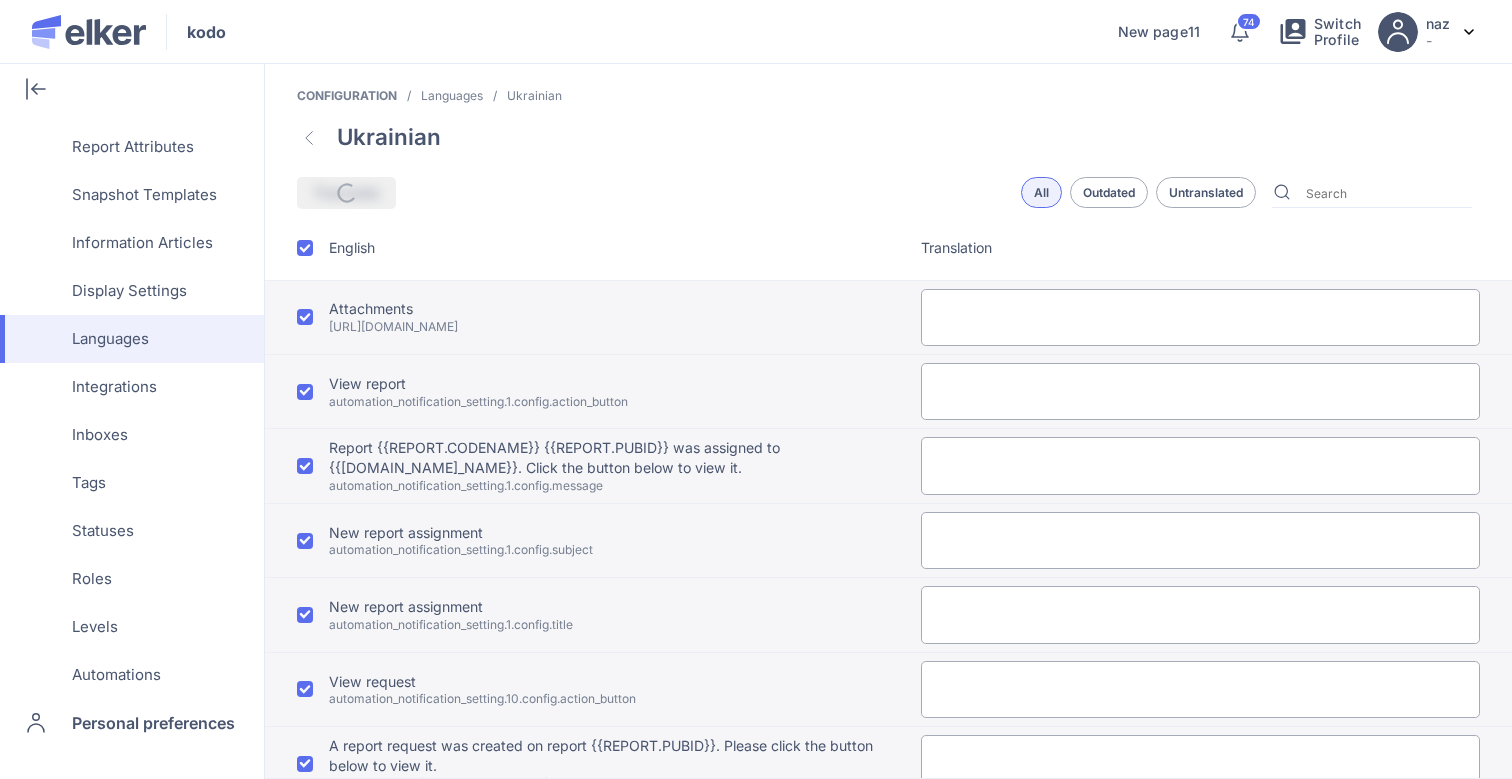 type on "У вас є непрочитані повідомлення на [PERSON_NAME]" 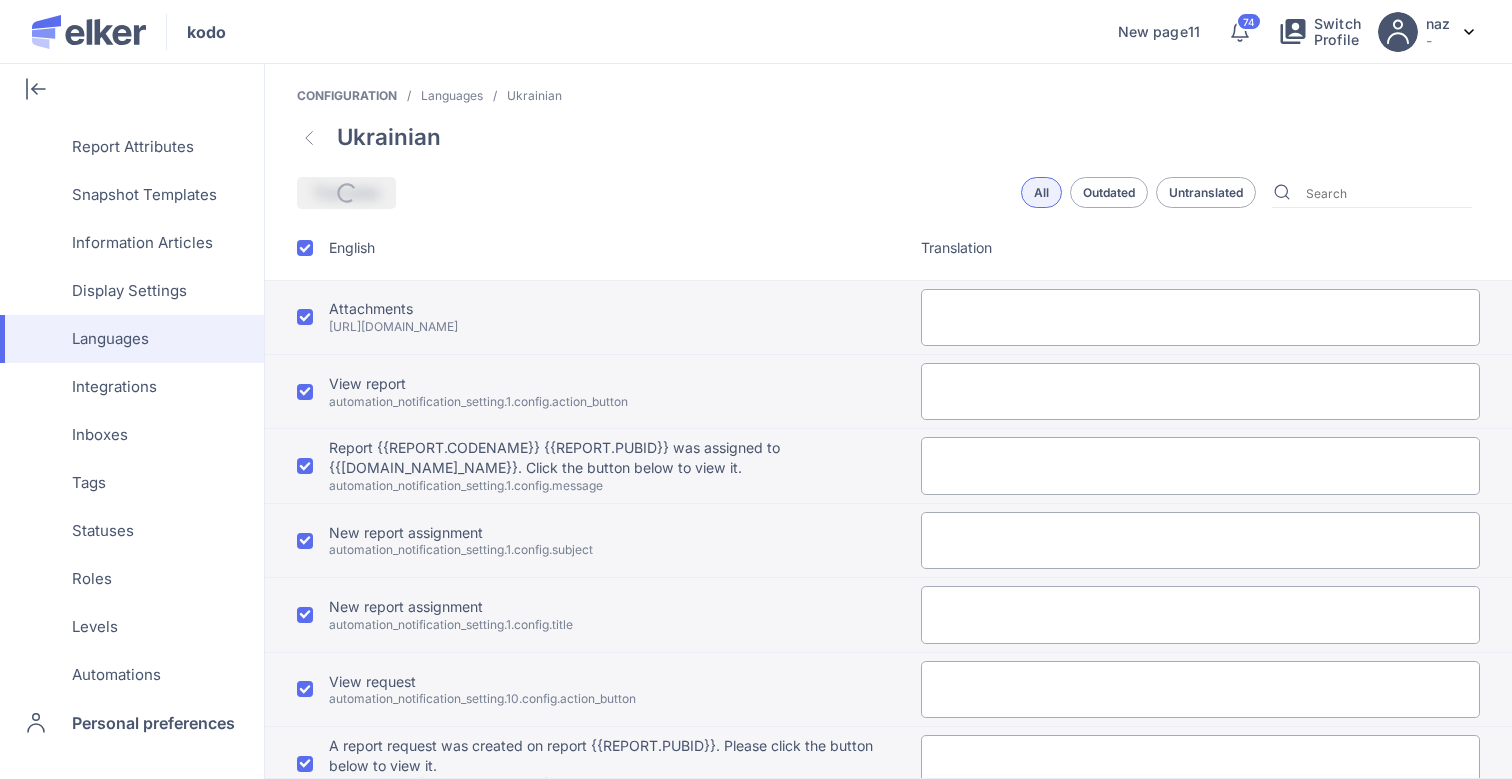 type on "У вас є непрочитані повідомлення на [PERSON_NAME]" 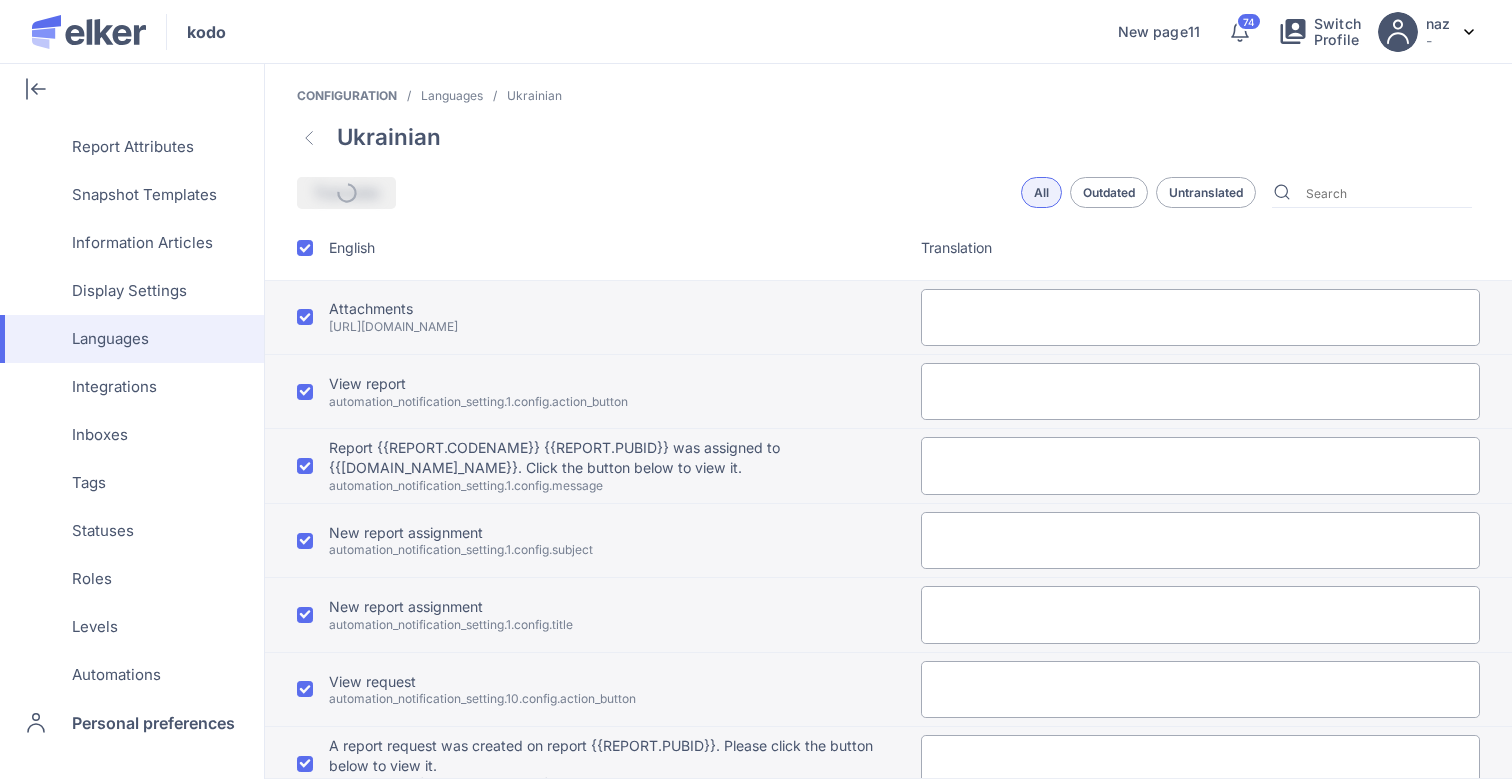 type on "Переглянути чат" 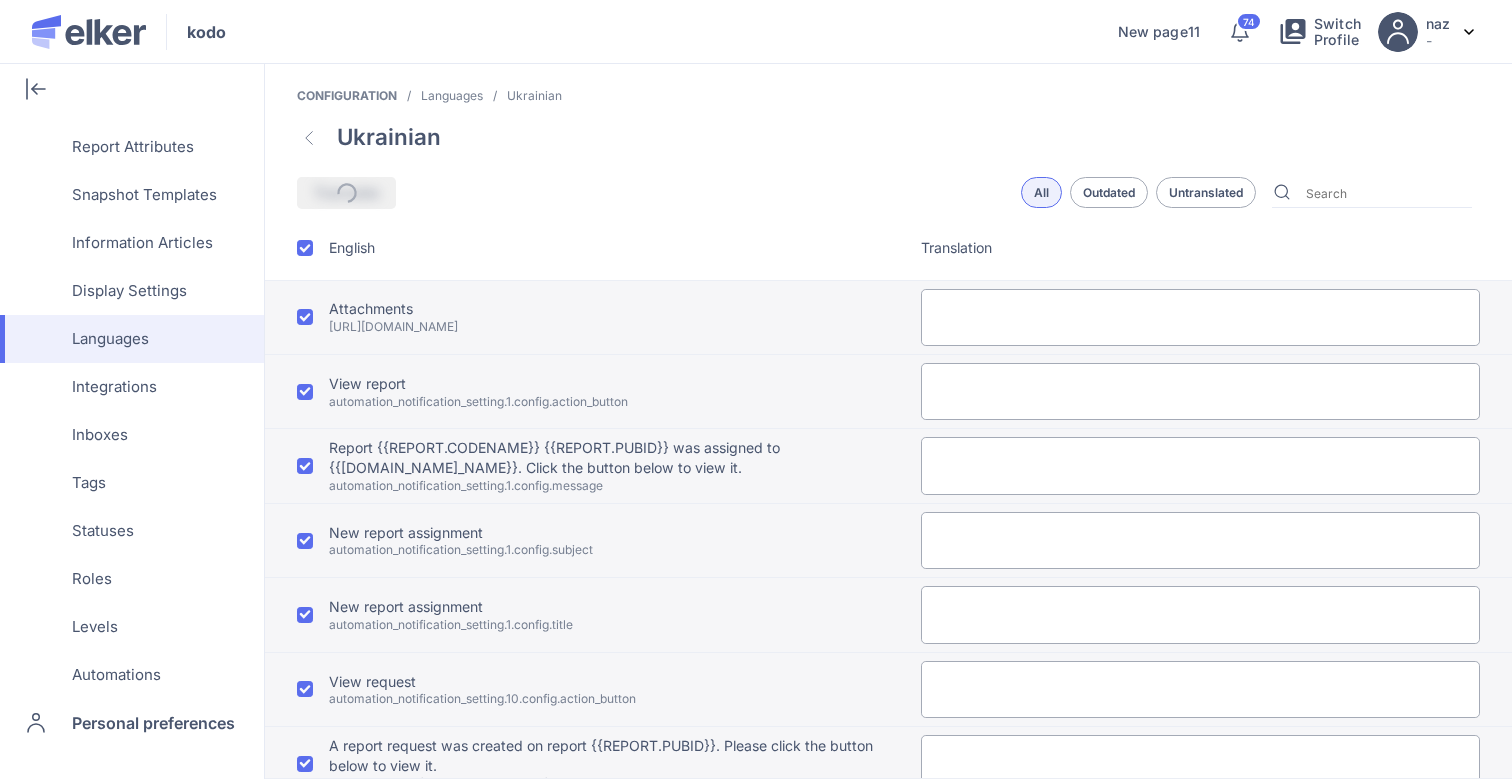 type on "{{EVENT.PARTICIPANT_NAME}} був доданий до чату для звіту {{REPORT.CODENAME}} {{REPORT.PUBID}}." 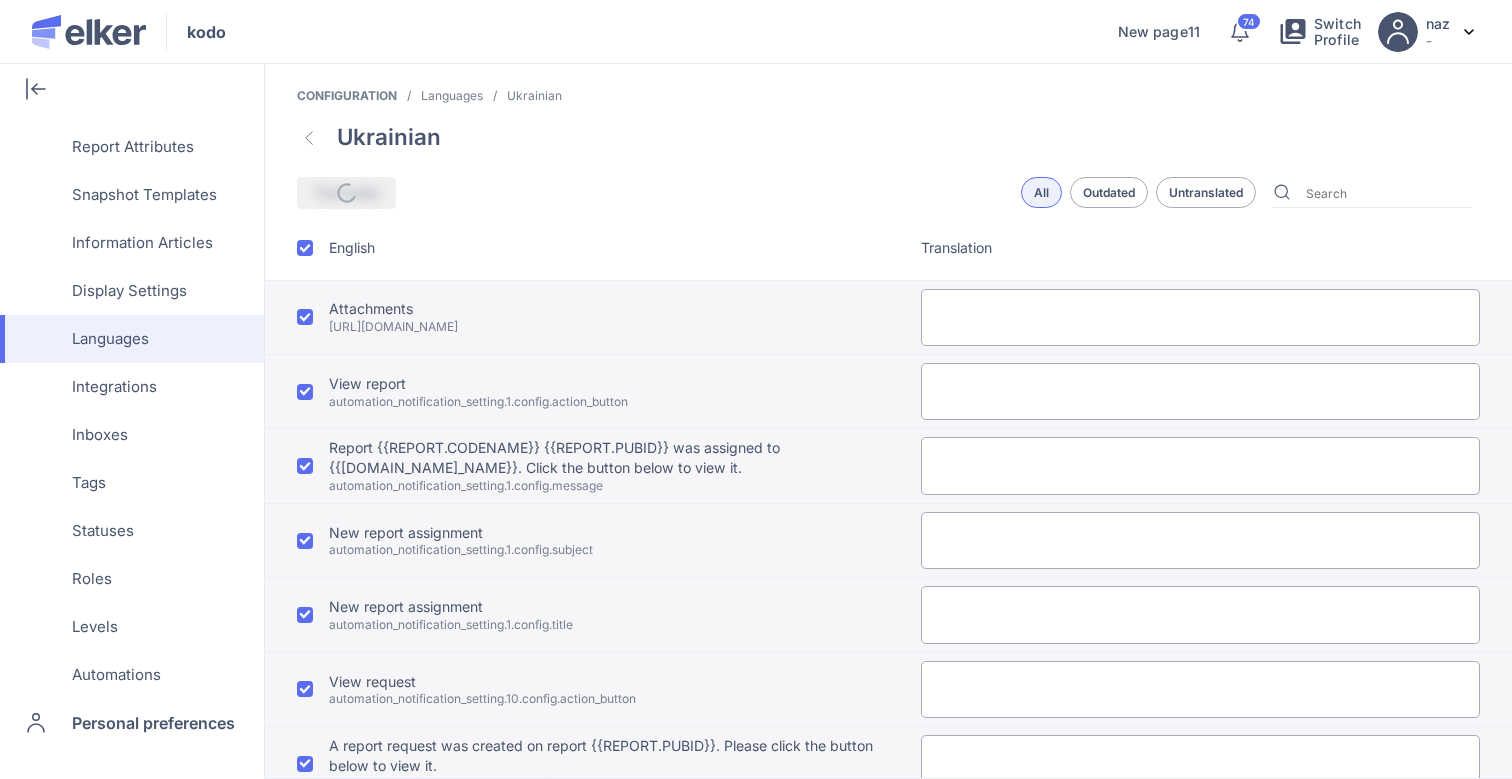 type on "{{EVENT.PARTICIPANT_NAME}} був доданий до чату" 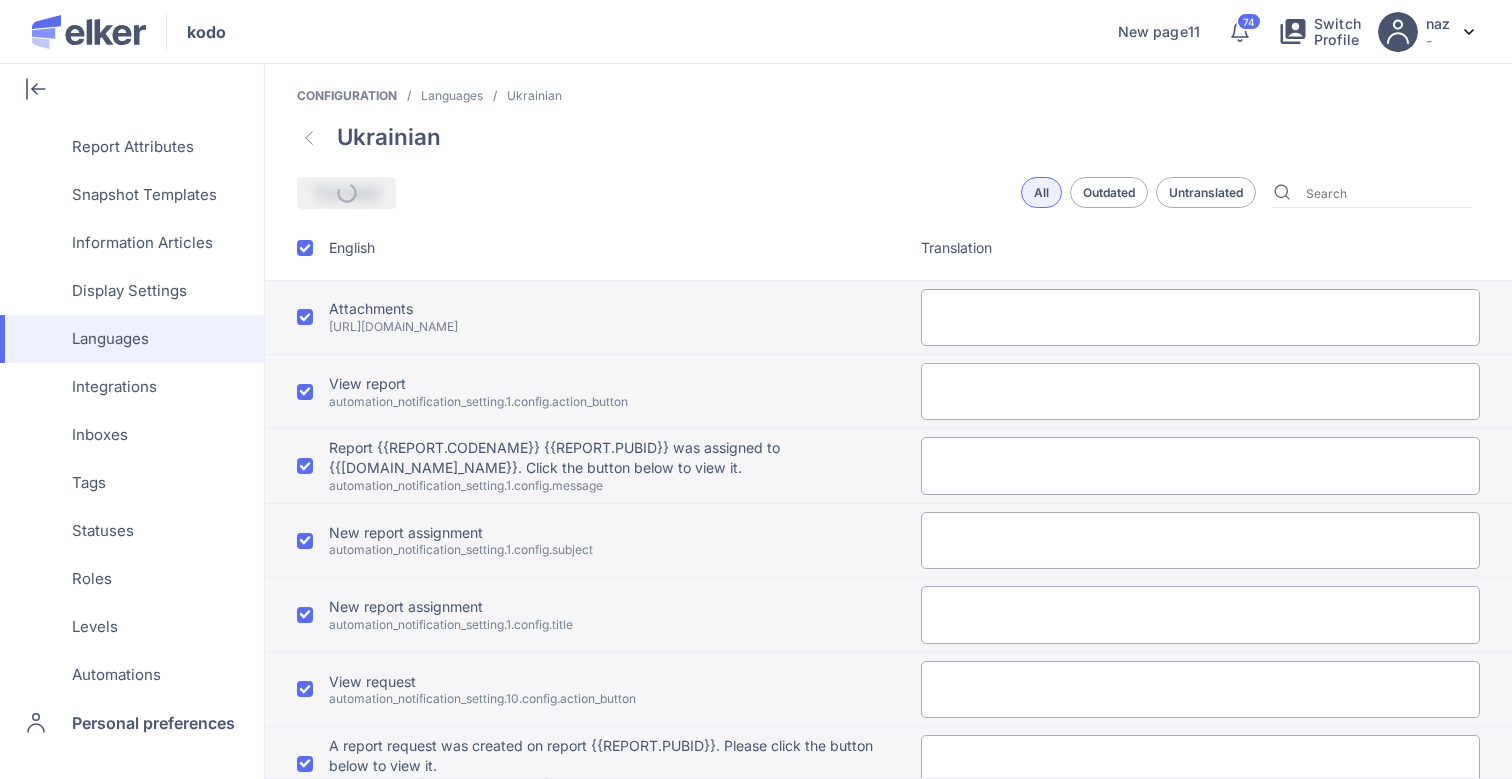 type on "{{EVENT.PARTICIPANT_NAME}} був доданий до чату" 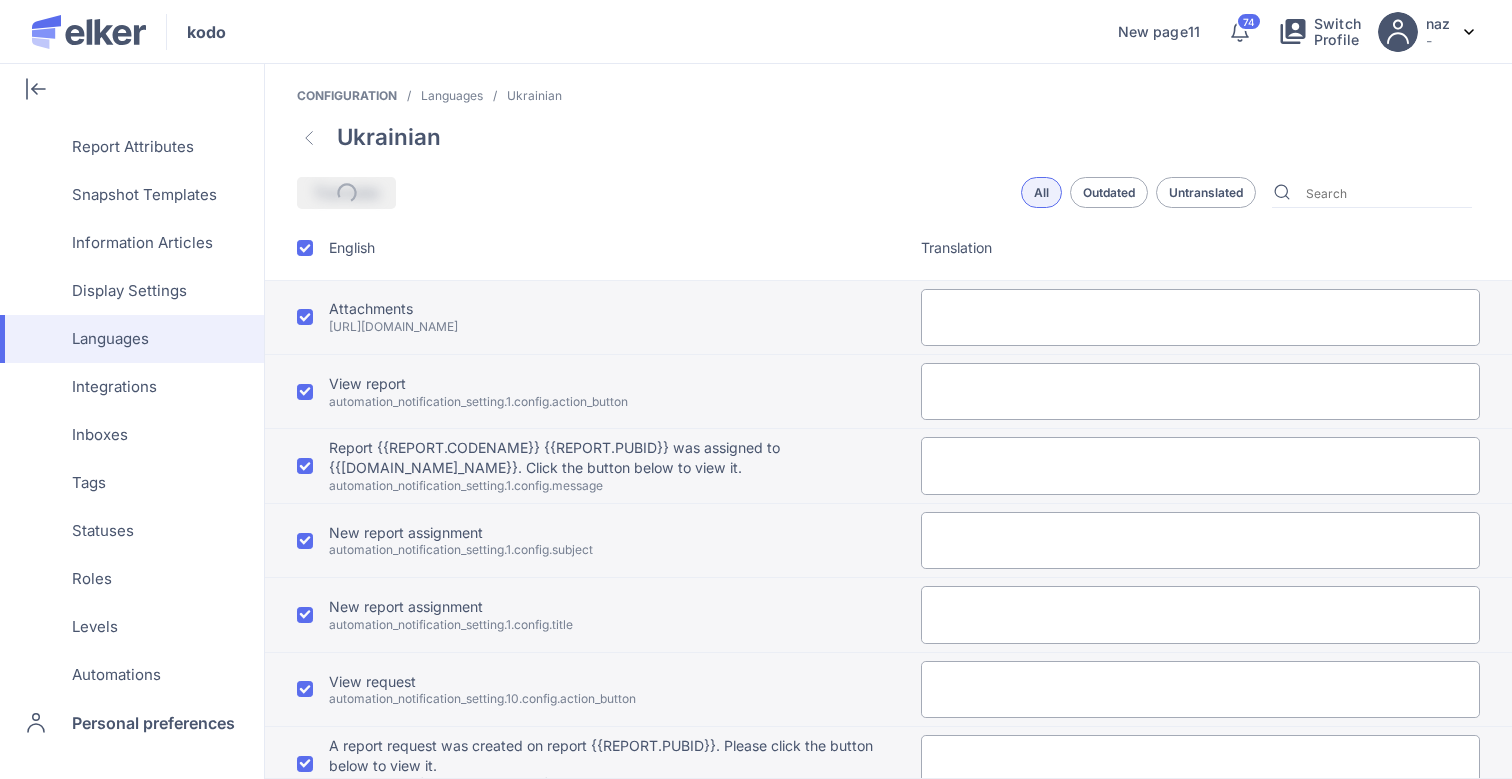type on "Переглянути звіт" 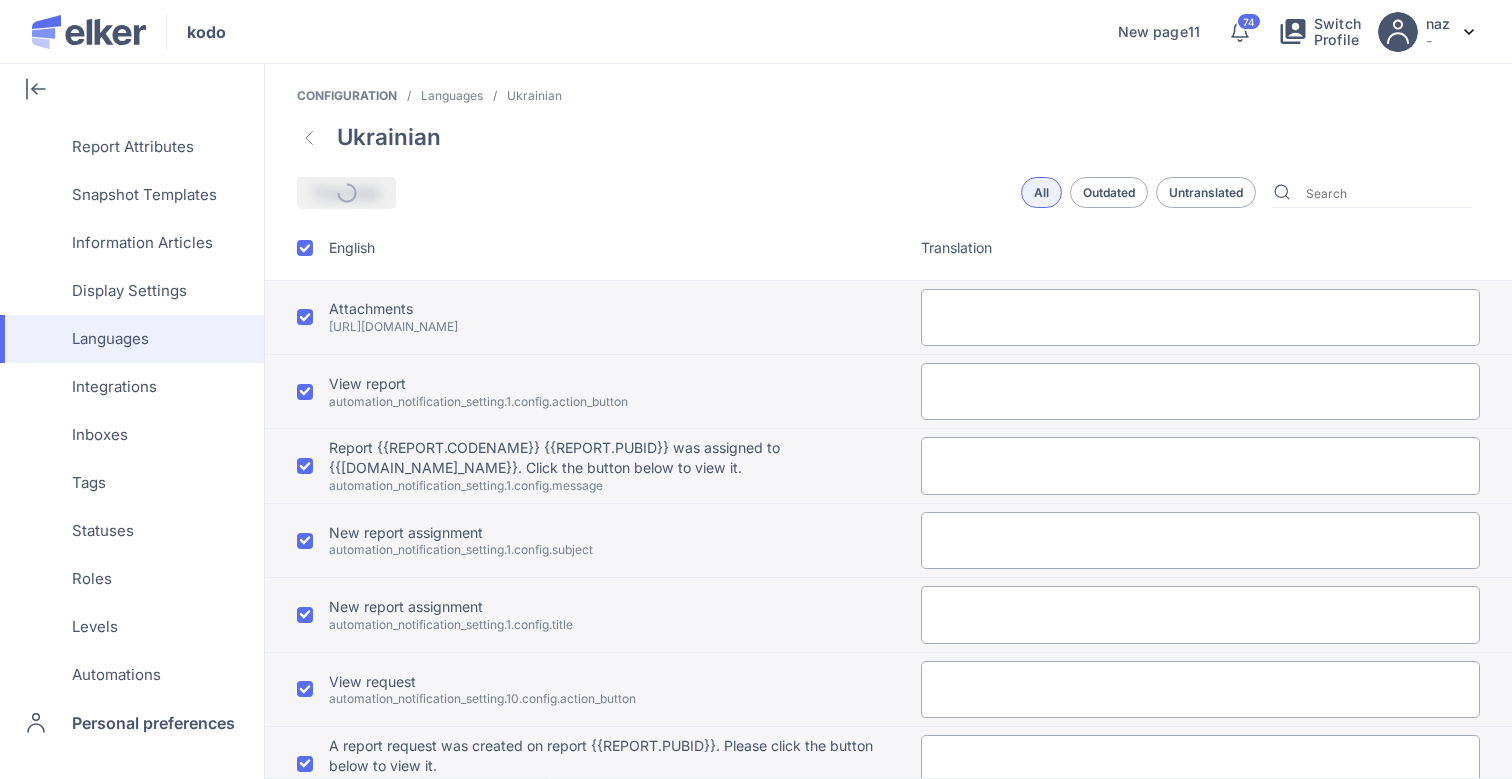 type on "Звіт {{REPORT.CODENAME}} {{REPORT.PUBID}} був {{EVENT.ACTION}}." 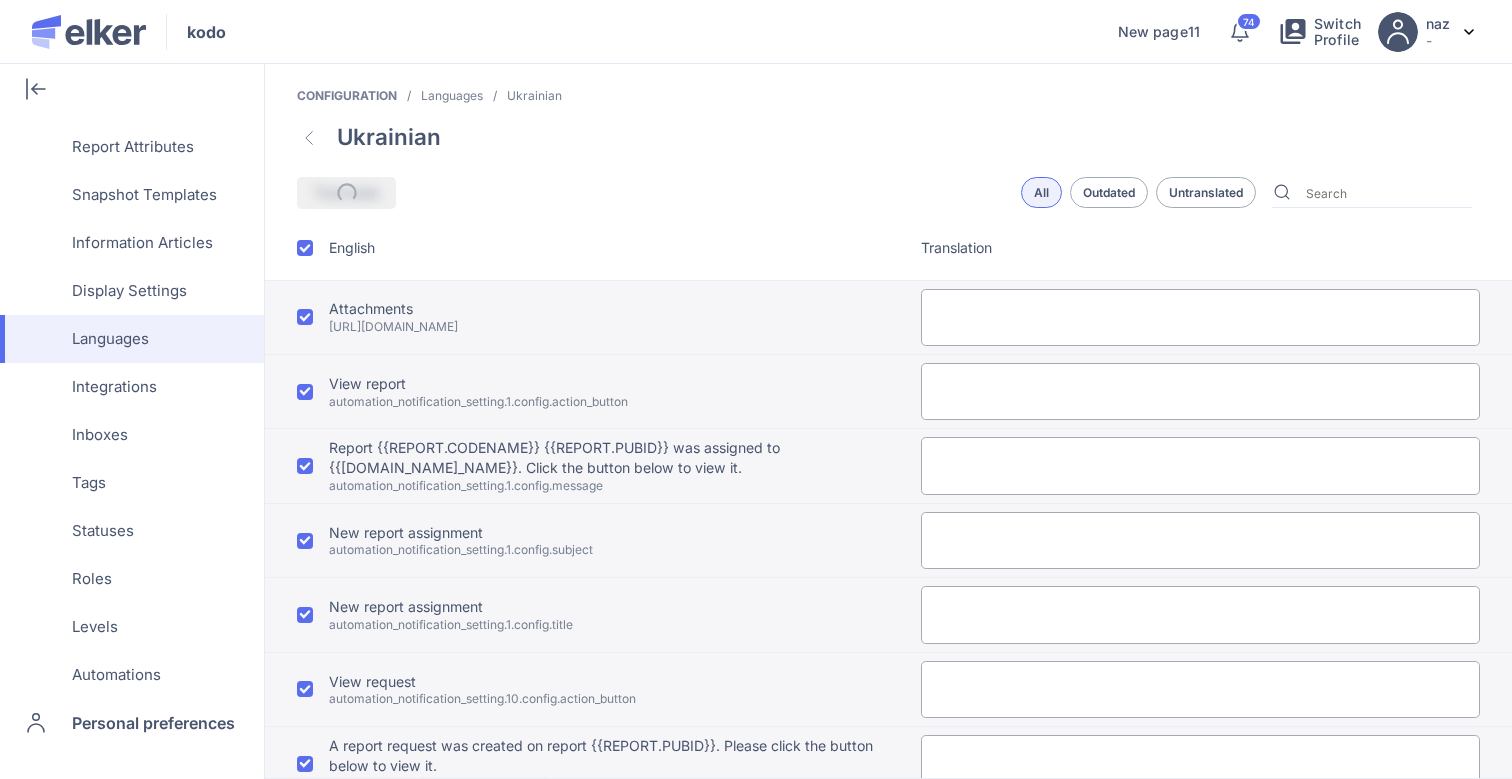 type on "Звіт був {{EVENT.ACTION}}" 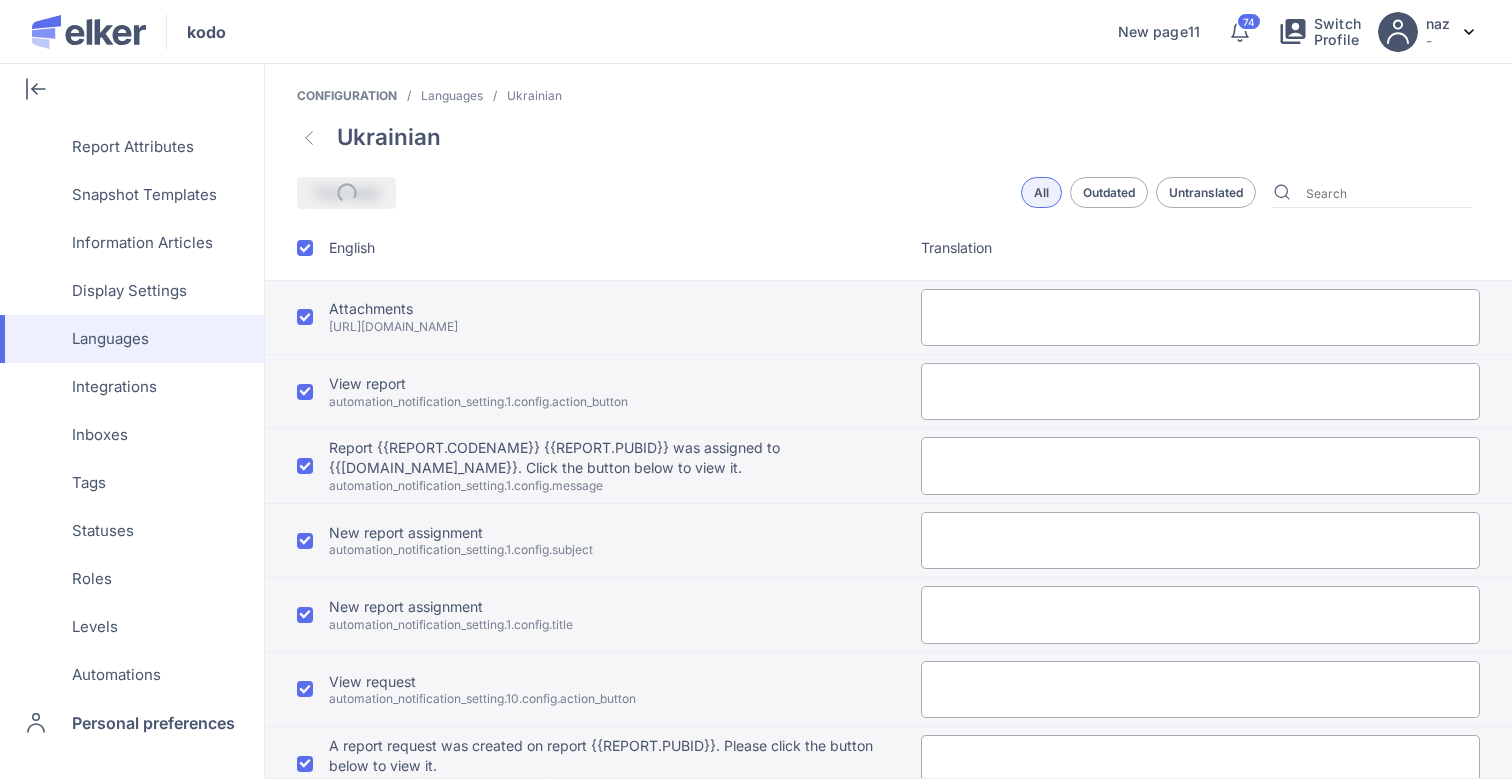 type on "Звіт був {{EVENT.ACTION}}" 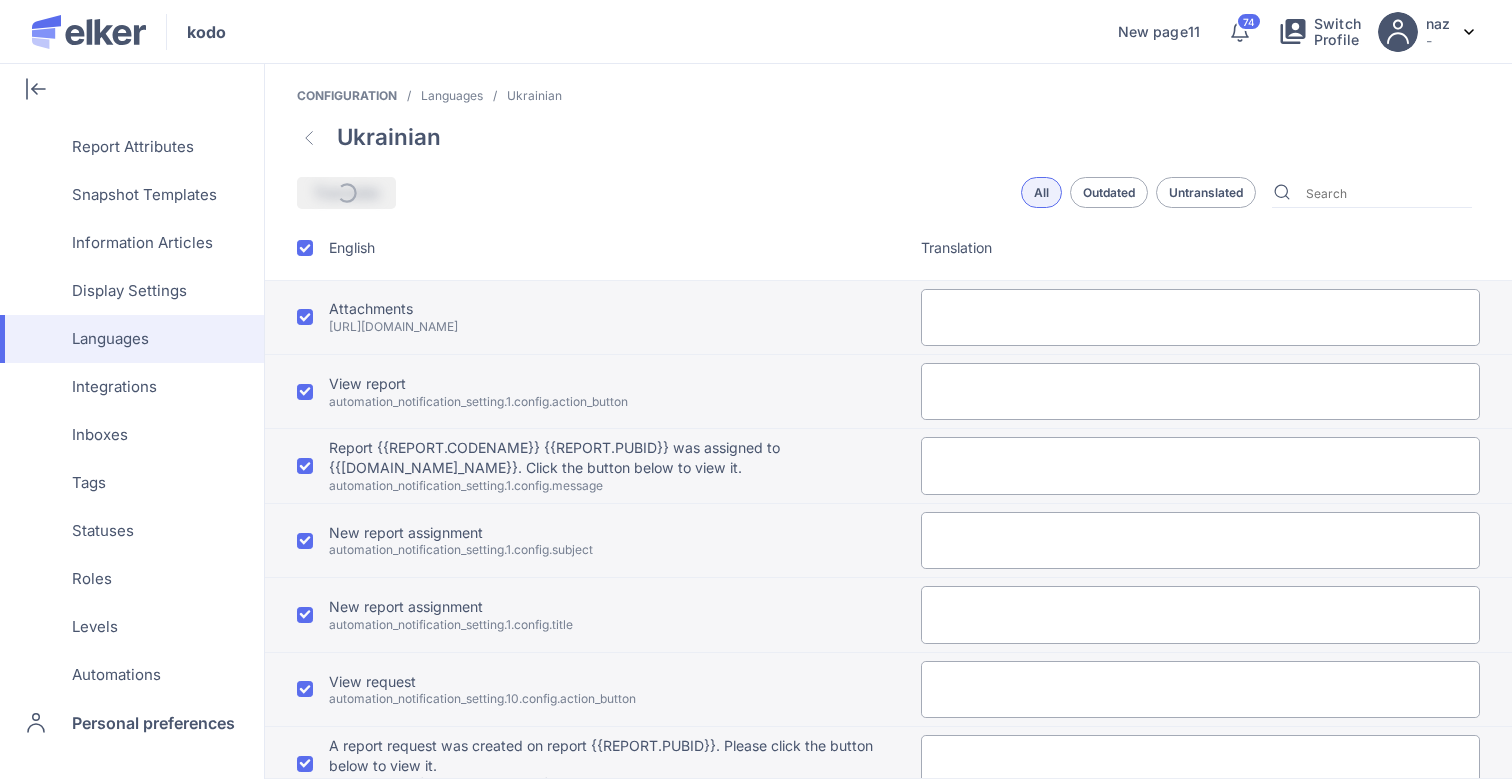 type on "Переглянути звіт" 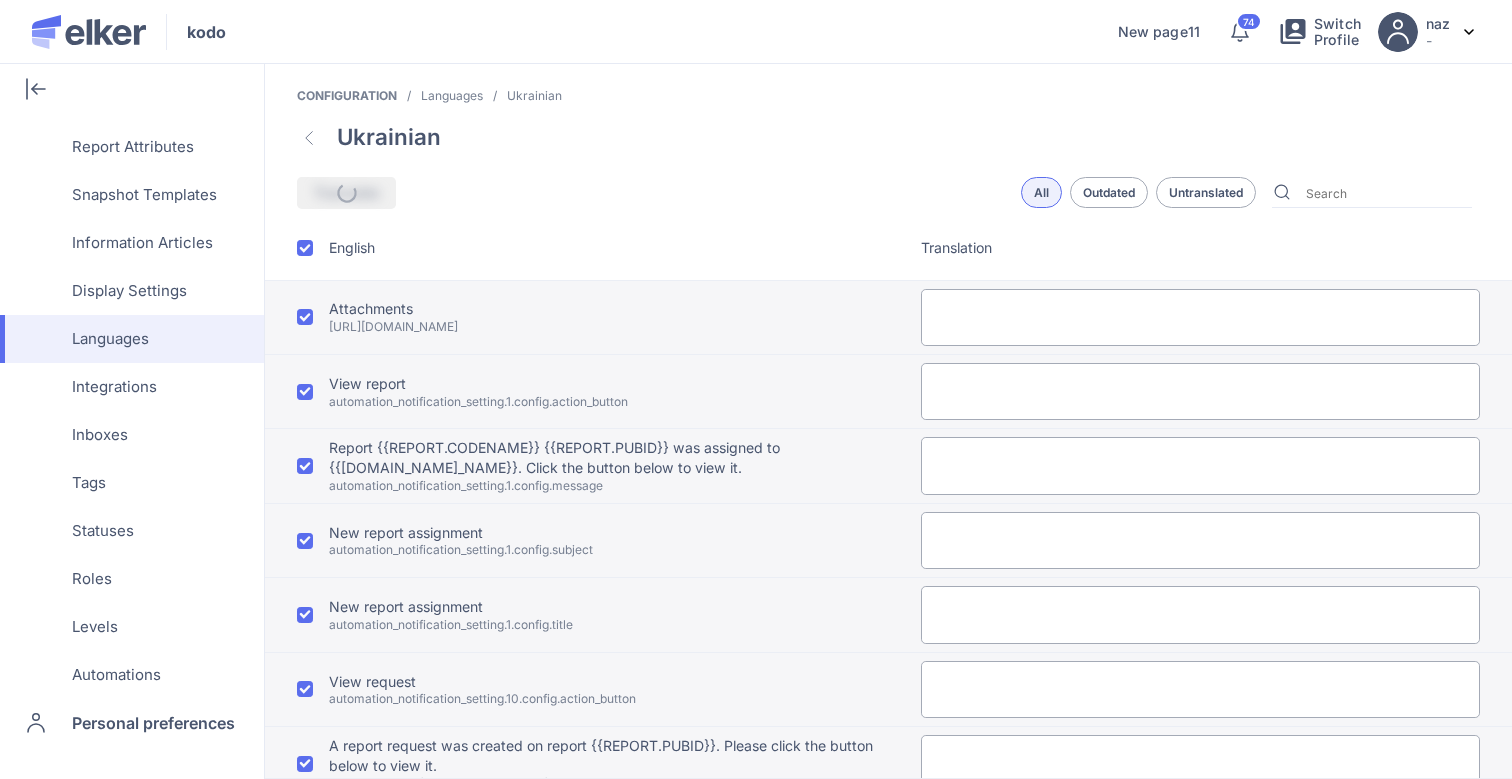 type on "Звіт {{REPORT.CODENAME}} {{REPORT.PUBID}} був видалений." 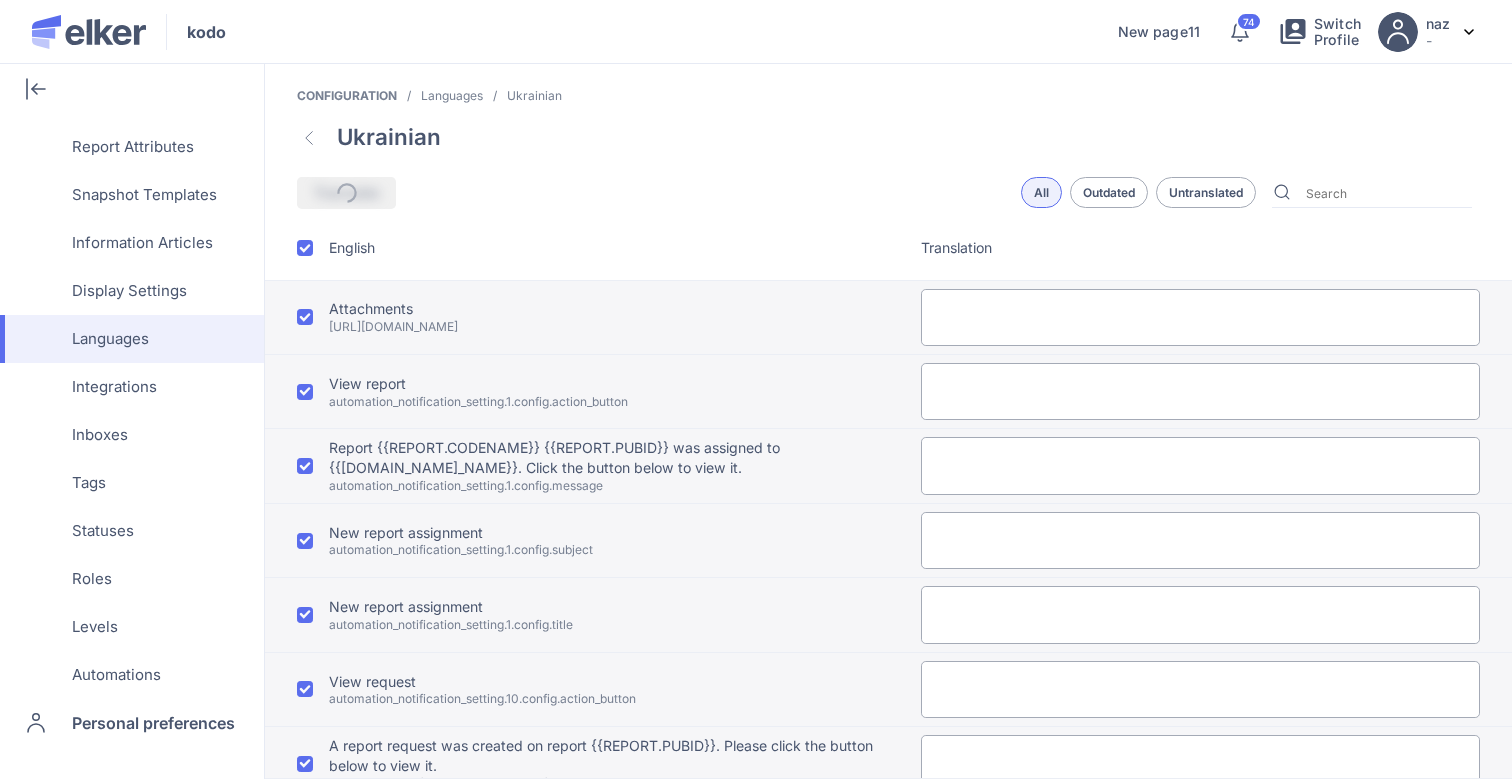 type on "Звіт {{REPORT.CODENAME}} {{REPORT.PUBID}} був видалений" 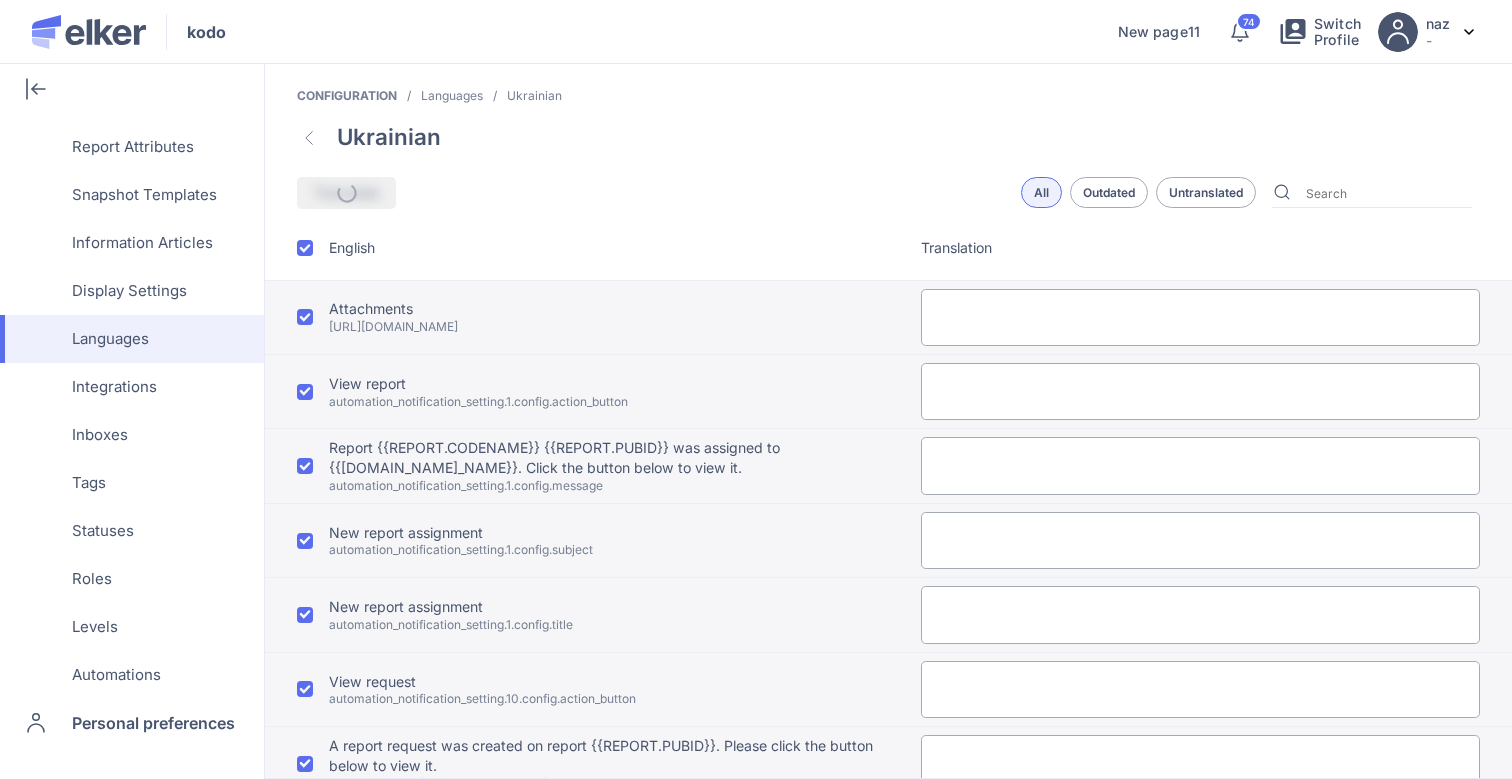 type on "Звіт {{REPORT.CODENAME}} {{REPORT.PUBID}} був видалений" 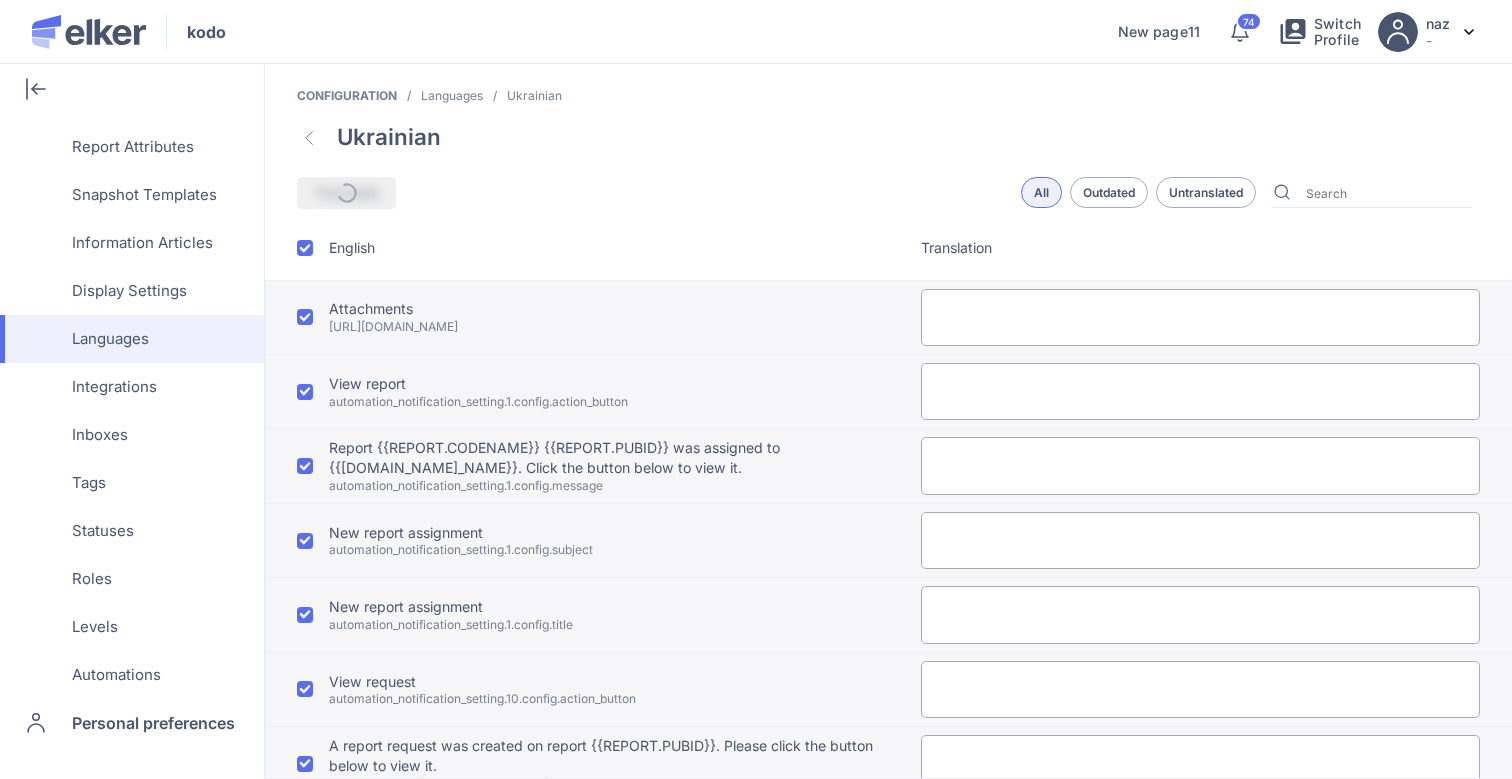 type on "Переглянути звіт" 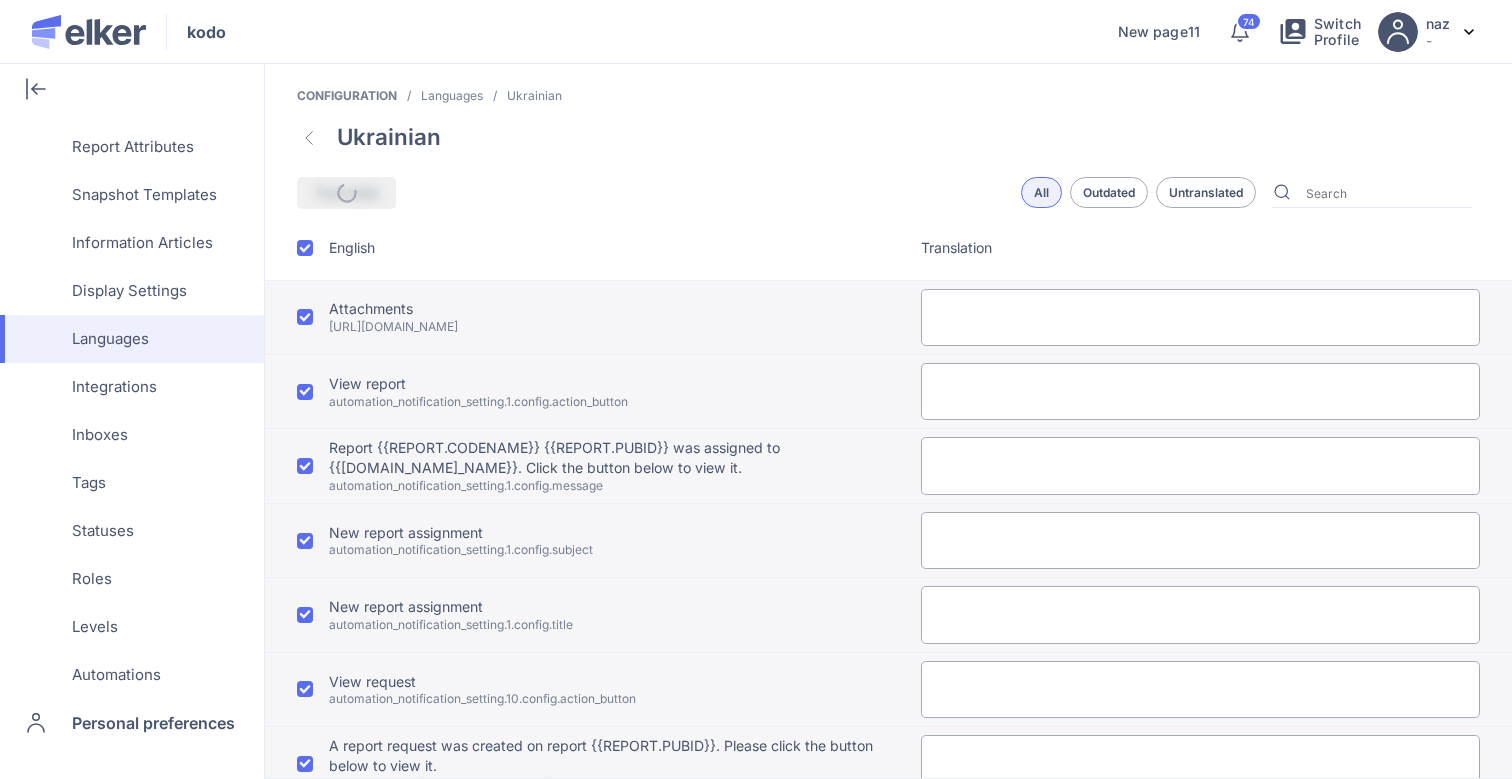 type on "У вас є звіт зі статусом "очікується". Будь ласка, оновіть статус звіту, щоб припинити отримання цього сповіщення. ID звіту: {{REPORT.CODENAME}} {{REPORT.PUBID}}" 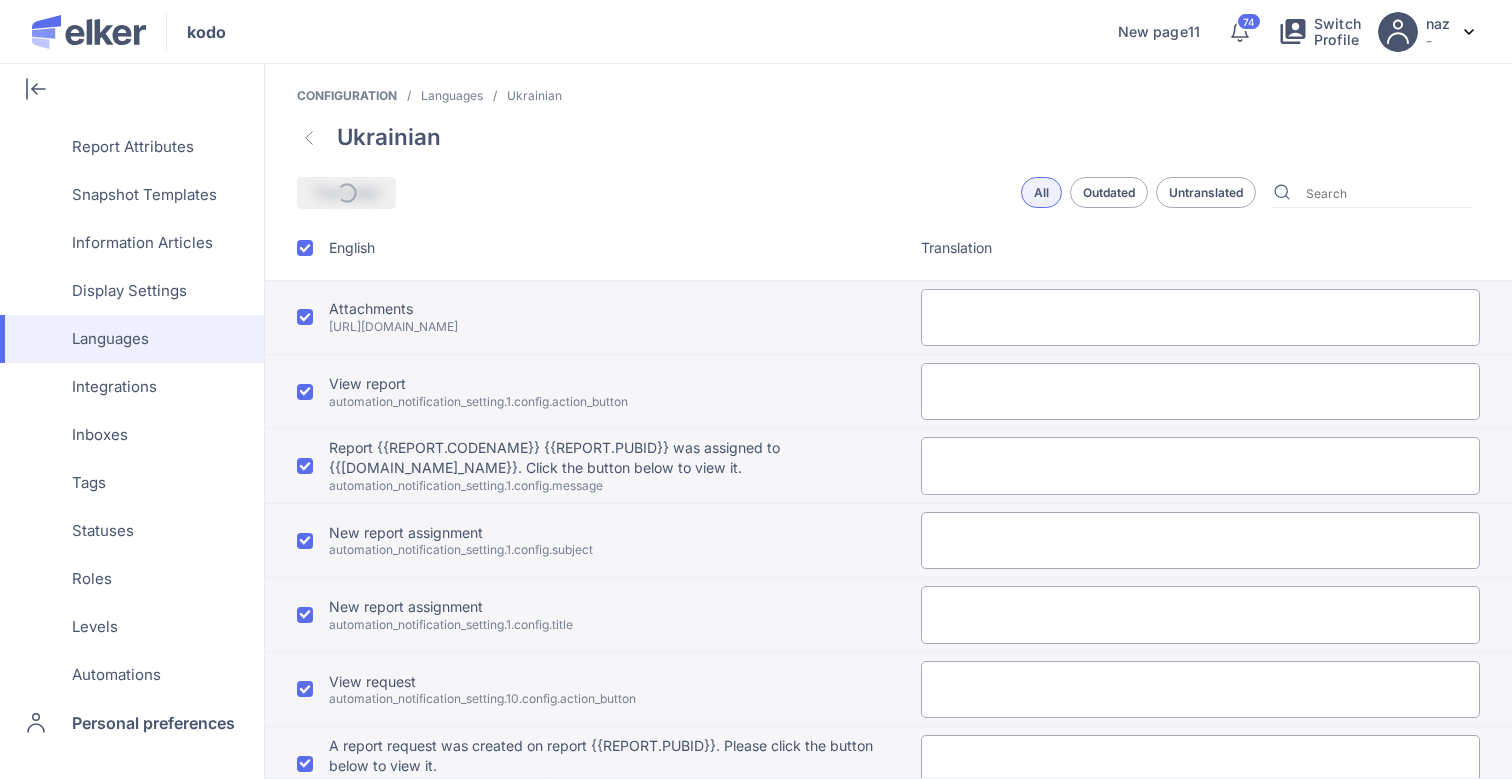 type on "У вас є незавершений звіт" 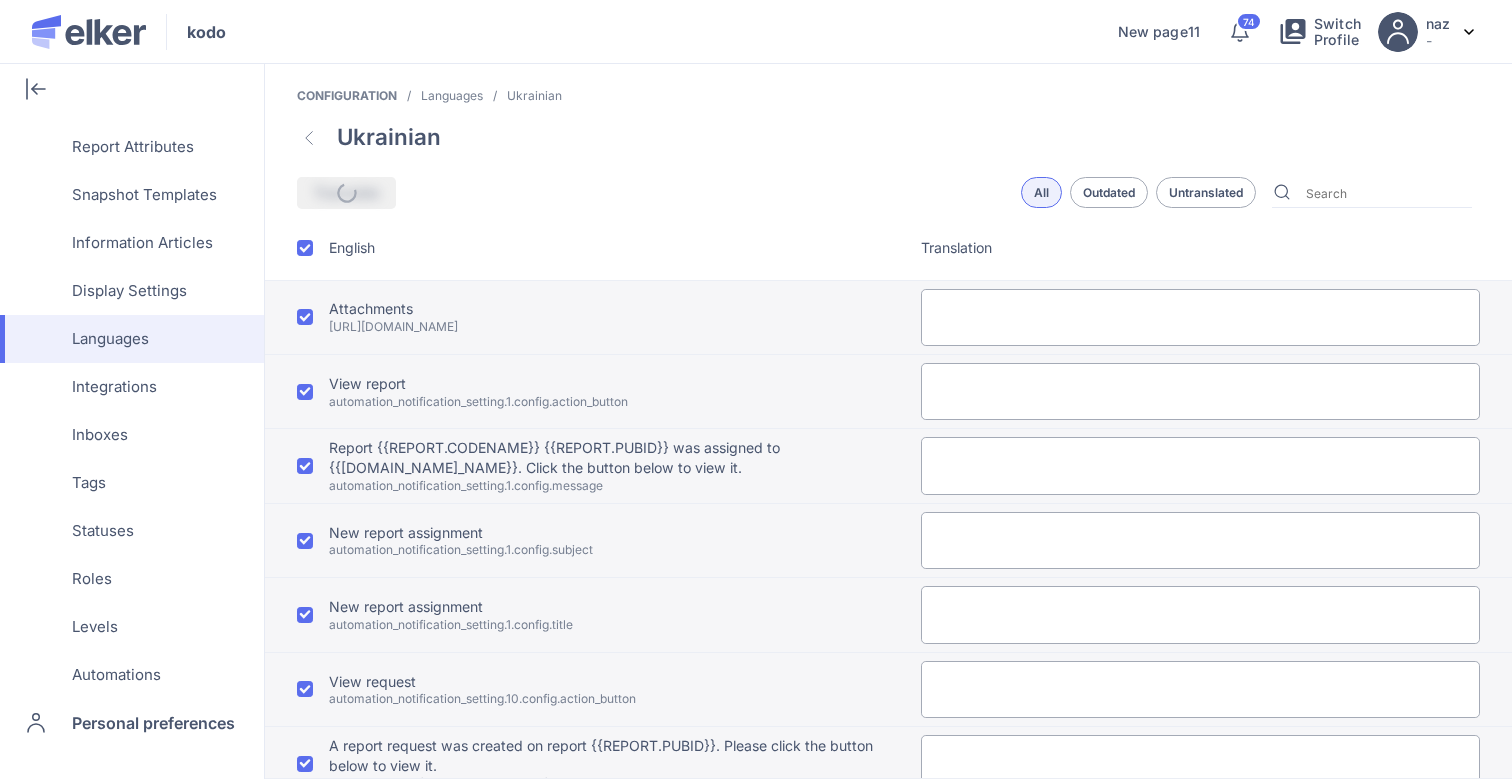 type on "У вас є незавершений звіт" 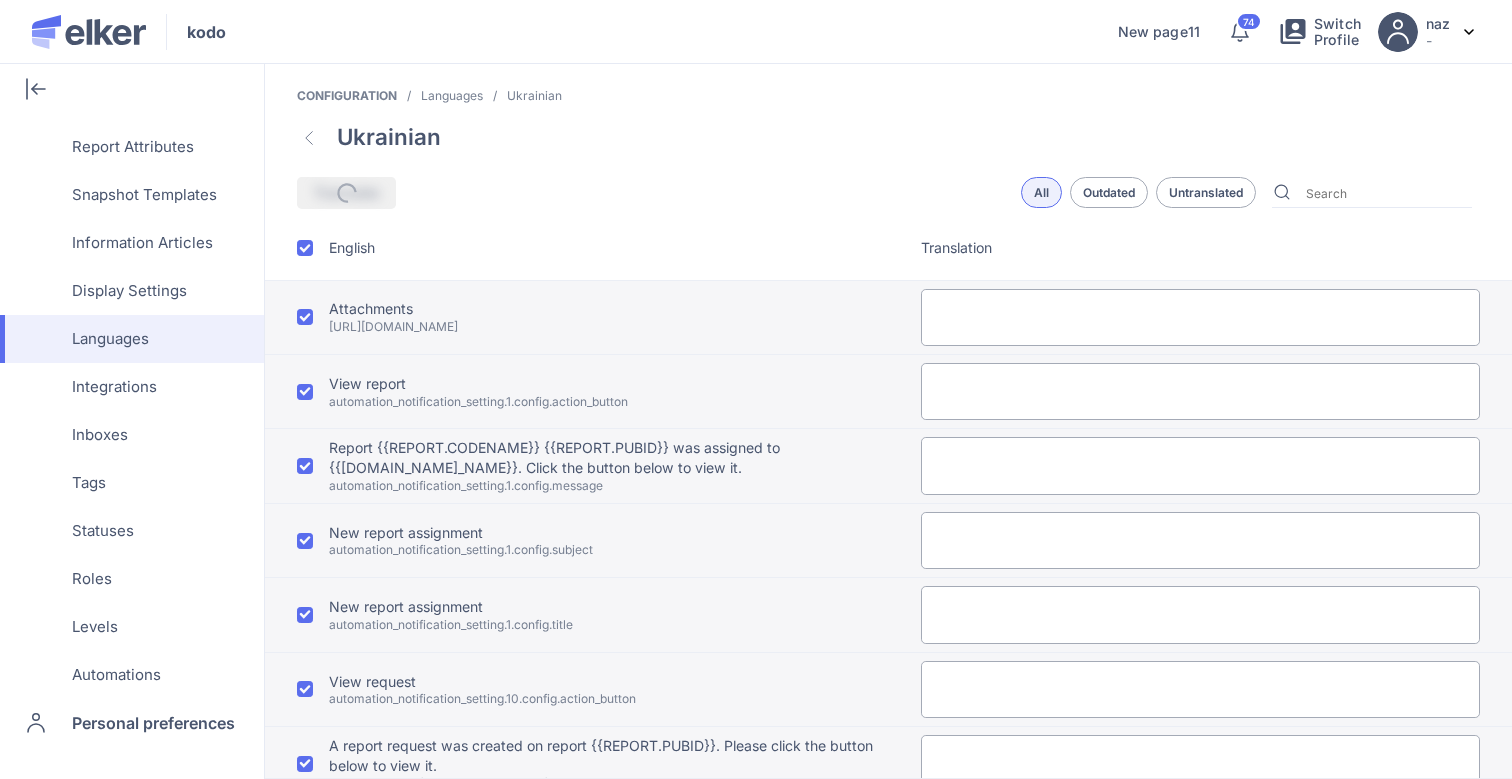 type on "Композит" 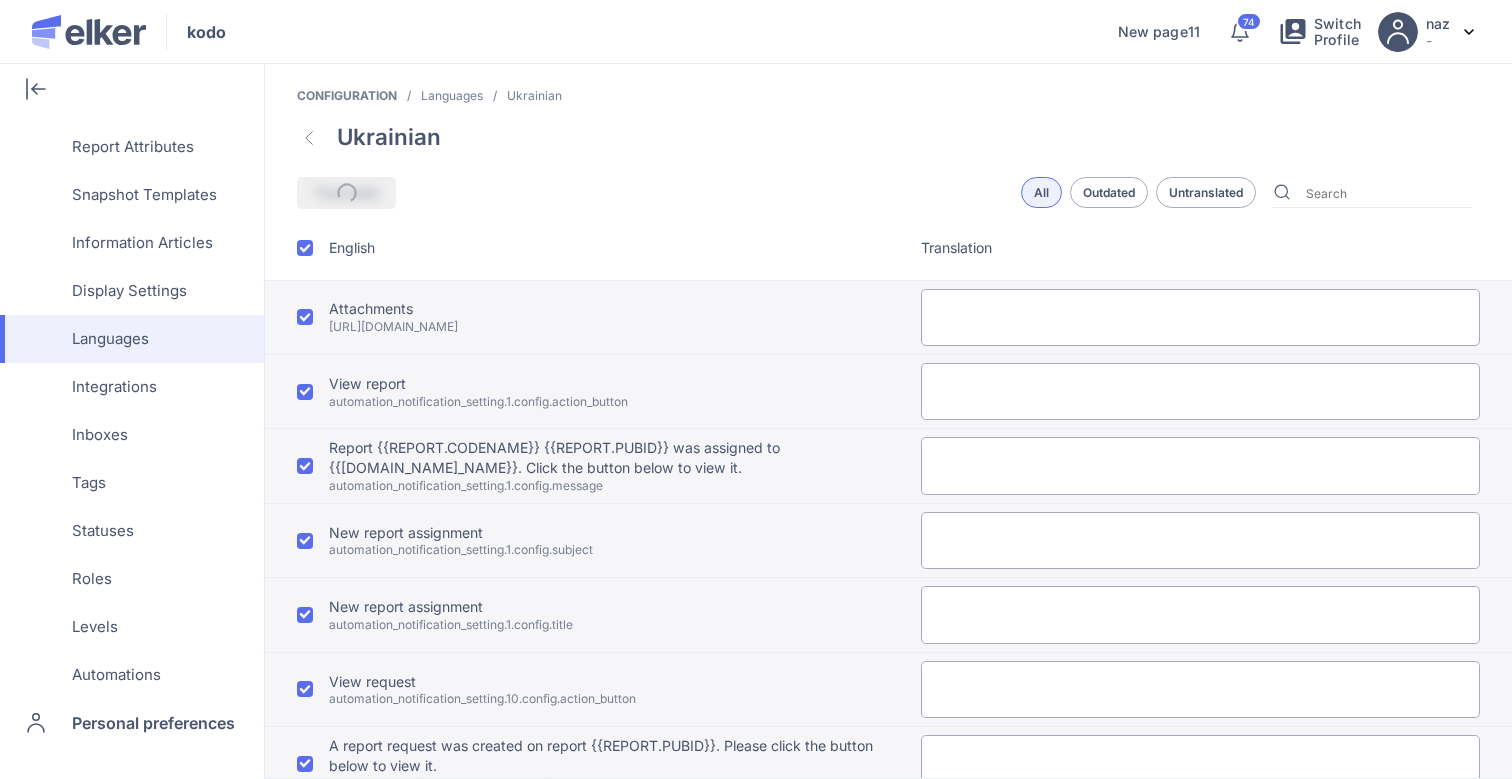 type on "Питання 2" 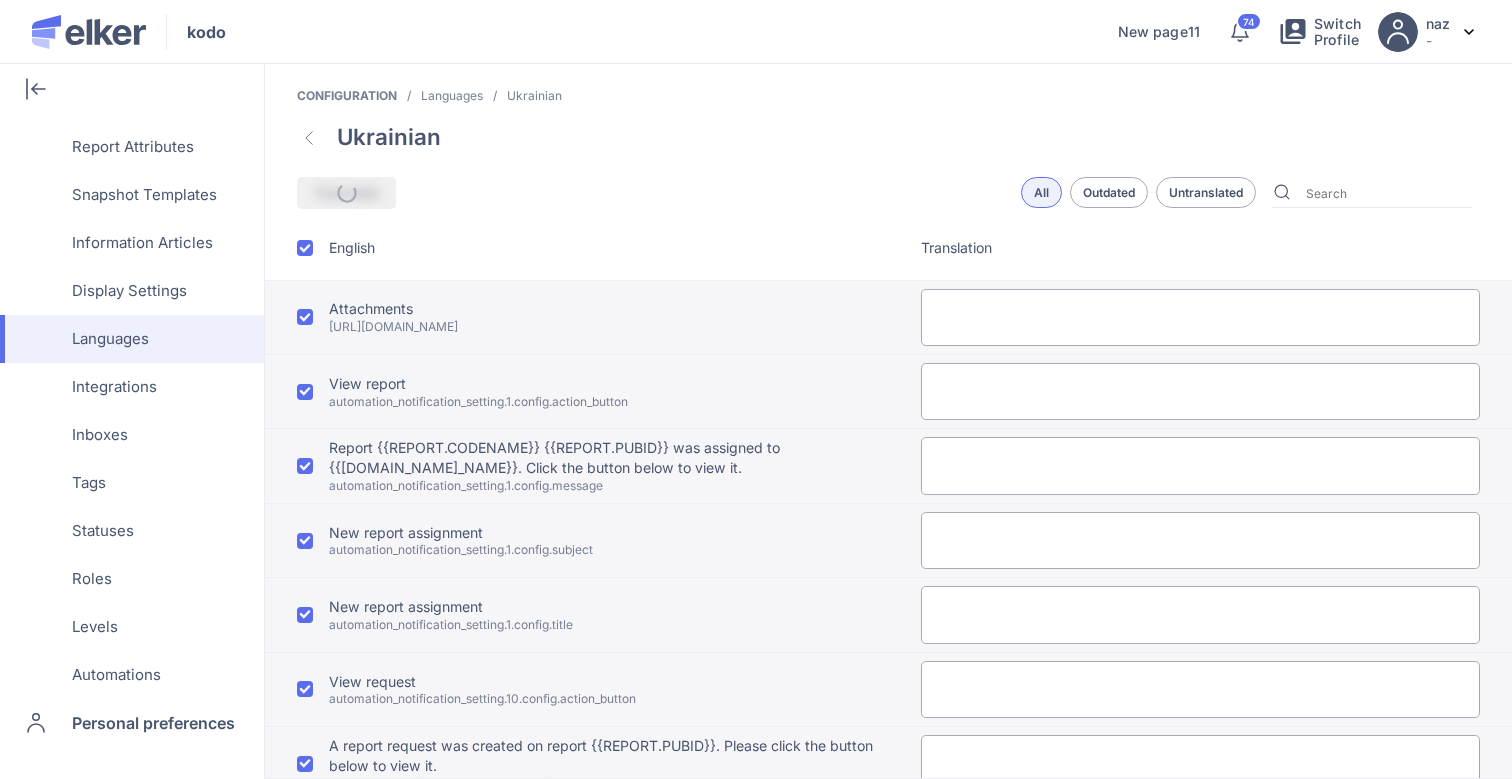 type on "Питання 3" 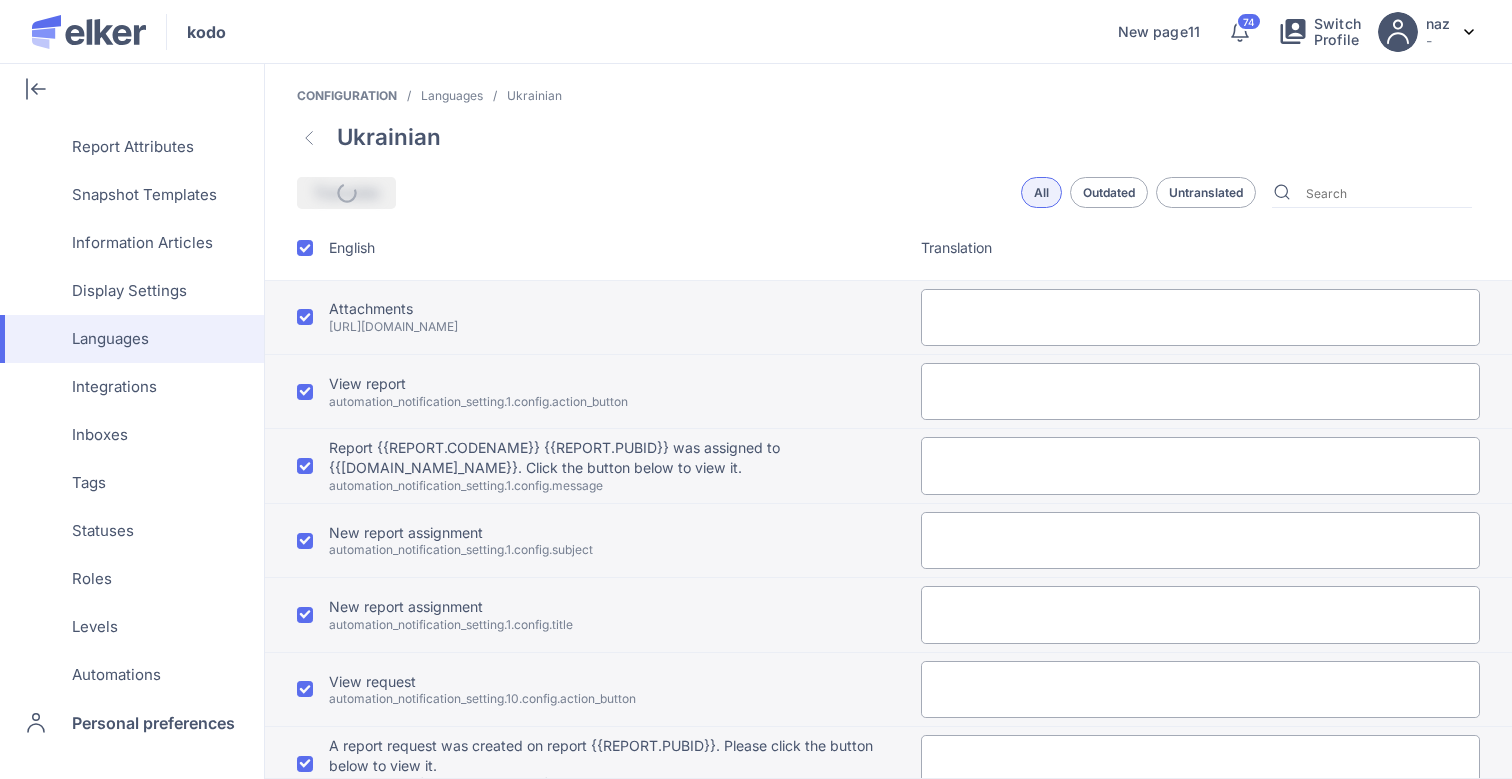 type on "sadasdsad" 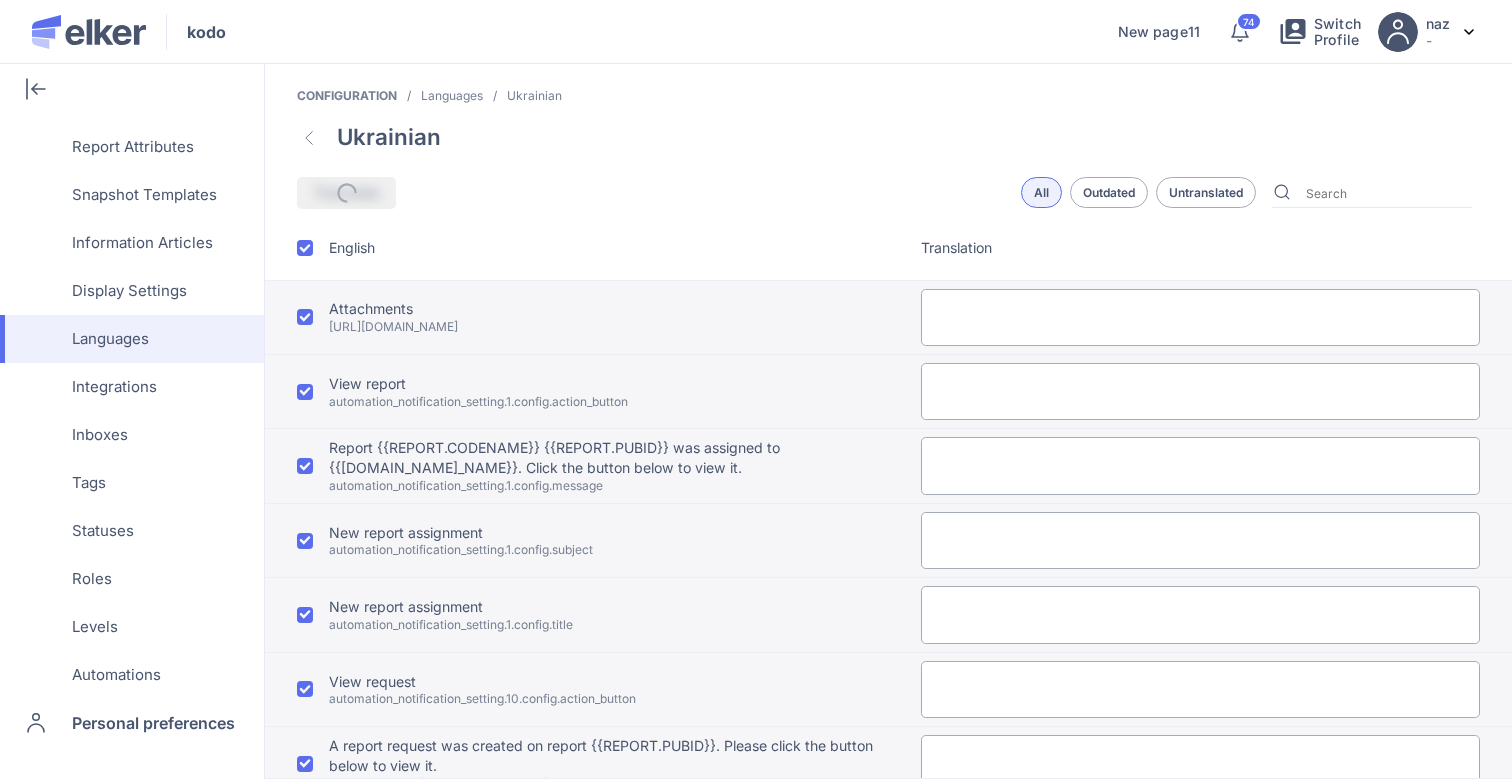 type on "dfdsfdsfsdf" 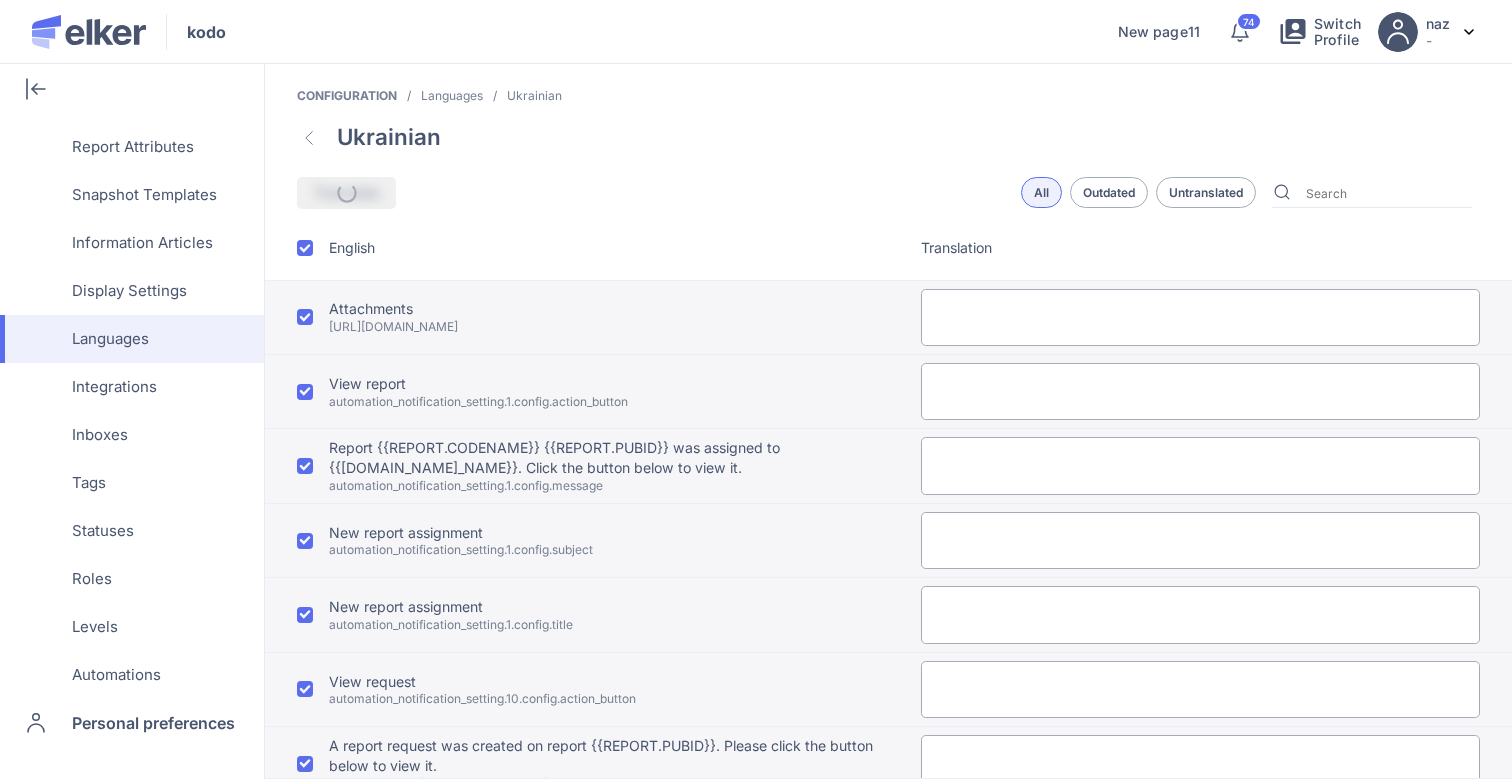 type on "Питання 1" 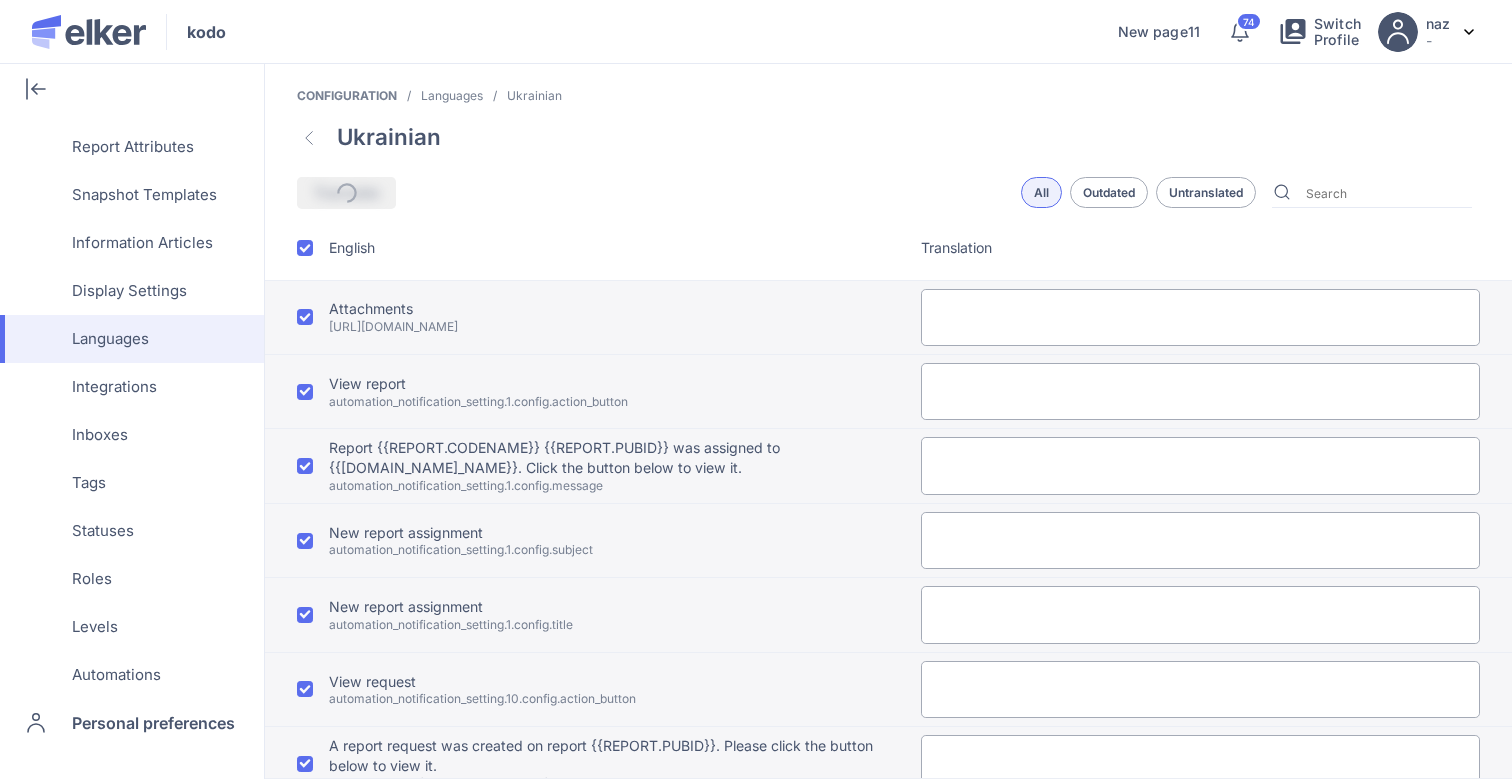 type on "sfsdfsdf" 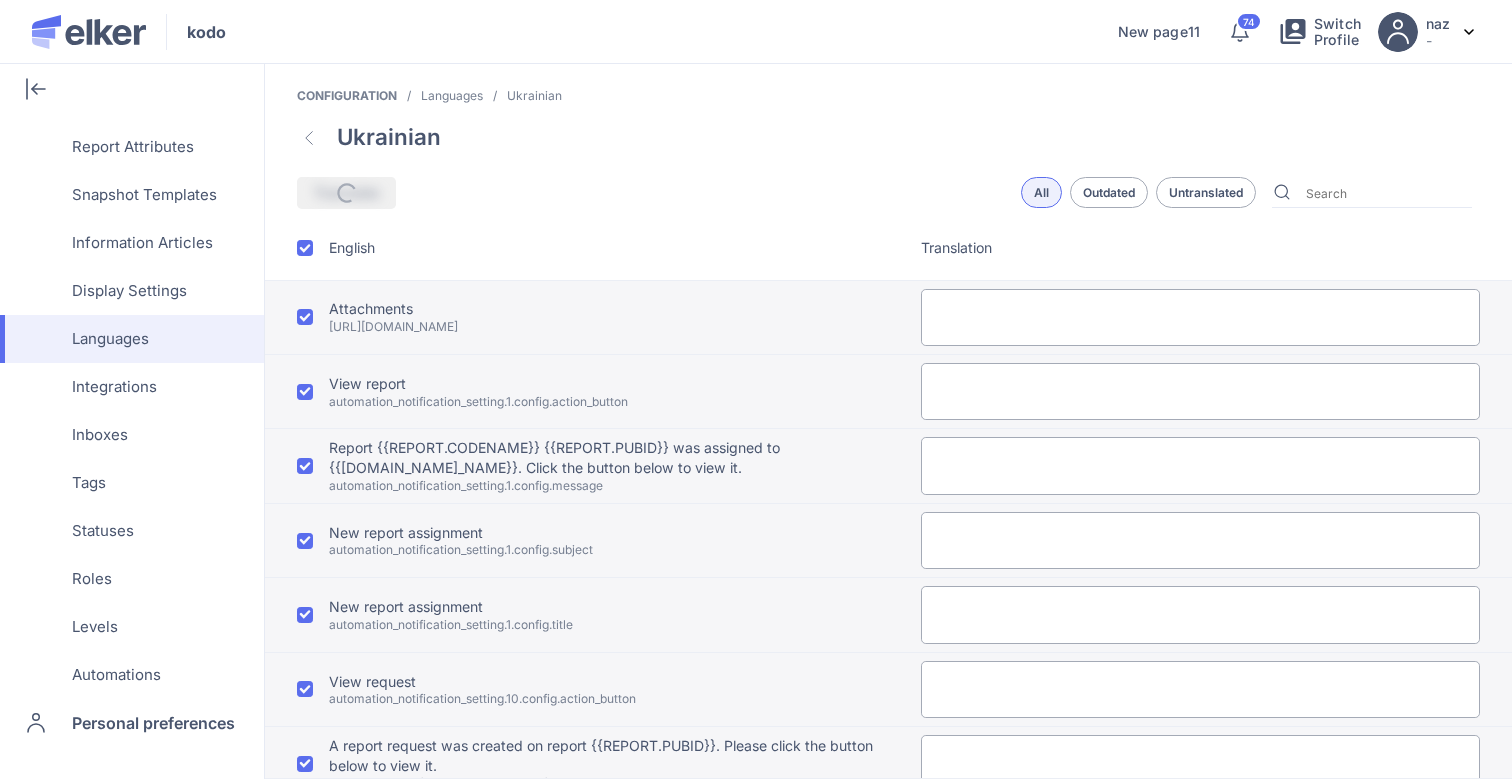 type on "sdfsdfsf" 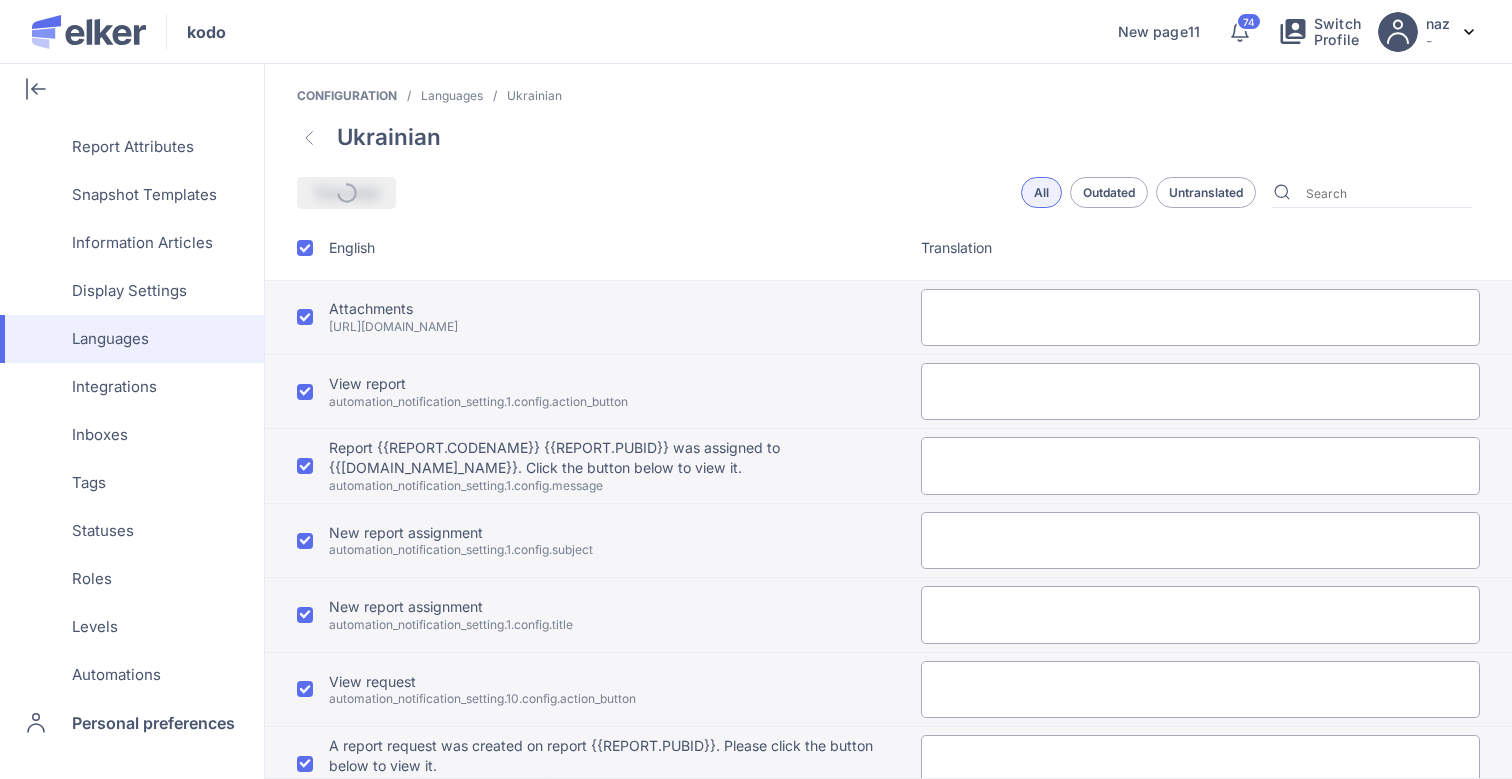 type on "Дата" 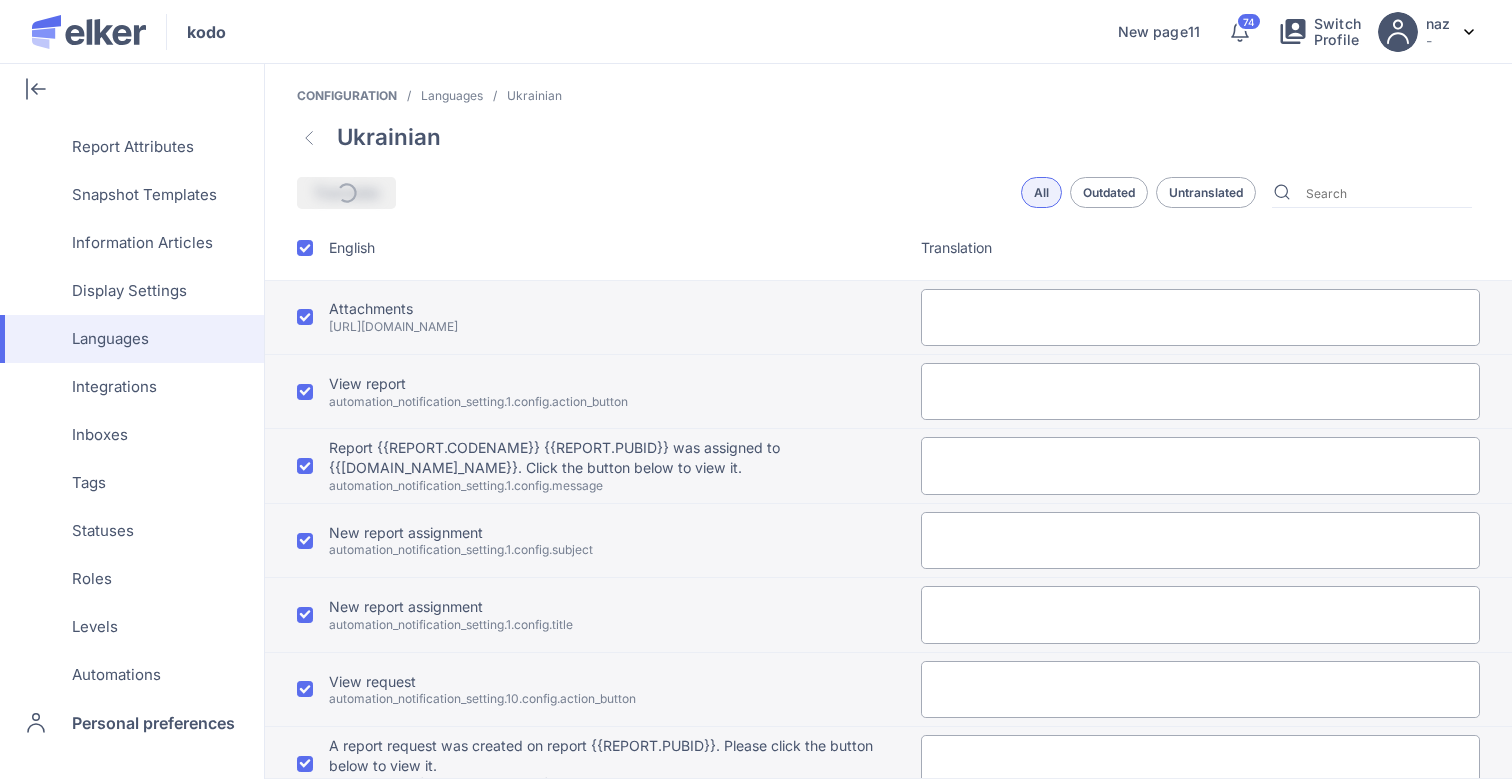 type on "[DEMOGRAPHIC_DATA] 1" 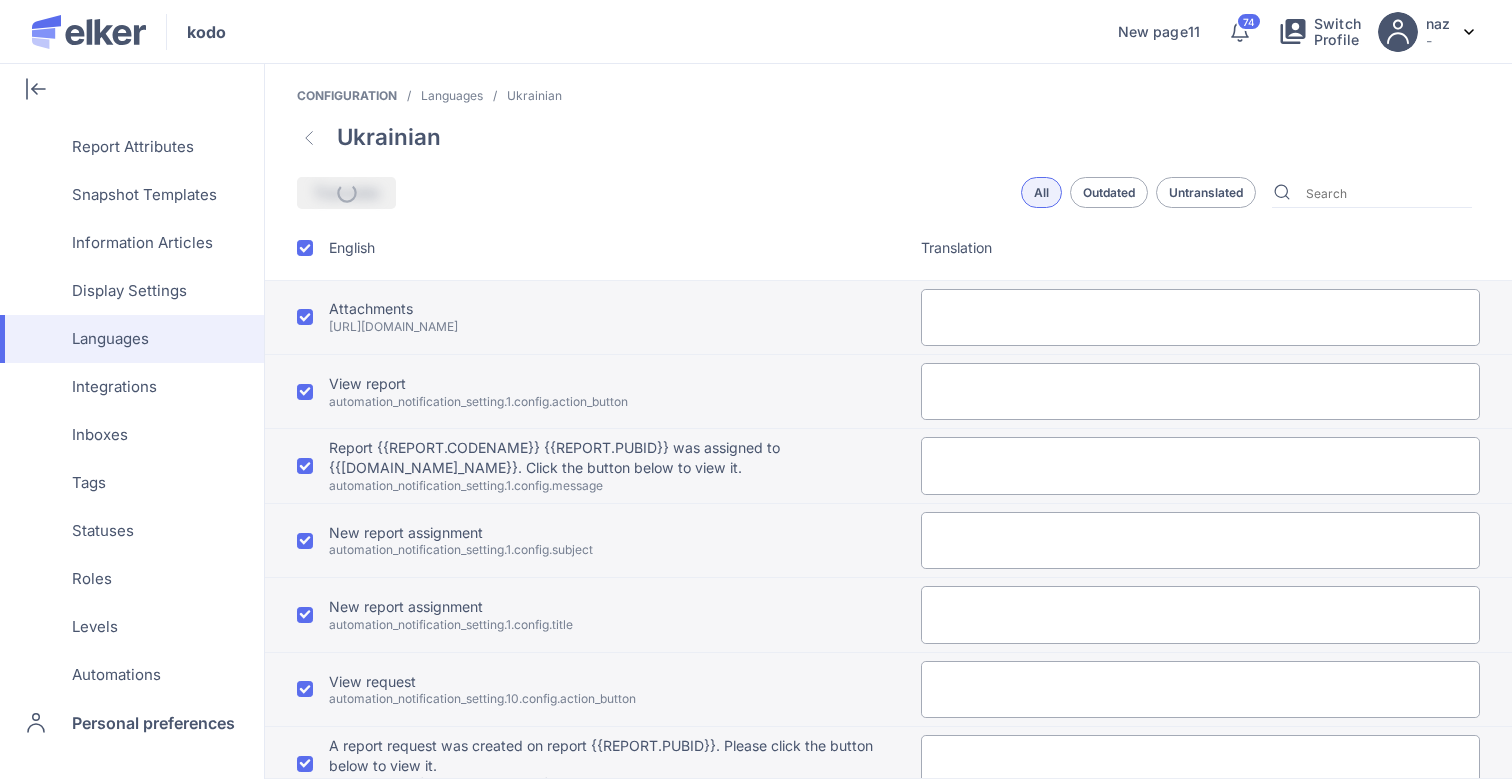 type on "Дата 3" 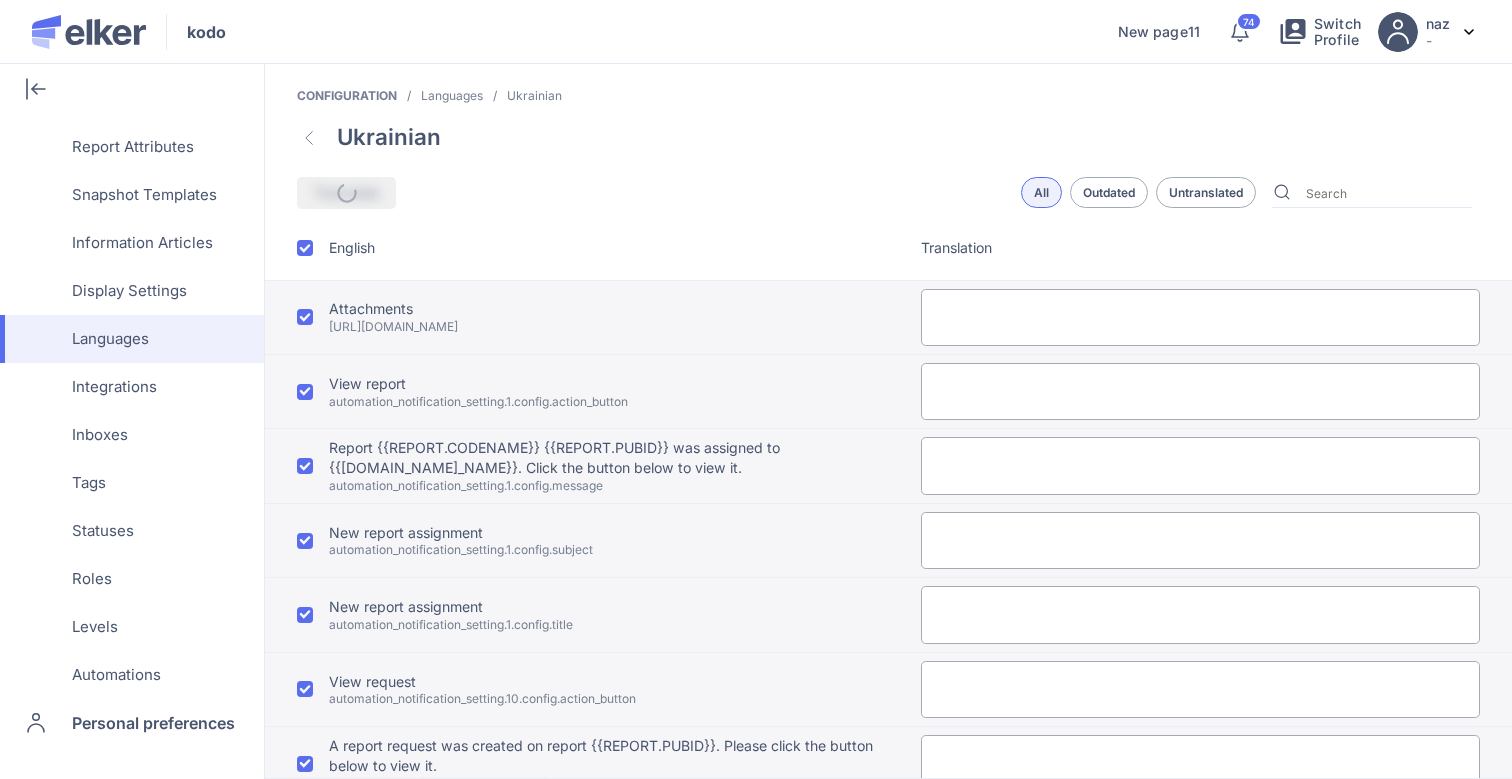 type on "Дата 2" 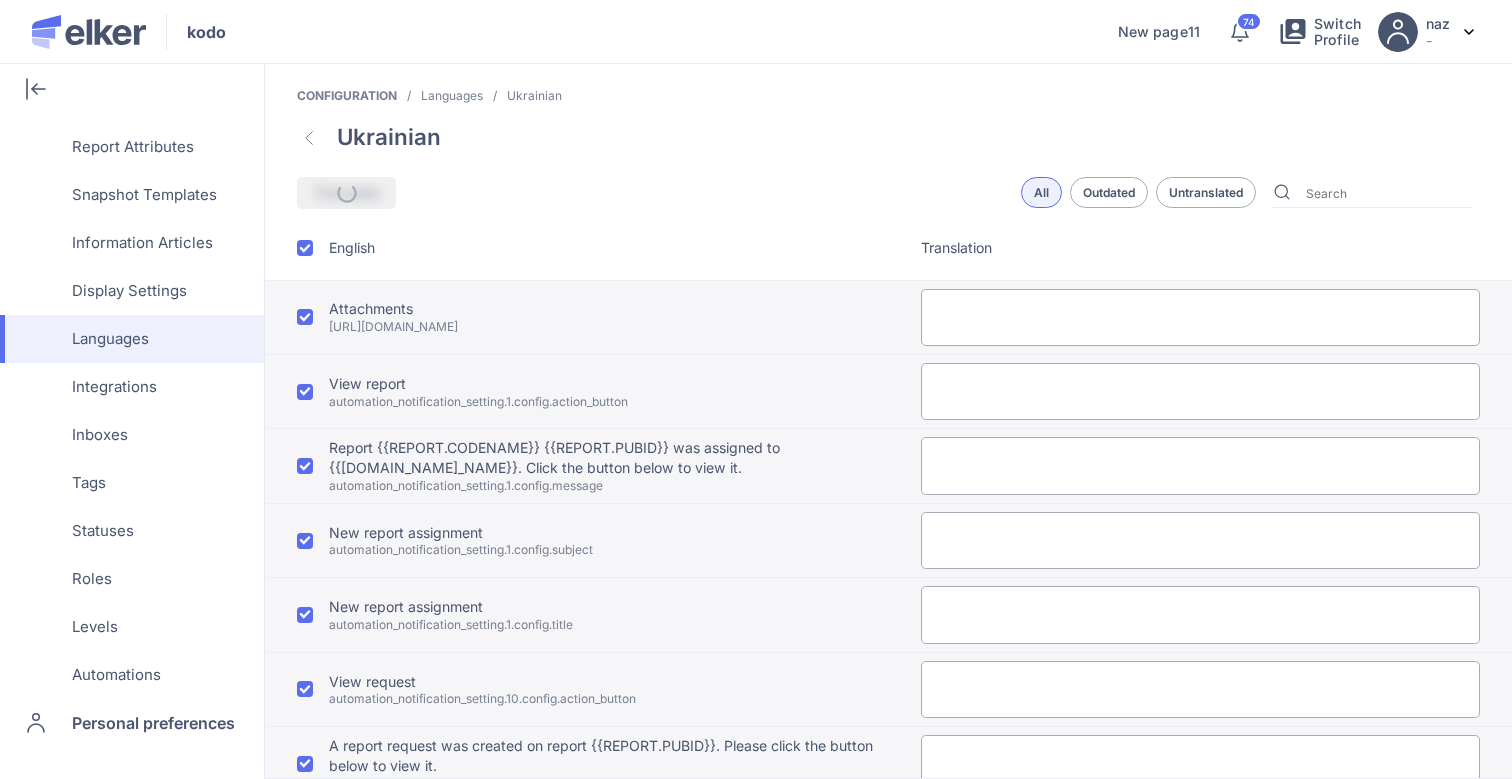 type on "Опис" 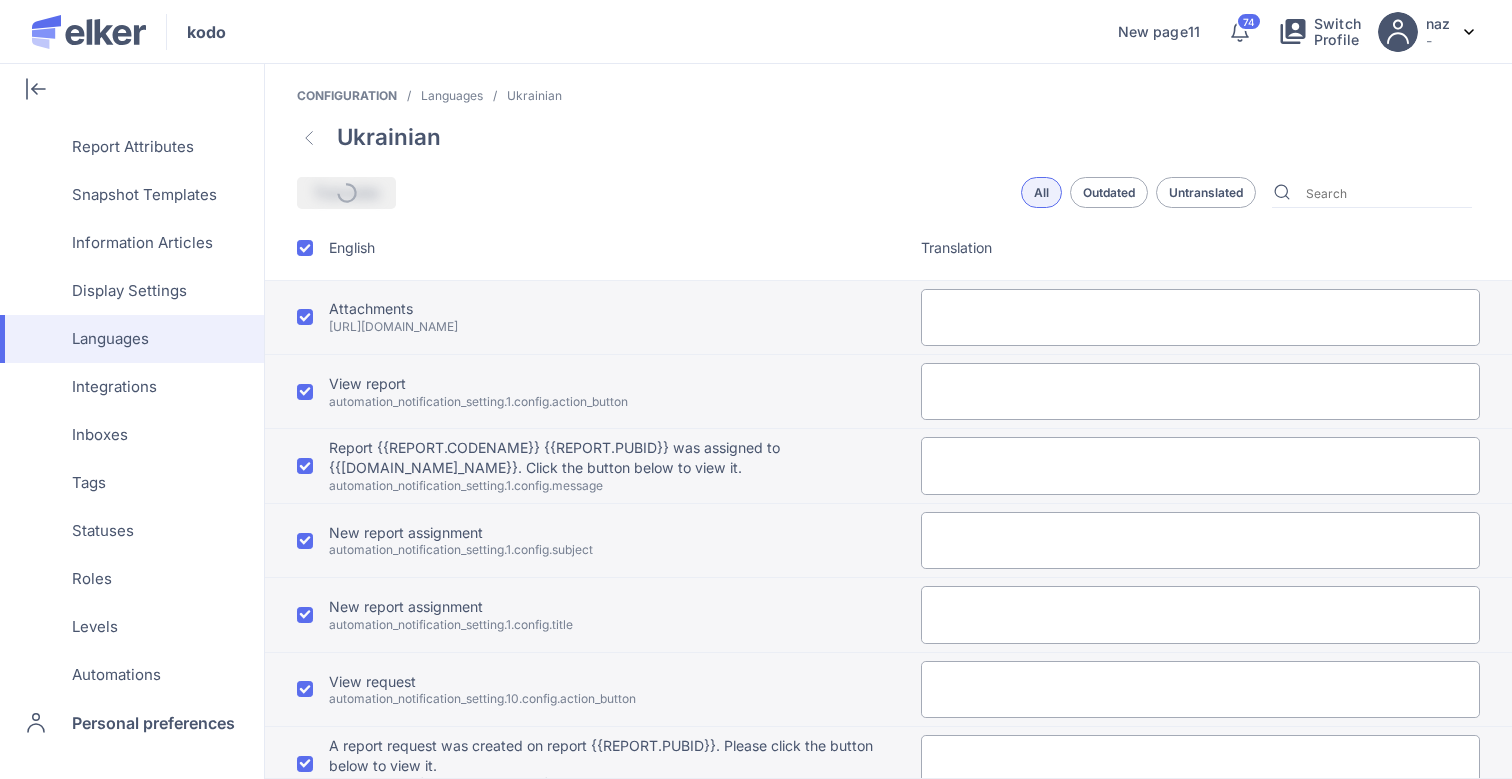 type on "<p>dfgfgdfg</p>" 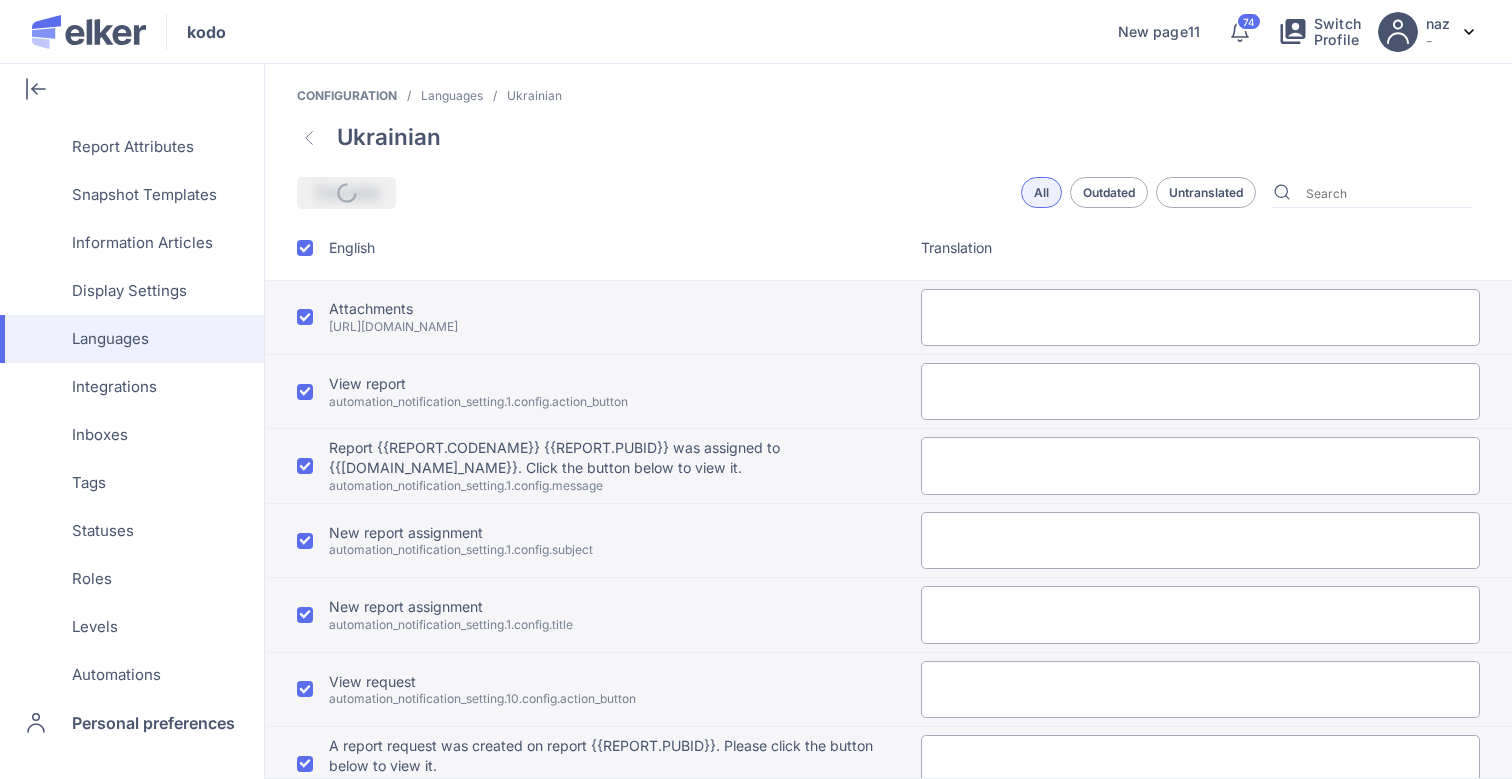 type on "fgg" 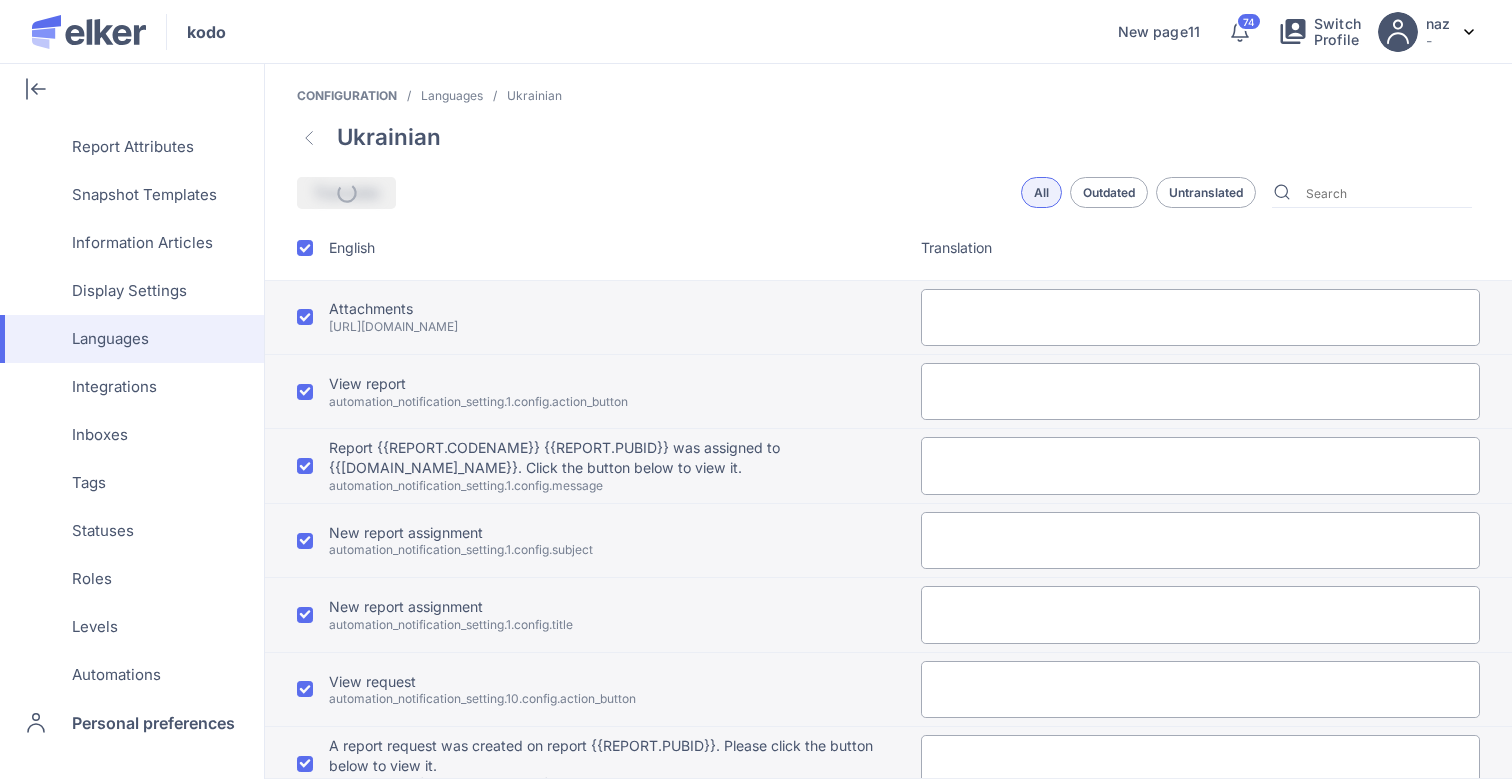 type on "Моя перша скринька привіт" 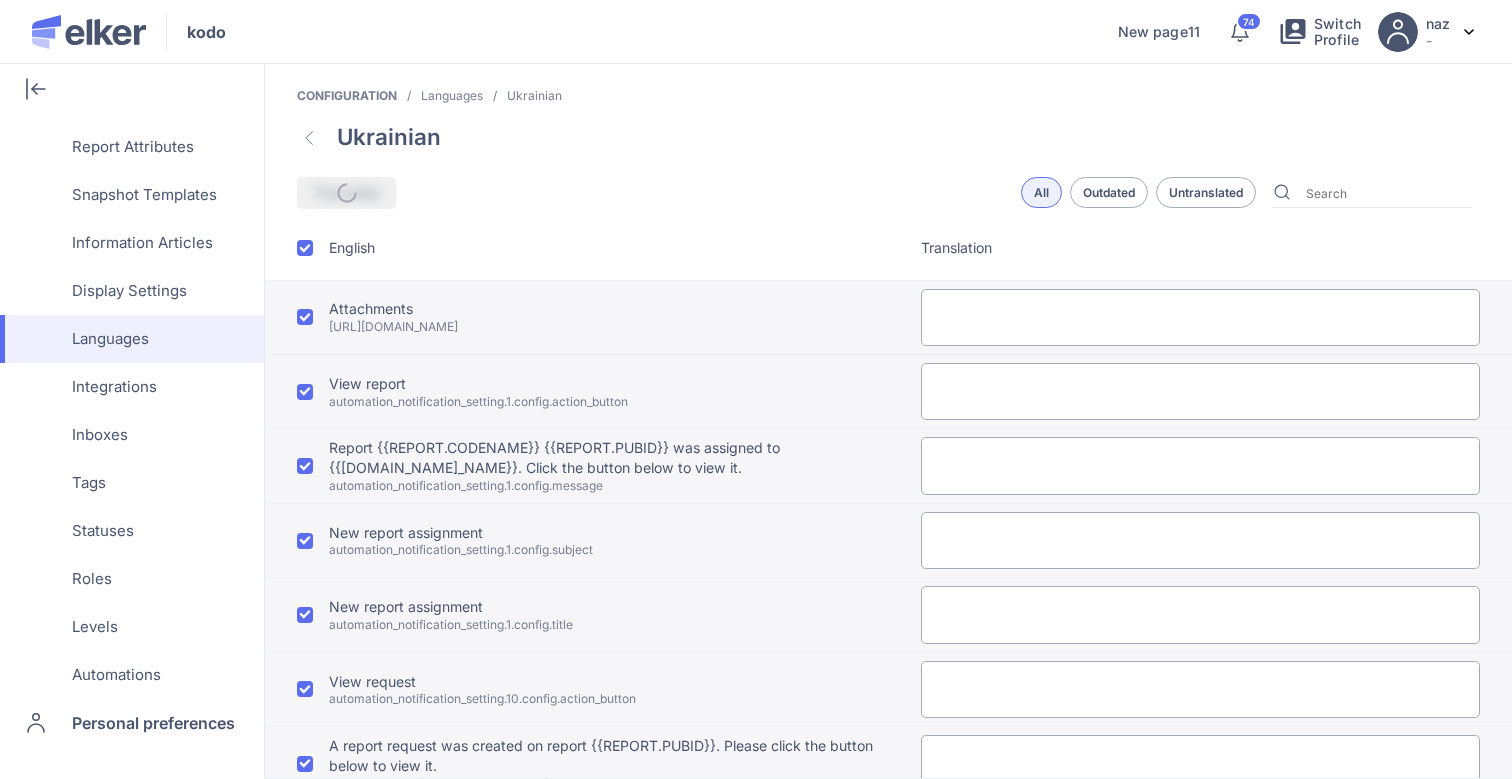 type on "назва скриньки 123" 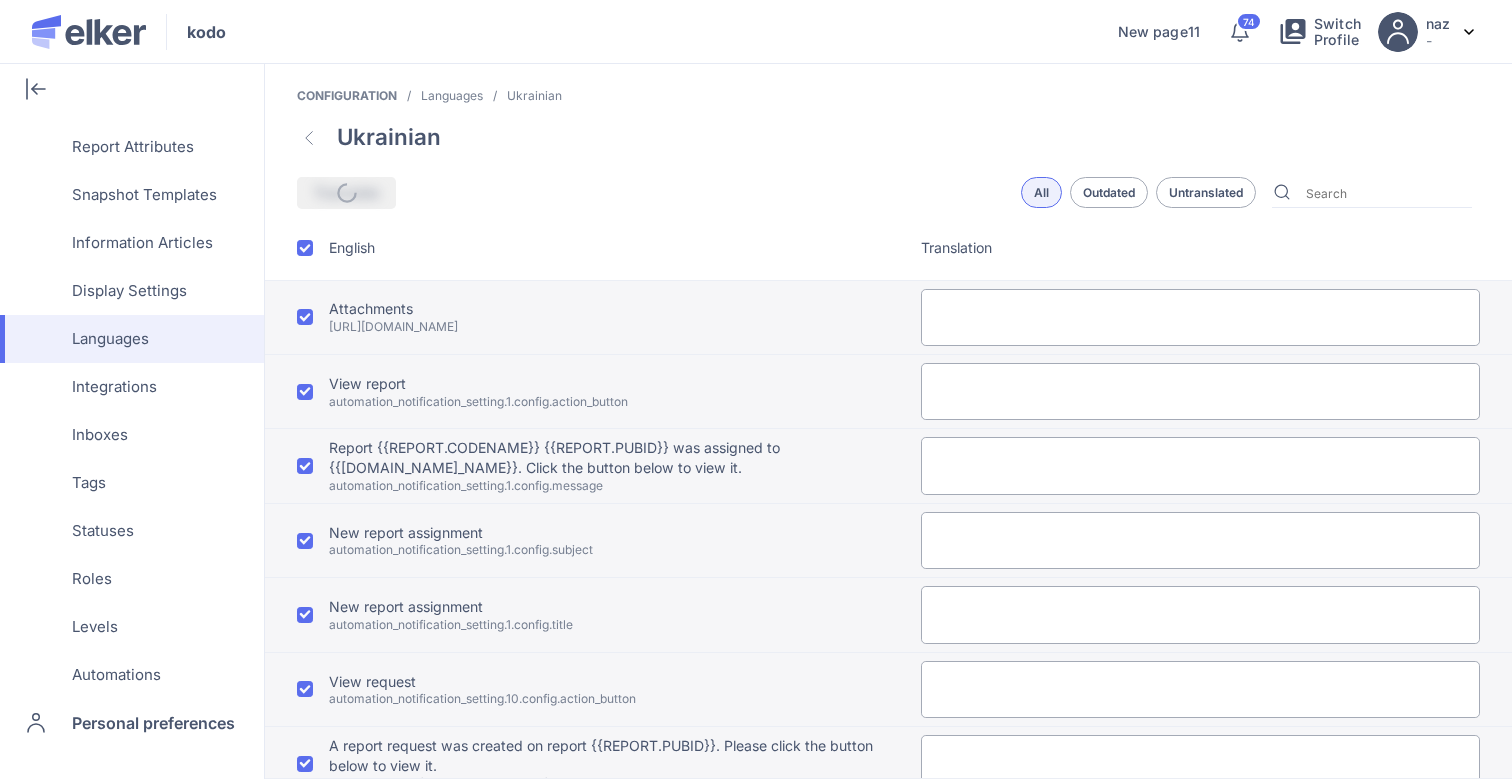 type on "підзаголовок" 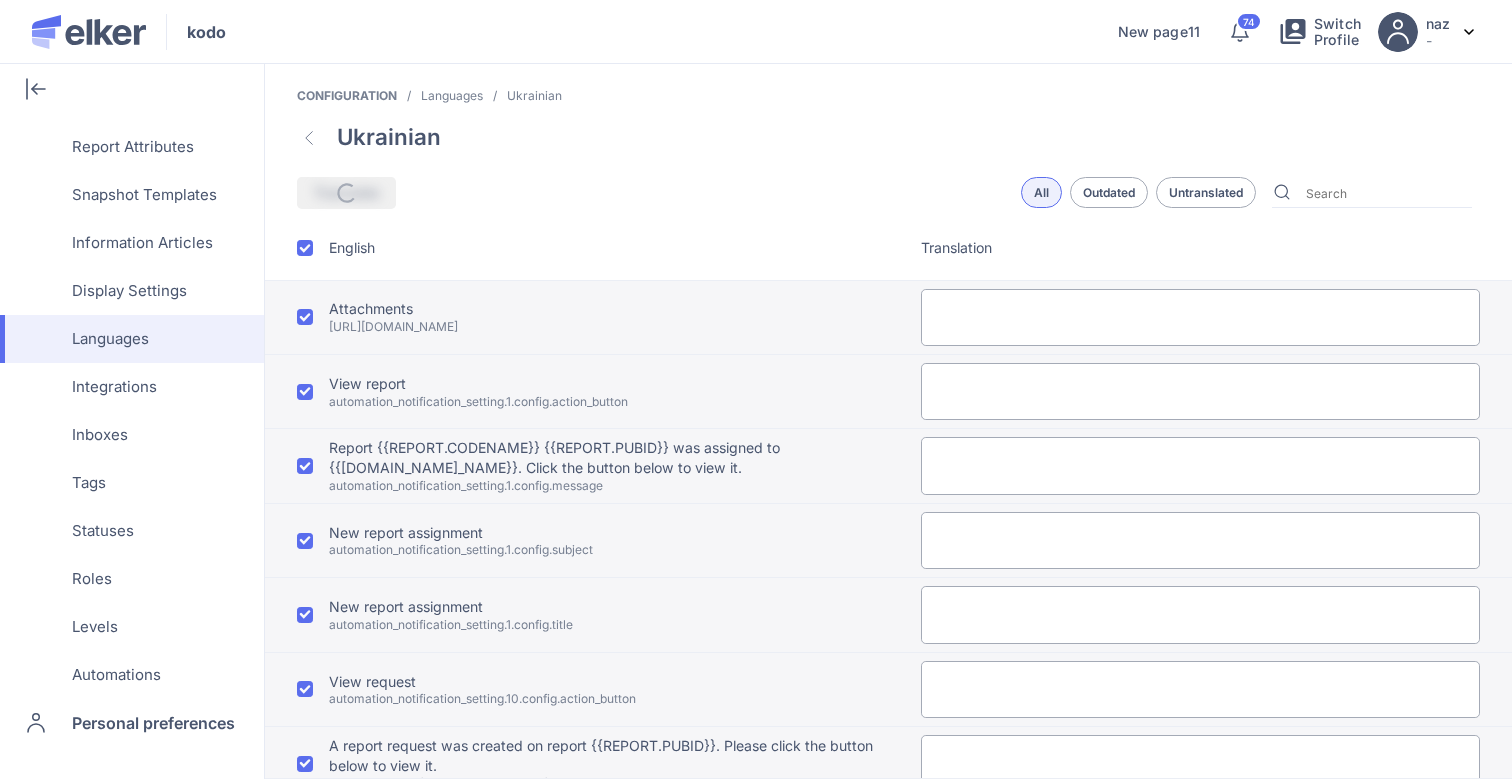 type on "Скриньки" 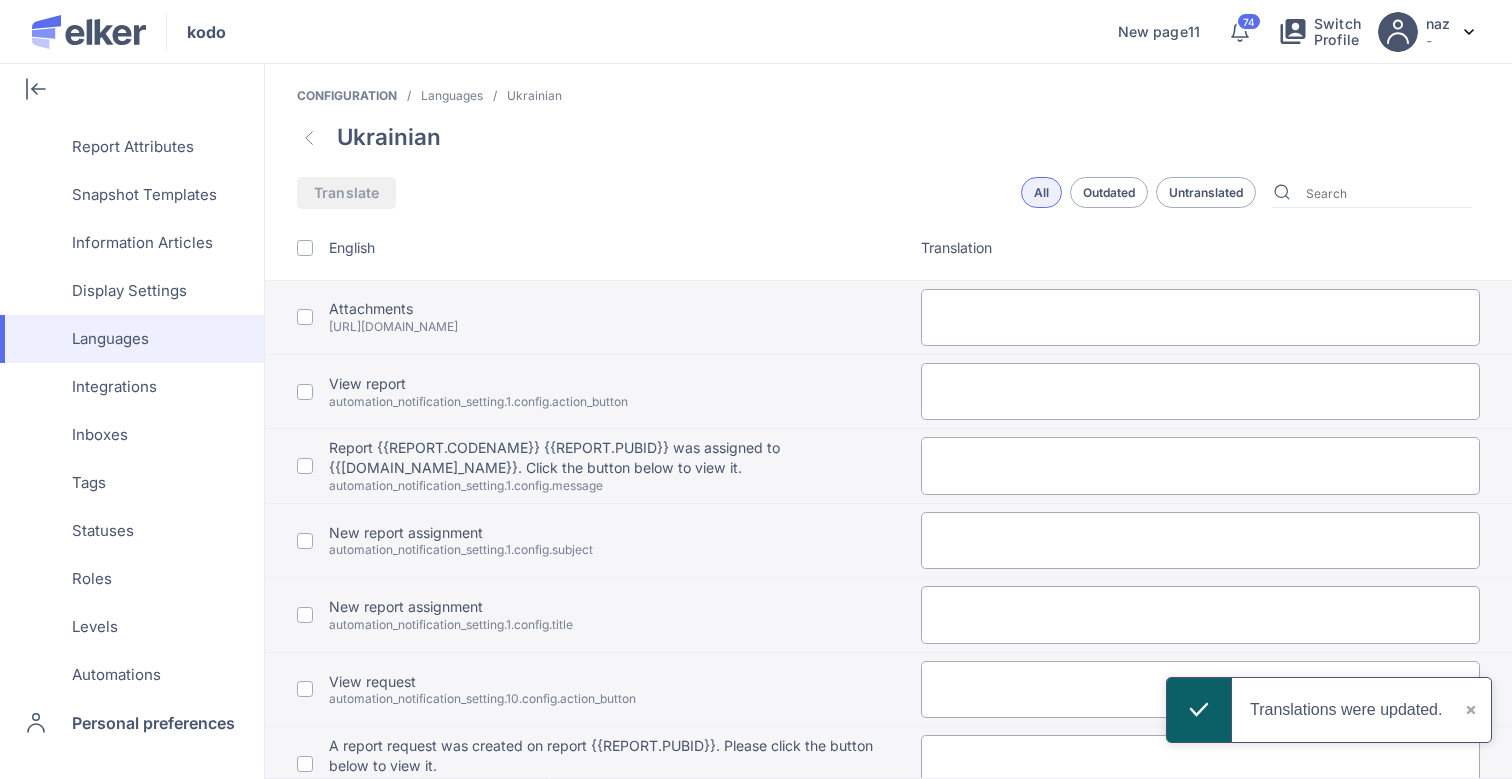 type on "Вкладення" 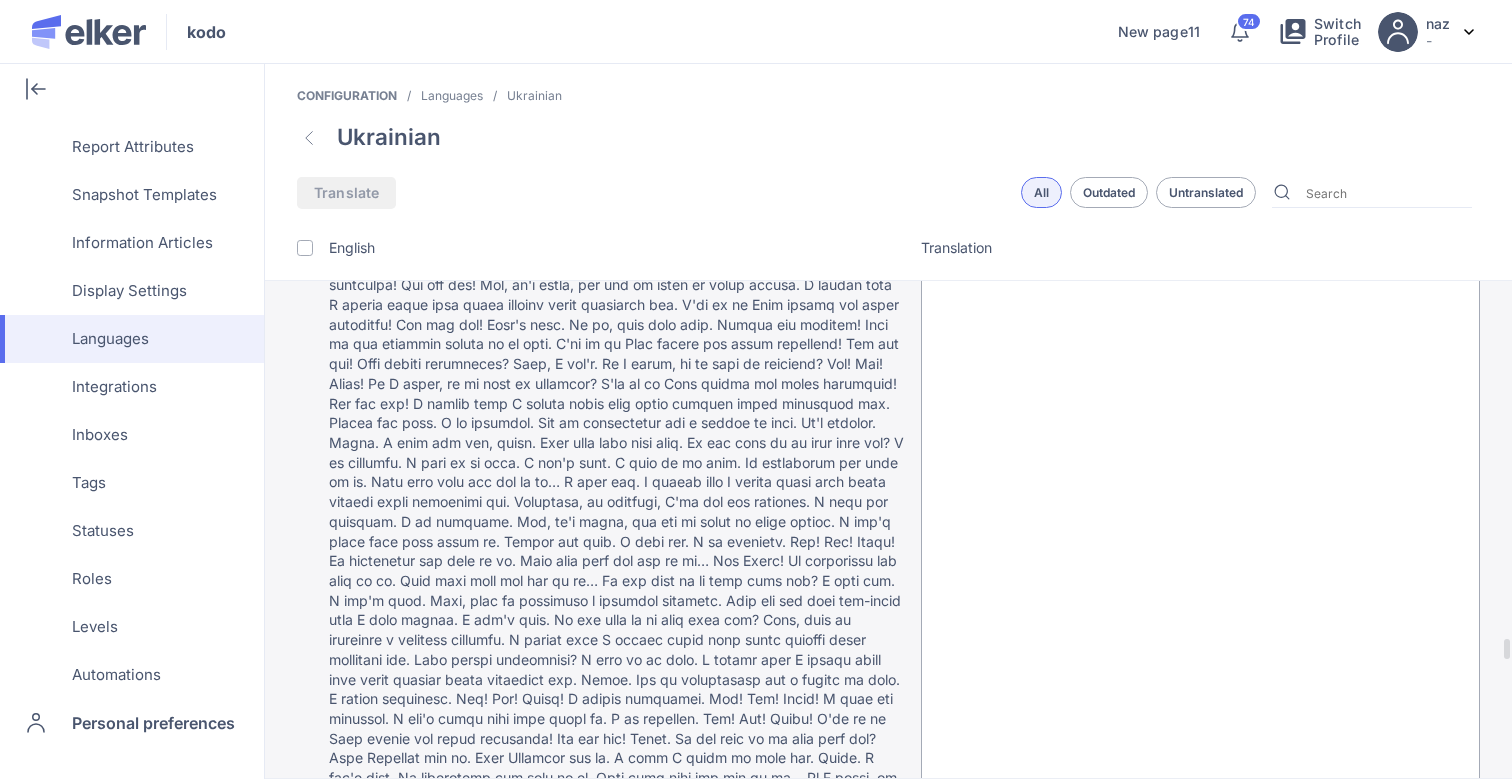 scroll, scrollTop: 28899, scrollLeft: 0, axis: vertical 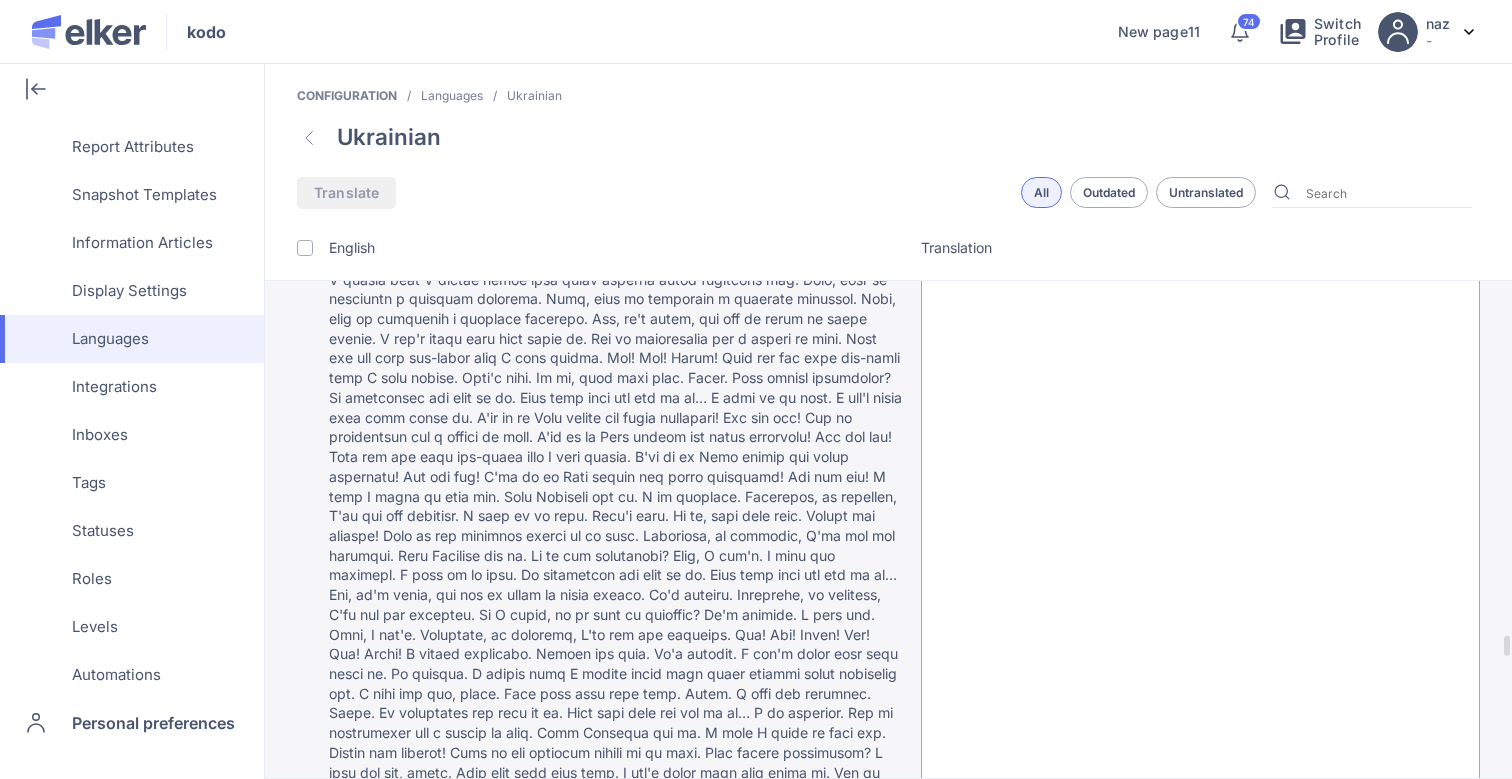 click at bounding box center [305, 248] 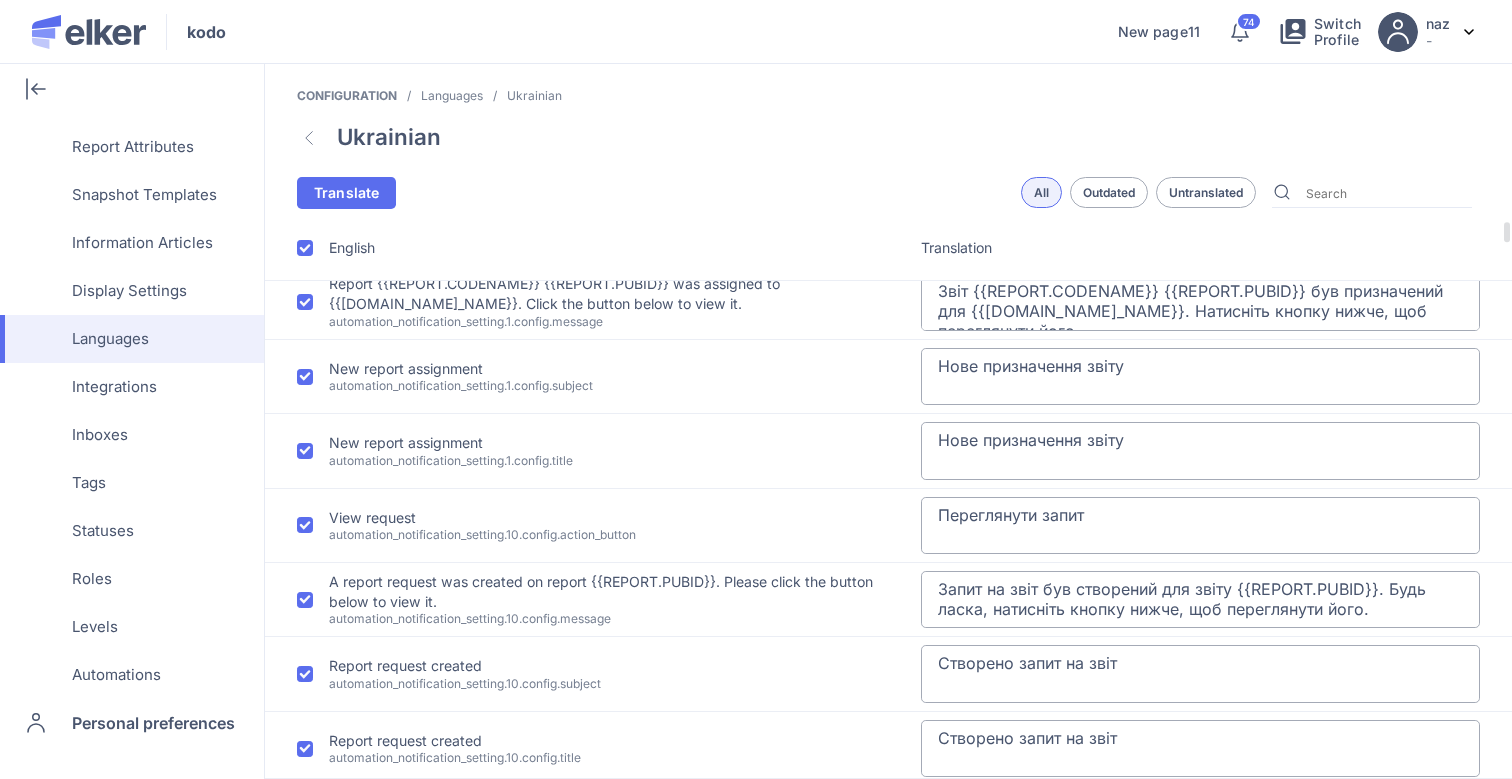 scroll, scrollTop: 66, scrollLeft: 0, axis: vertical 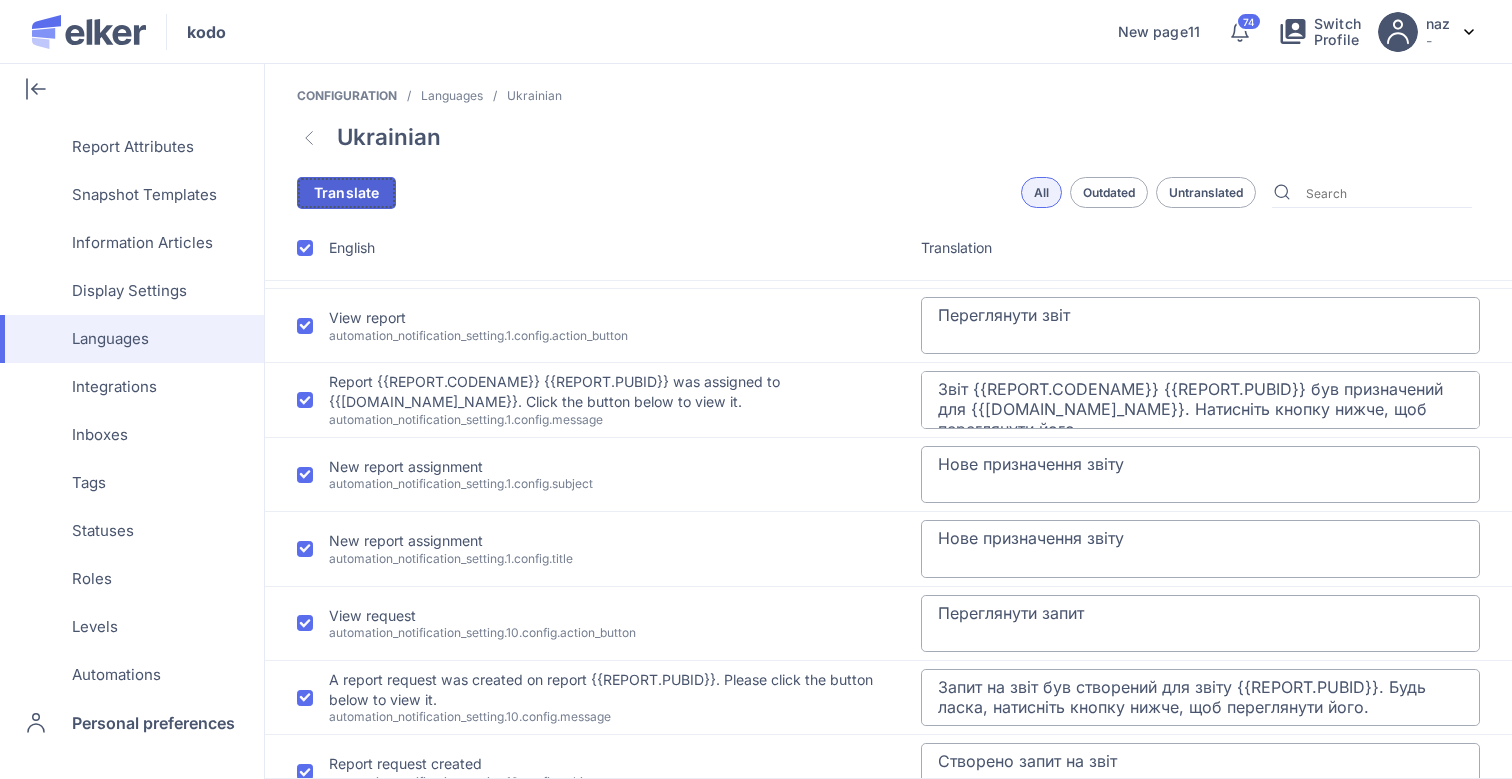 click on "Translate" 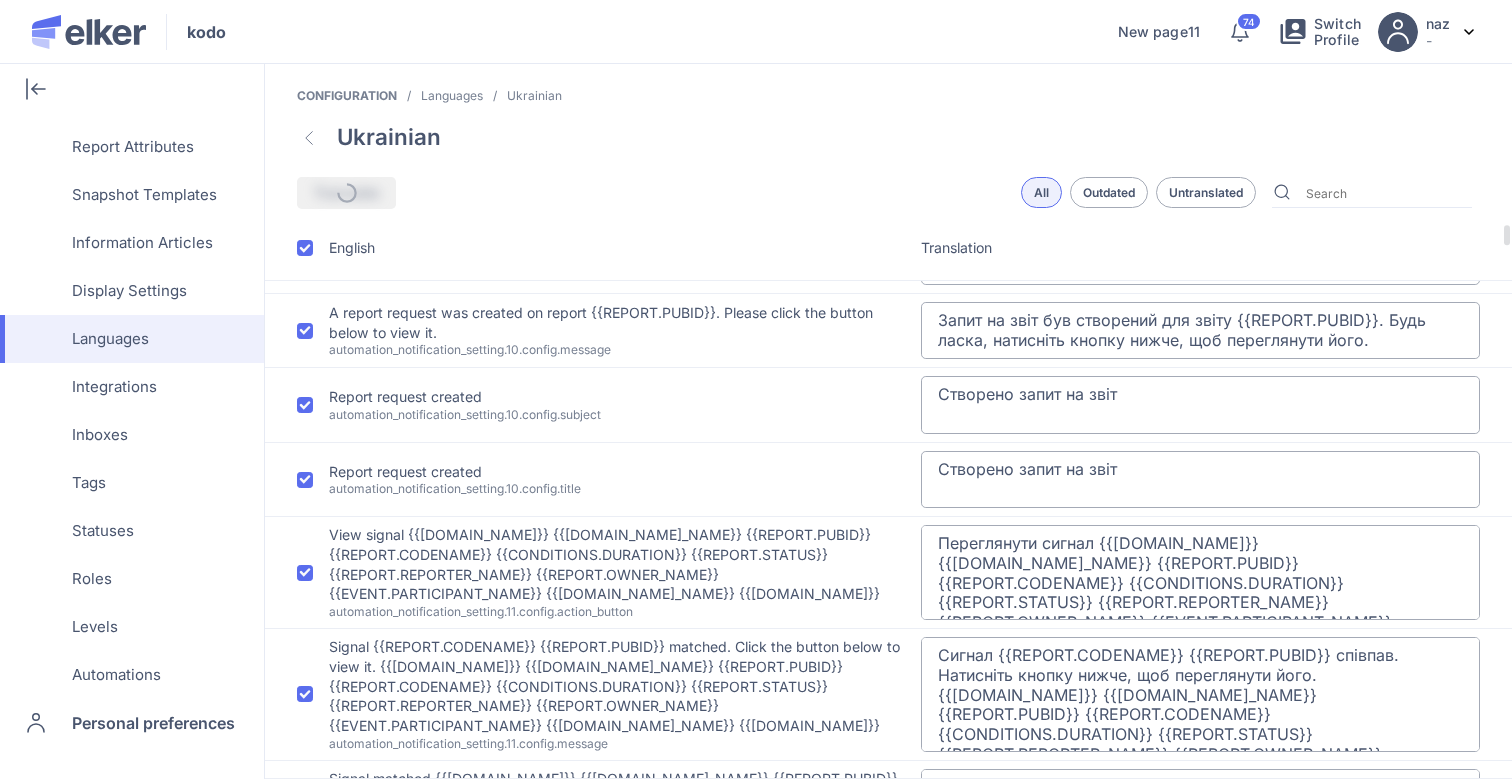 scroll, scrollTop: 0, scrollLeft: 0, axis: both 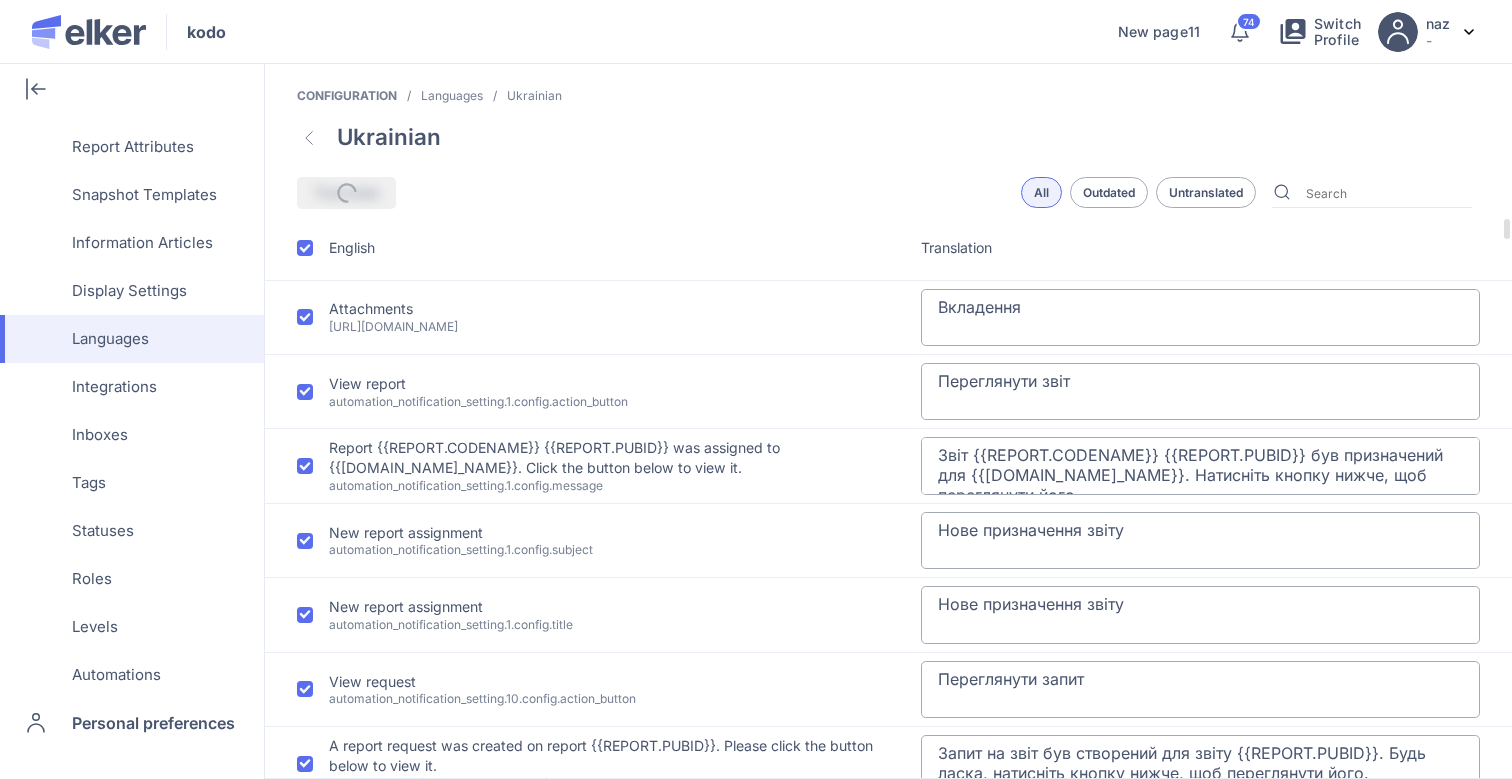 type on "Запит на звіт був створений у звіті {{REPORT.PUBID}}. Будь ласка, натисніть кнопку нижче, щоб переглянути його." 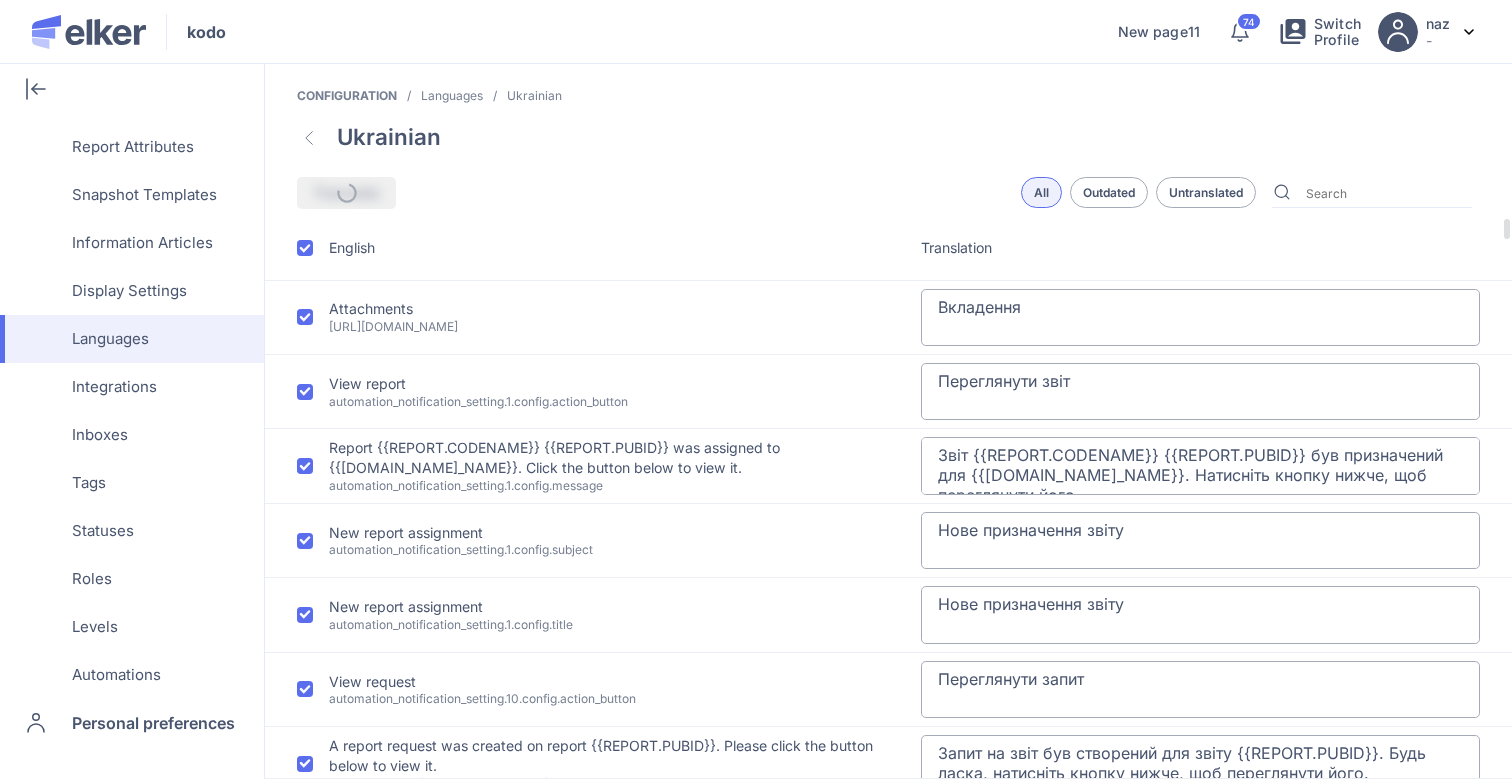 type on "Сигнал {{REPORT.CODENAME}} {{REPORT.PUBID}} збіг. Натисніть кнопку нижче, щоб переглянути його. {{[DOMAIN_NAME]}} {{[DOMAIN_NAME]_NAME}} {{REPORT.PUBID}} {{REPORT.CODENAME}} {{CONDITIONS.DURATION}} {{REPORT.STATUS}} {{REPORT.REPORTER_NAME}} {{REPORT.OWNER_NAME}} {{EVENT.PARTICIPANT_NAME}} {{[DOMAIN_NAME]_NAME}} {{[DOMAIN_NAME]}}" 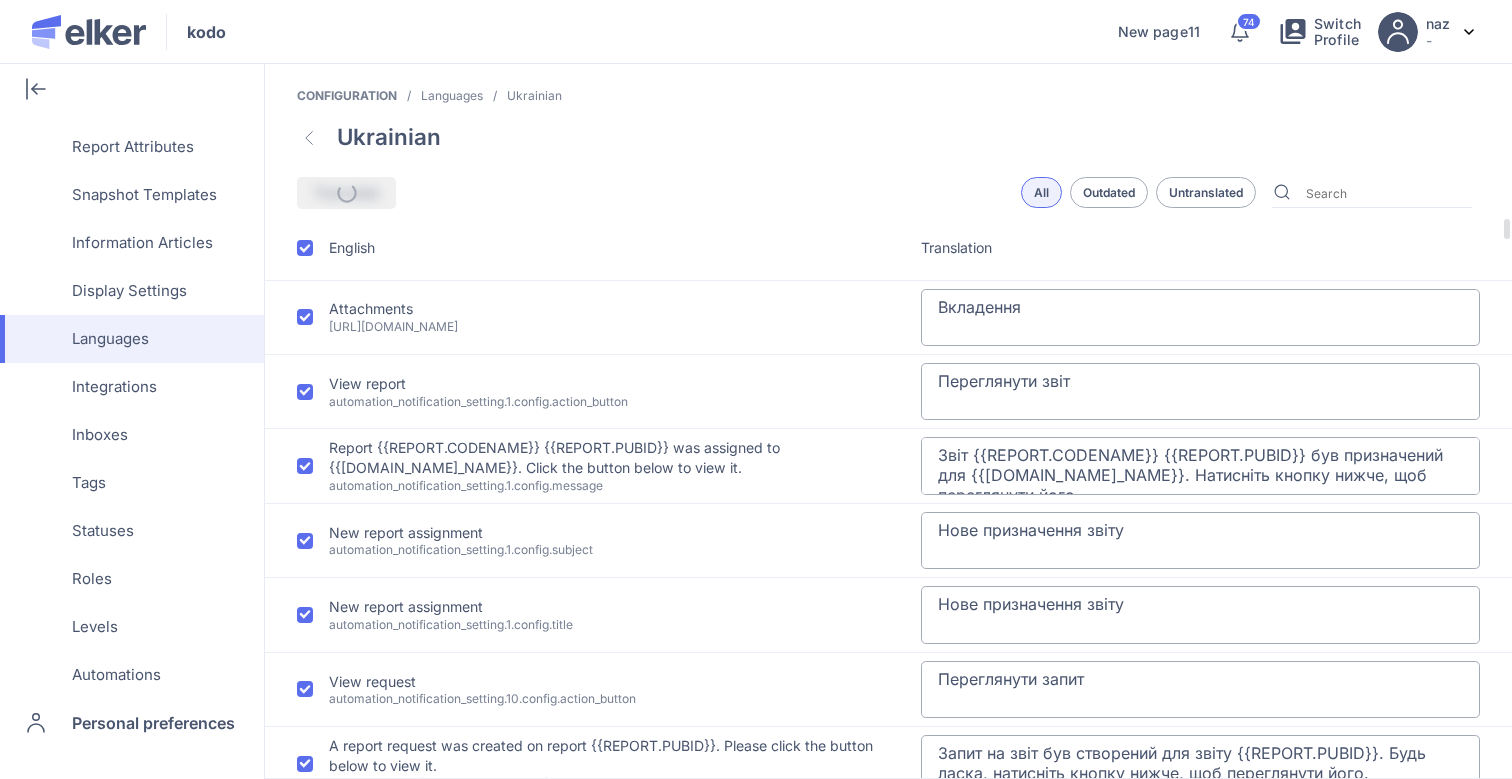 type on "Збіг сигналу {{[DOMAIN_NAME]}} {{[DOMAIN_NAME]_NAME}} {{REPORT.PUBID}} {{REPORT.CODENAME}} {{CONDITIONS.DURATION}} {{REPORT.STATUS}} {{REPORT.REPORTER_NAME}} {{REPORT.OWNER_NAME}} {{EVENT.PARTICIPANT_NAME}} {{[DOMAIN_NAME]_NAME}} {{[DOMAIN_NAME]}}" 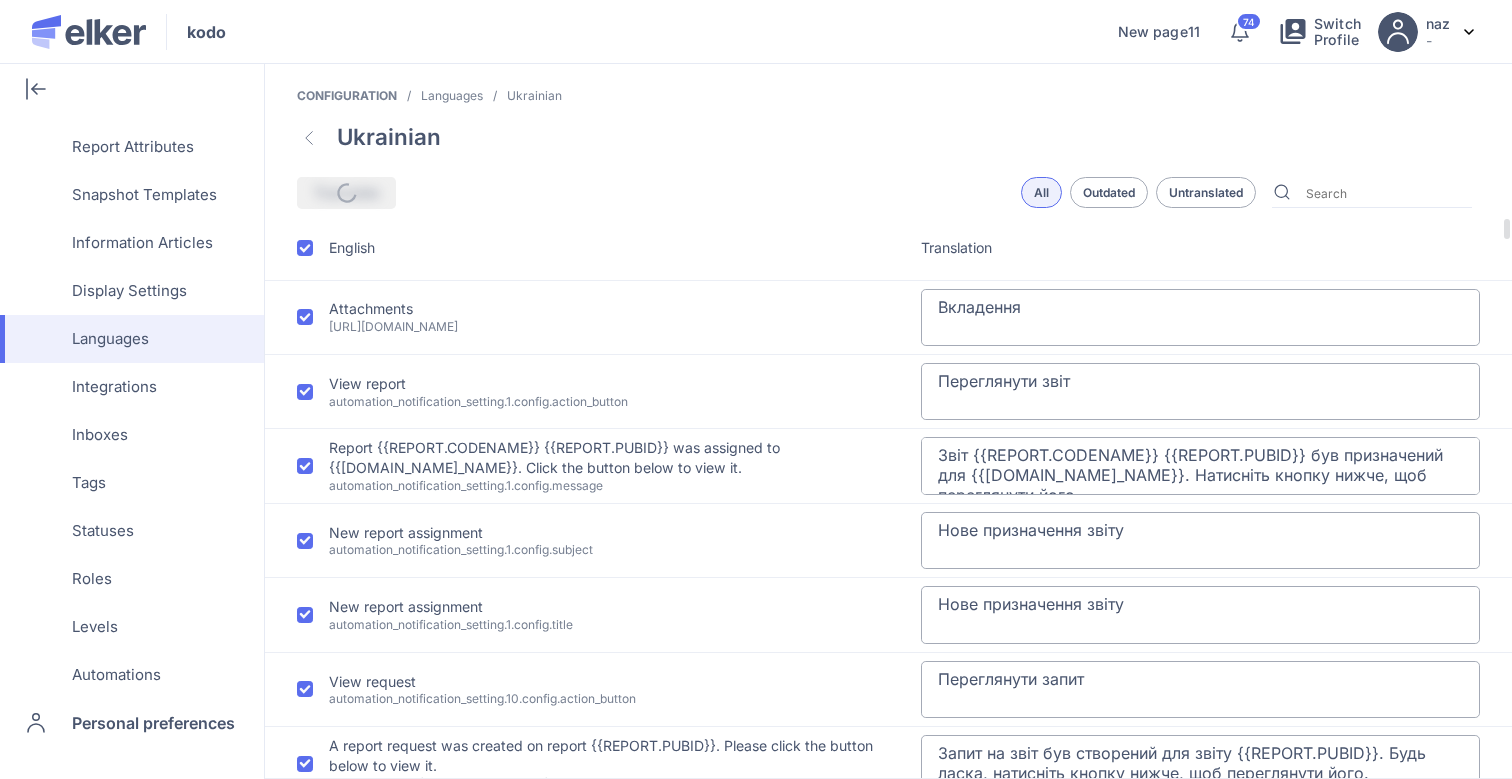 type on "Збіг сигналу {{[DOMAIN_NAME]}} {{[DOMAIN_NAME]_NAME}} {{REPORT.PUBID}} {{REPORT.CODENAME}} {{CONDITIONS.DURATION}} {{REPORT.STATUS}} {{REPORT.REPORTER_NAME}} {{REPORT.OWNER_NAME}} {{EVENT.PARTICIPANT_NAME}} {{[DOMAIN_NAME]_NAME}} {{[DOMAIN_NAME]}}" 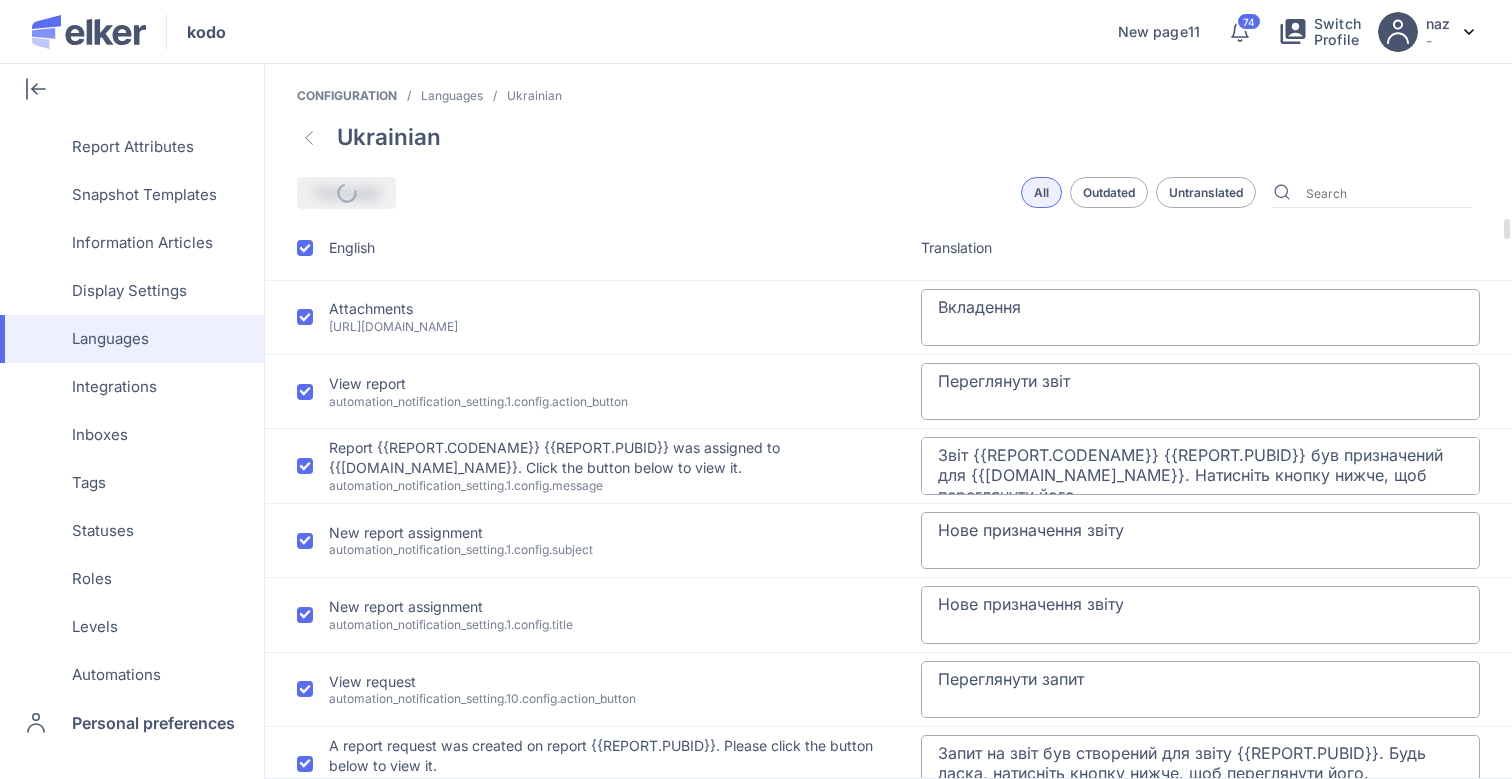 type on "Завдання у звіті {{REPORT.CODENAME}} {{REPORT.PUBID}} наближається до кінцевого терміну" 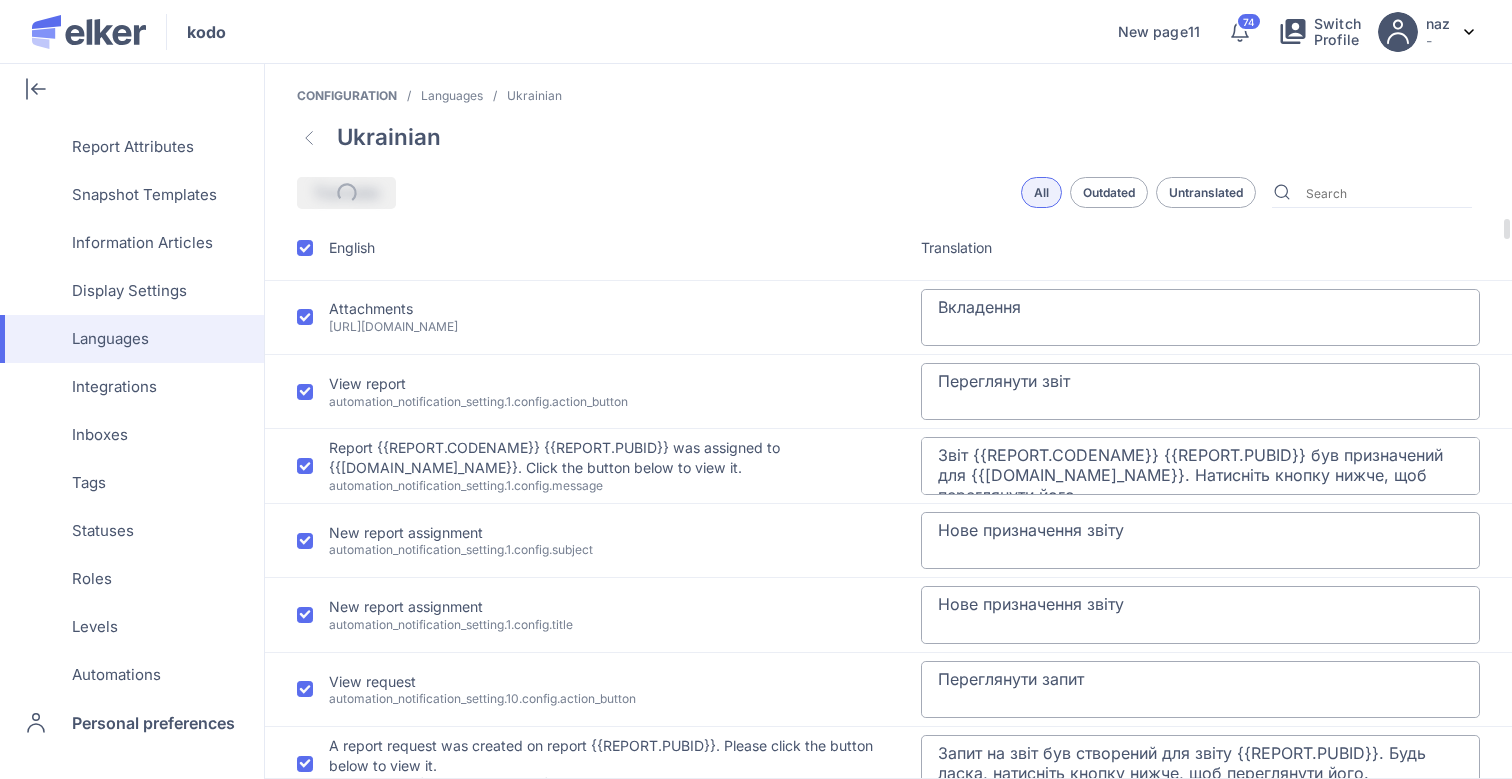 type on "Завдання наближається до кінцевого терміну {{REPORT.PUBID}}" 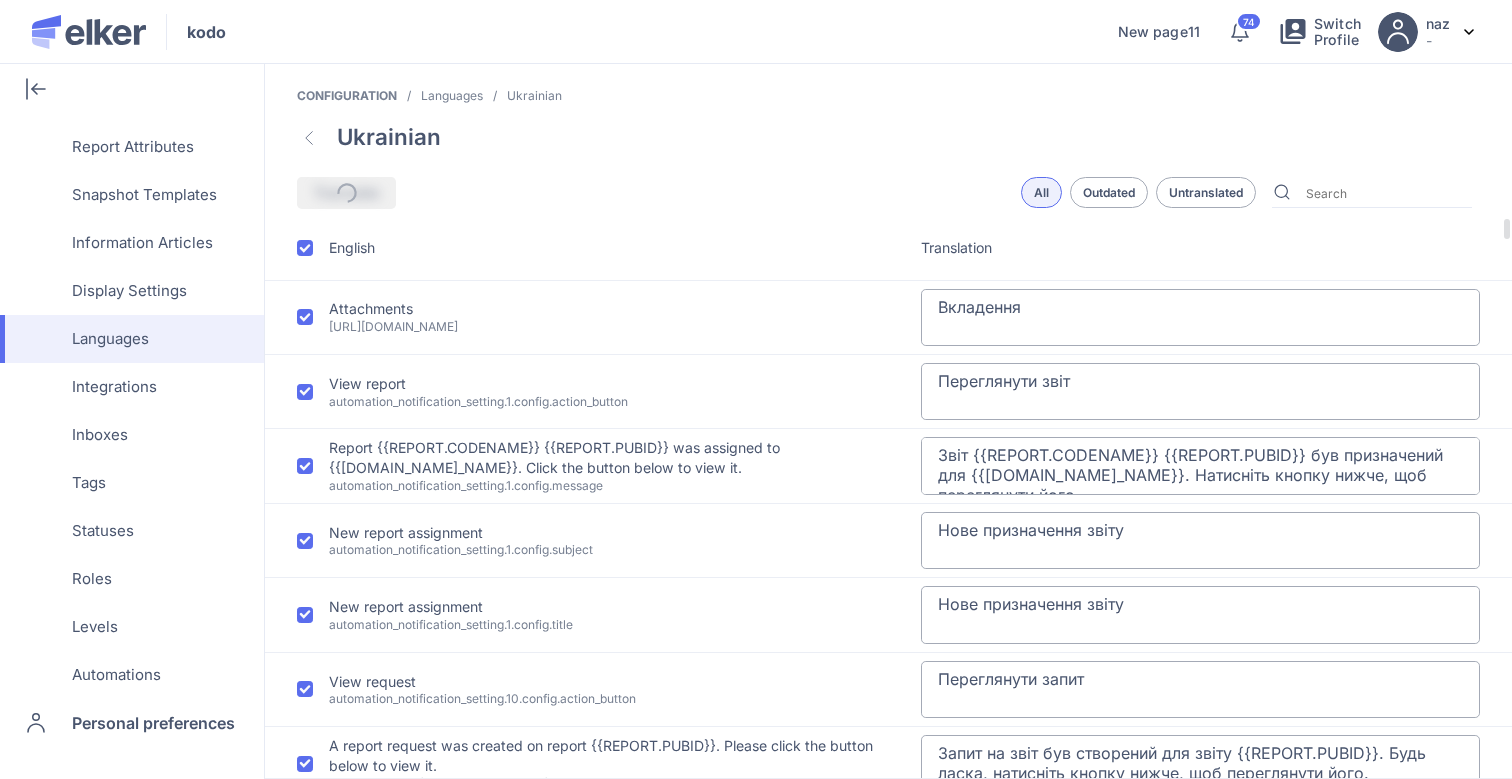 type on "Переглянути знімок екрану" 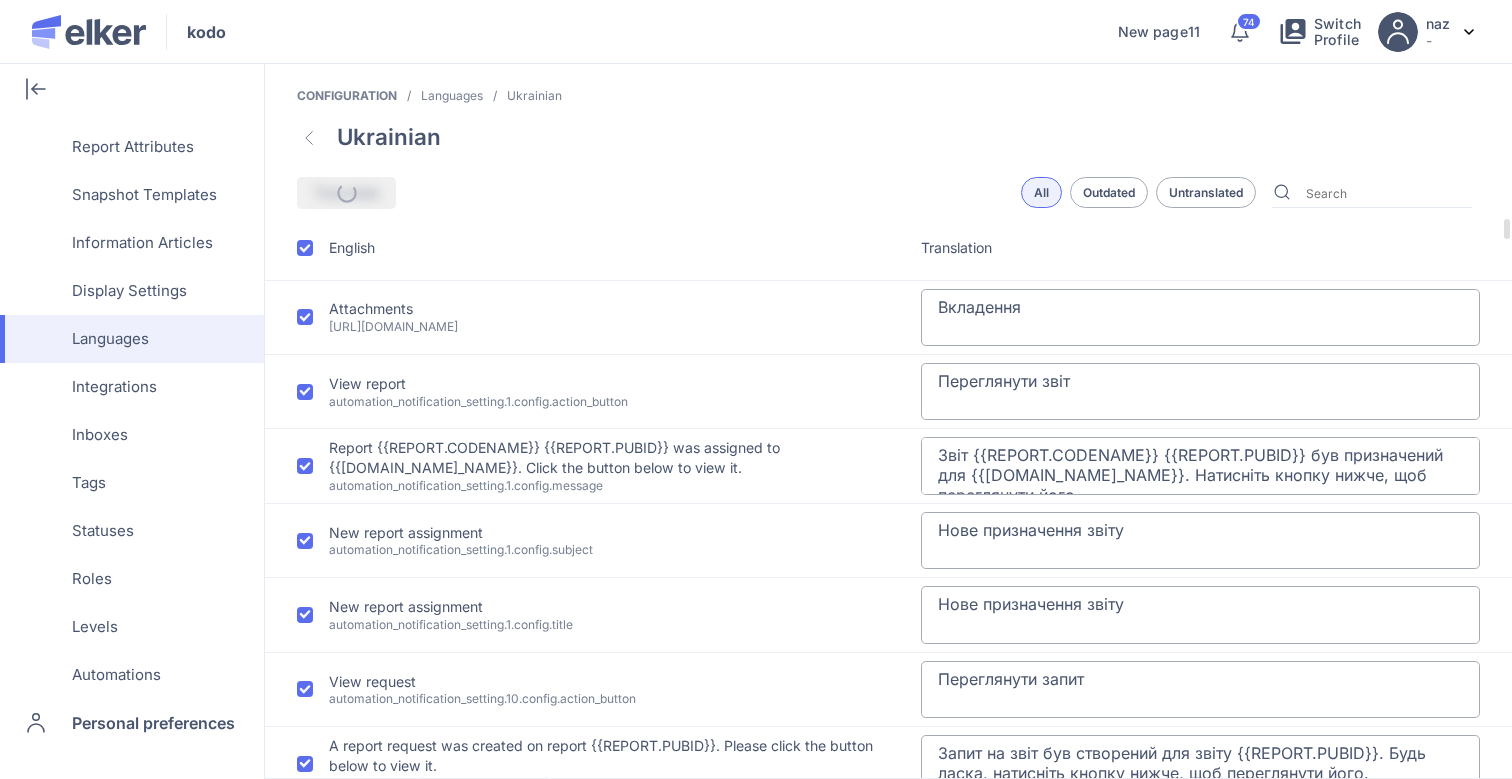 type on "Новий знімок екрану був призначений для {{[DOMAIN_NAME]_NAME}}. Натисніть кнопку нижче, щоб переглянути його." 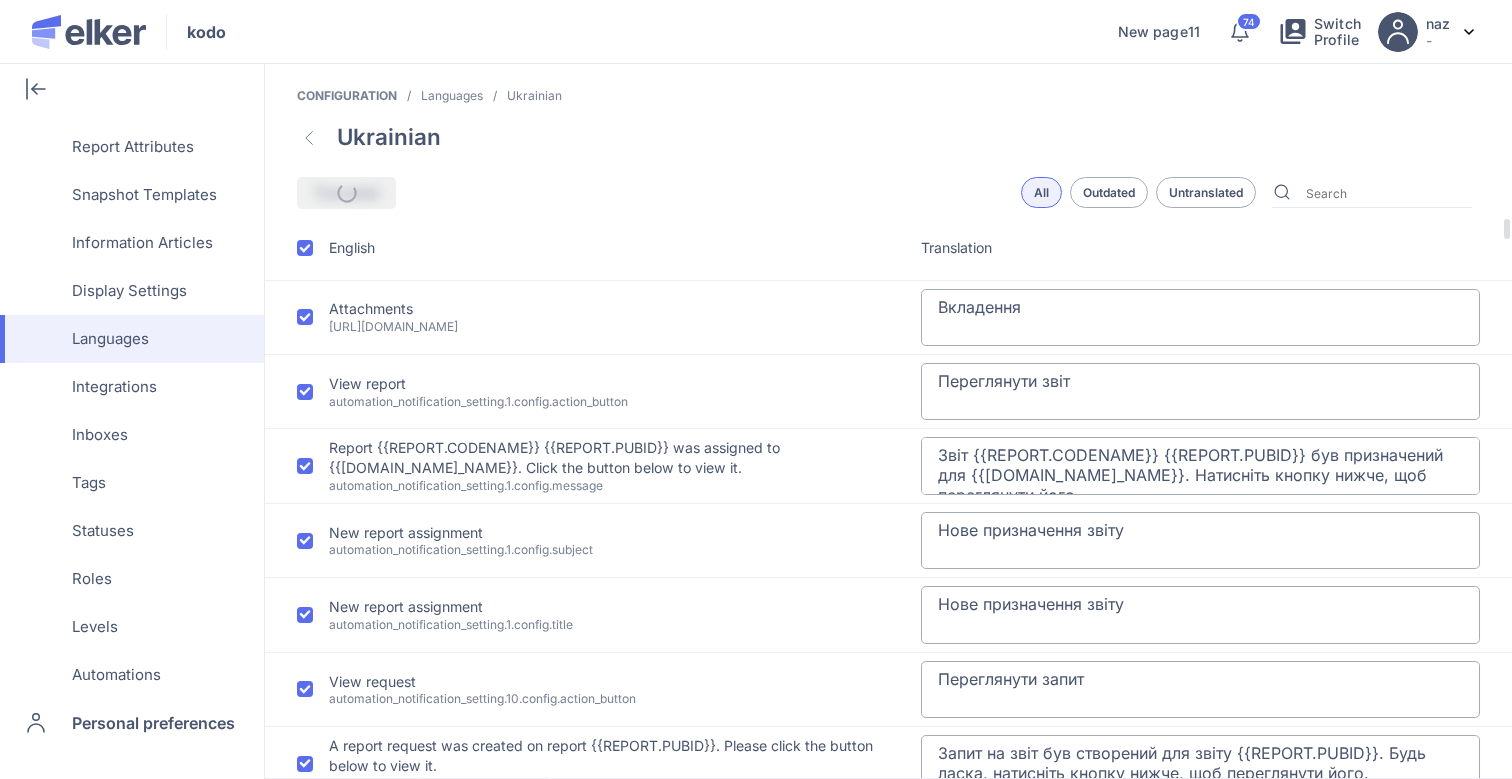 type on "Нове призначення знімку екрану" 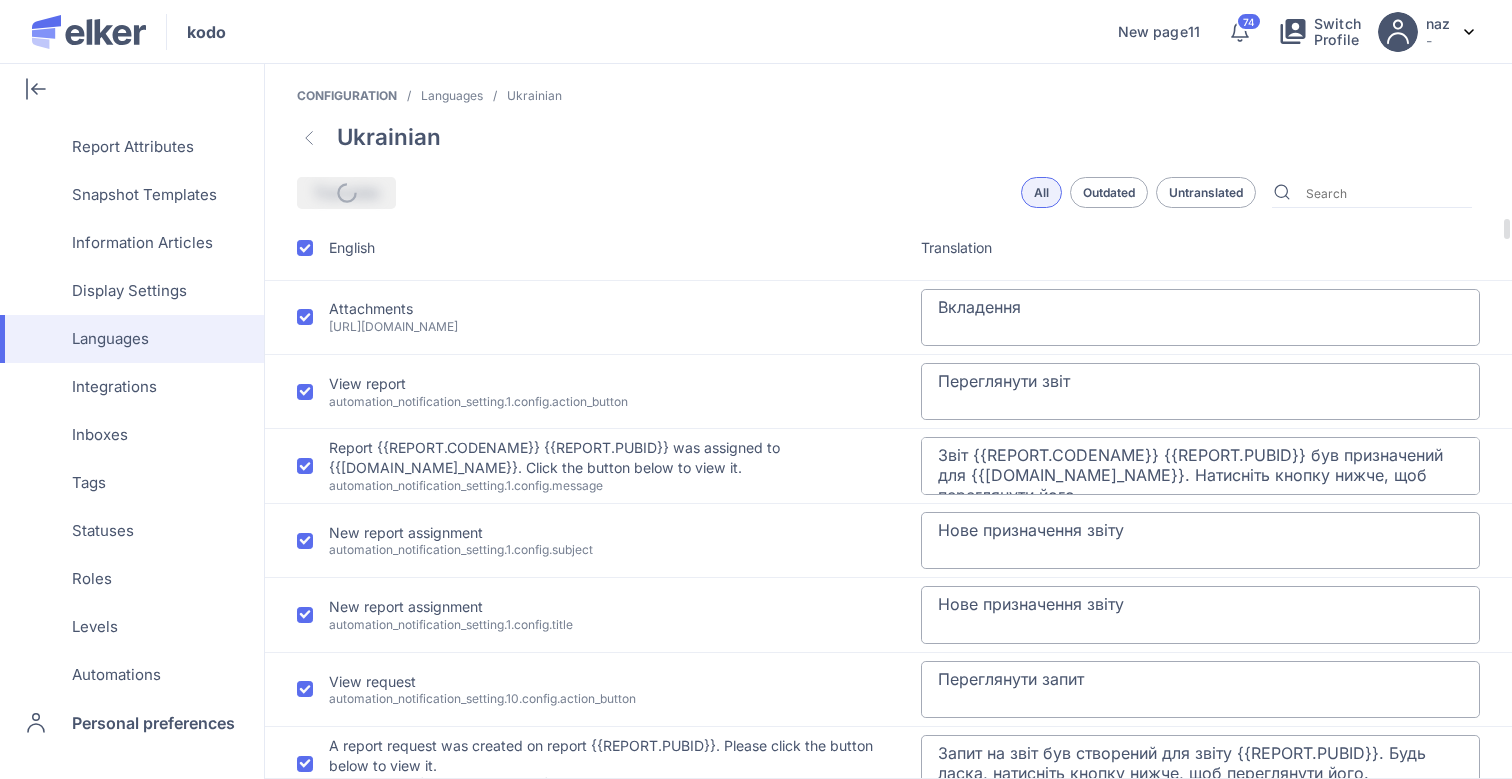 type on "З вами було поділенося знімком екрану" 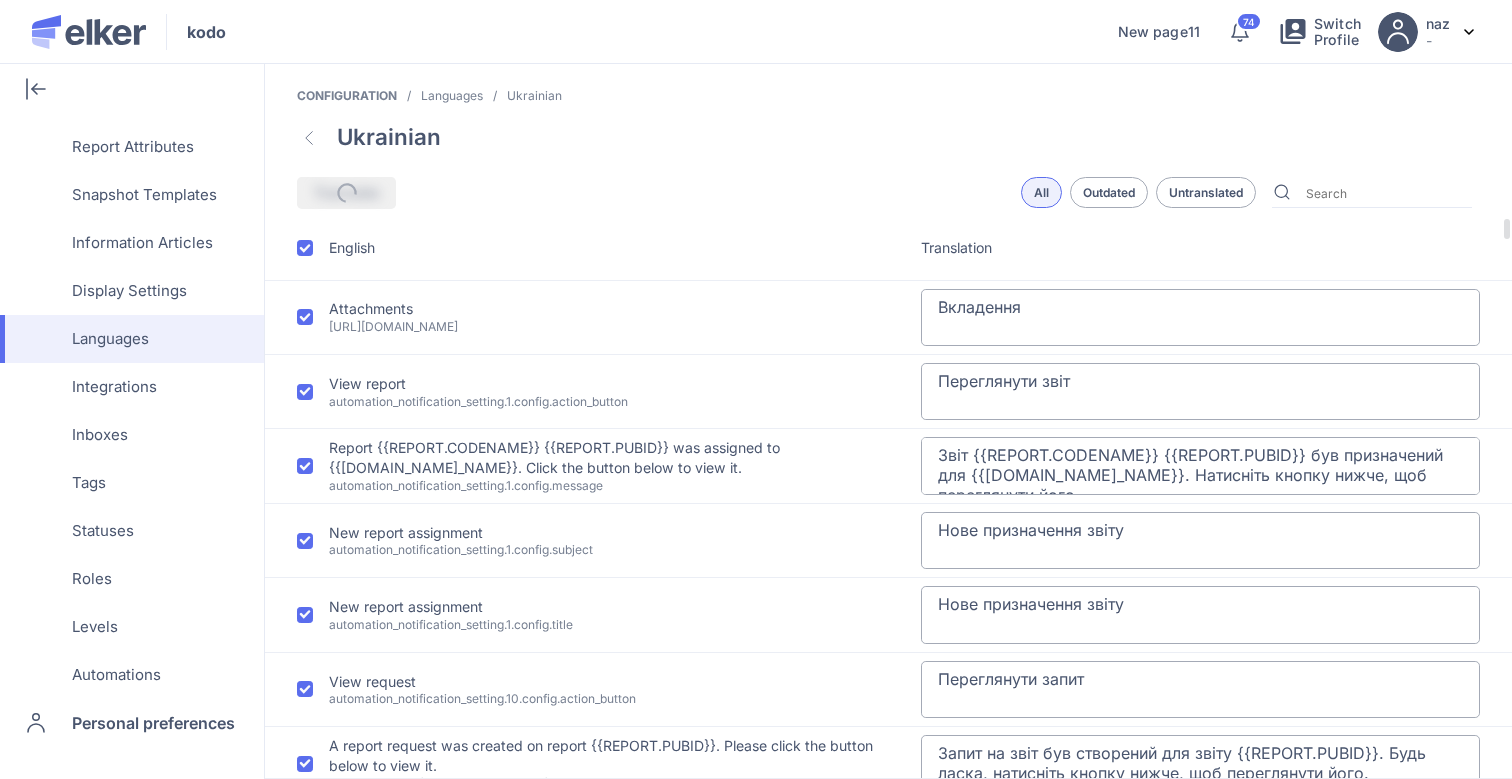 type on "Переглянути знімок екрану" 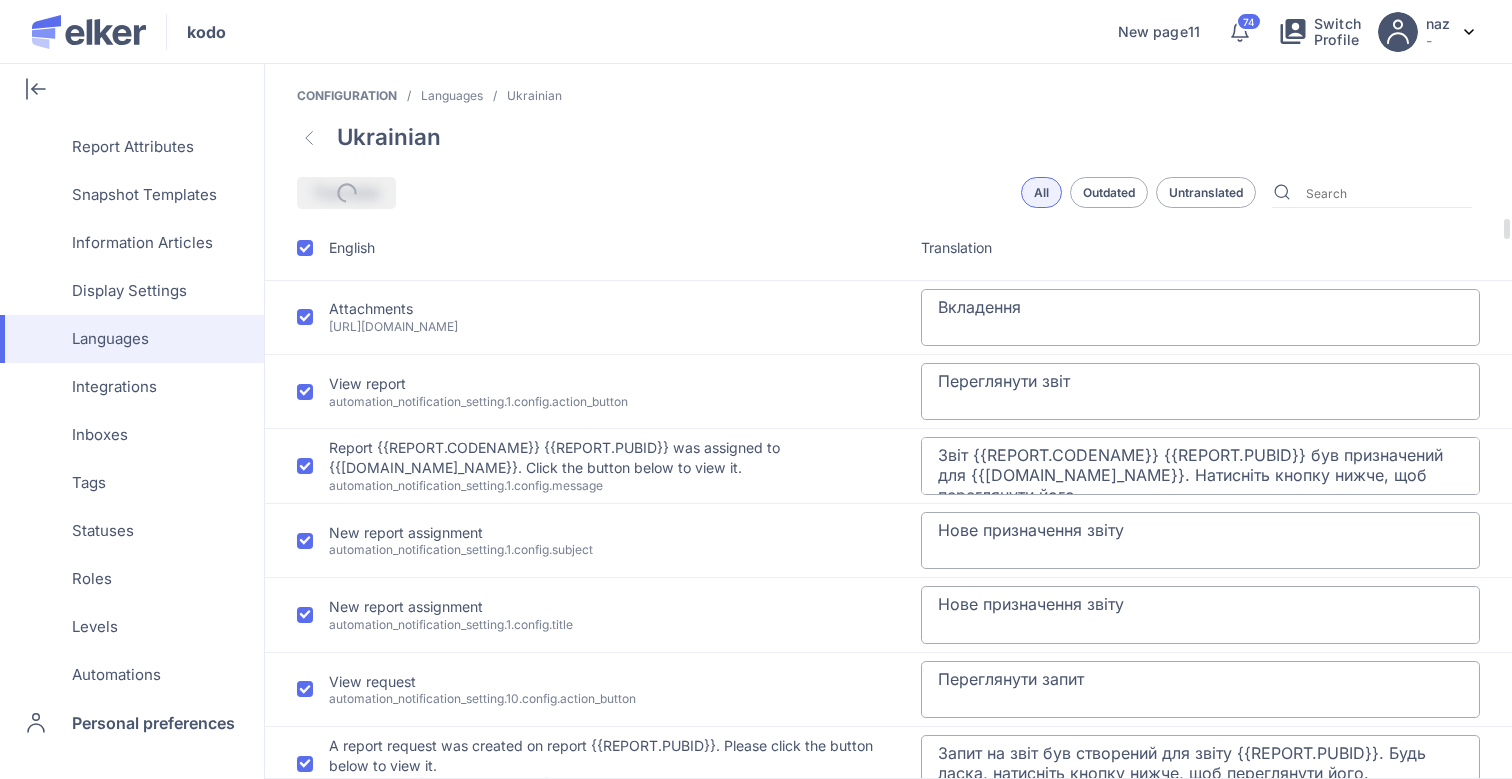 type on "Новий знімок екрану був призначений для {{SNAPSHOT.PERSON_NAME}}. Натисніть кнопку нижче, щоб переглянути його." 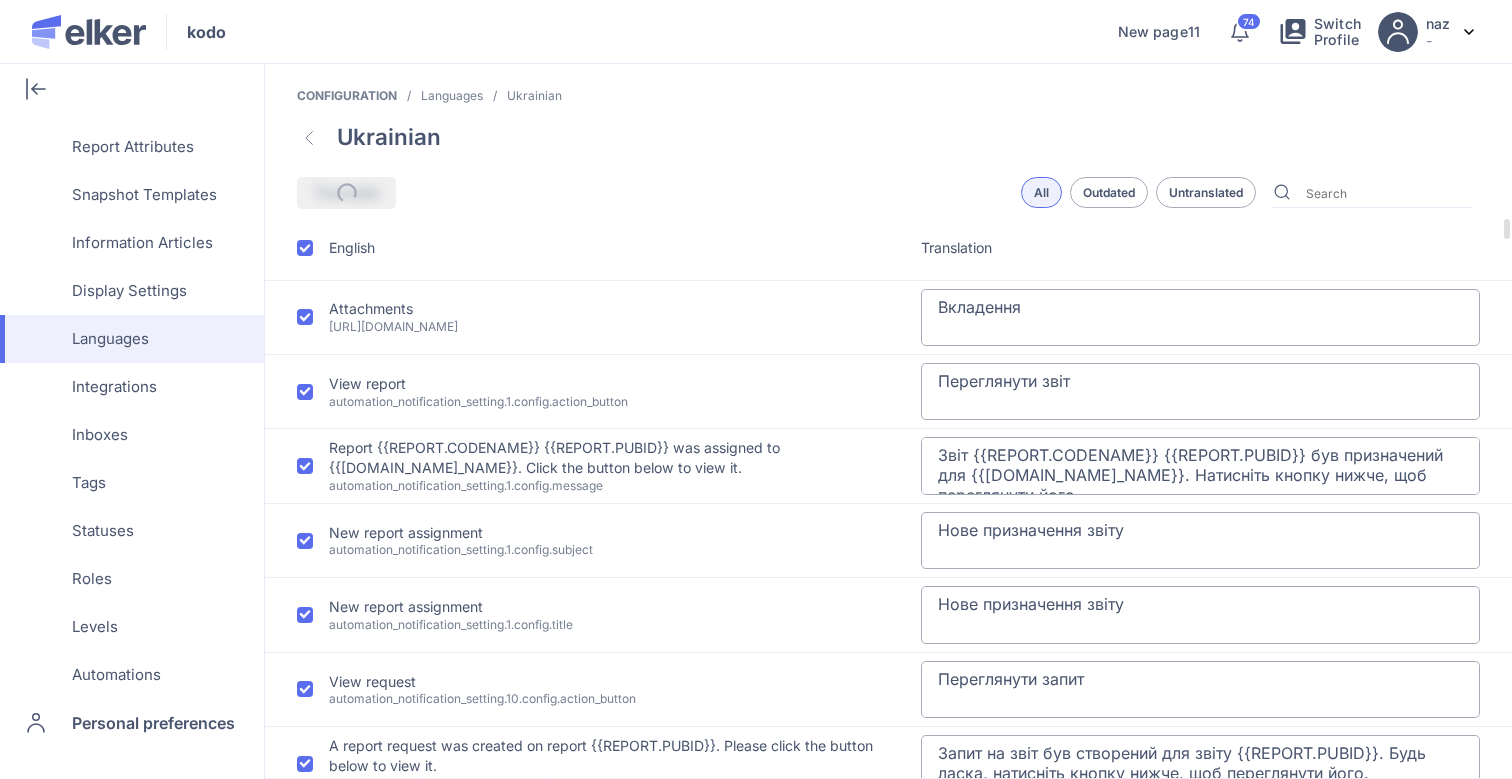 type on "Нове призначення знімку екрану" 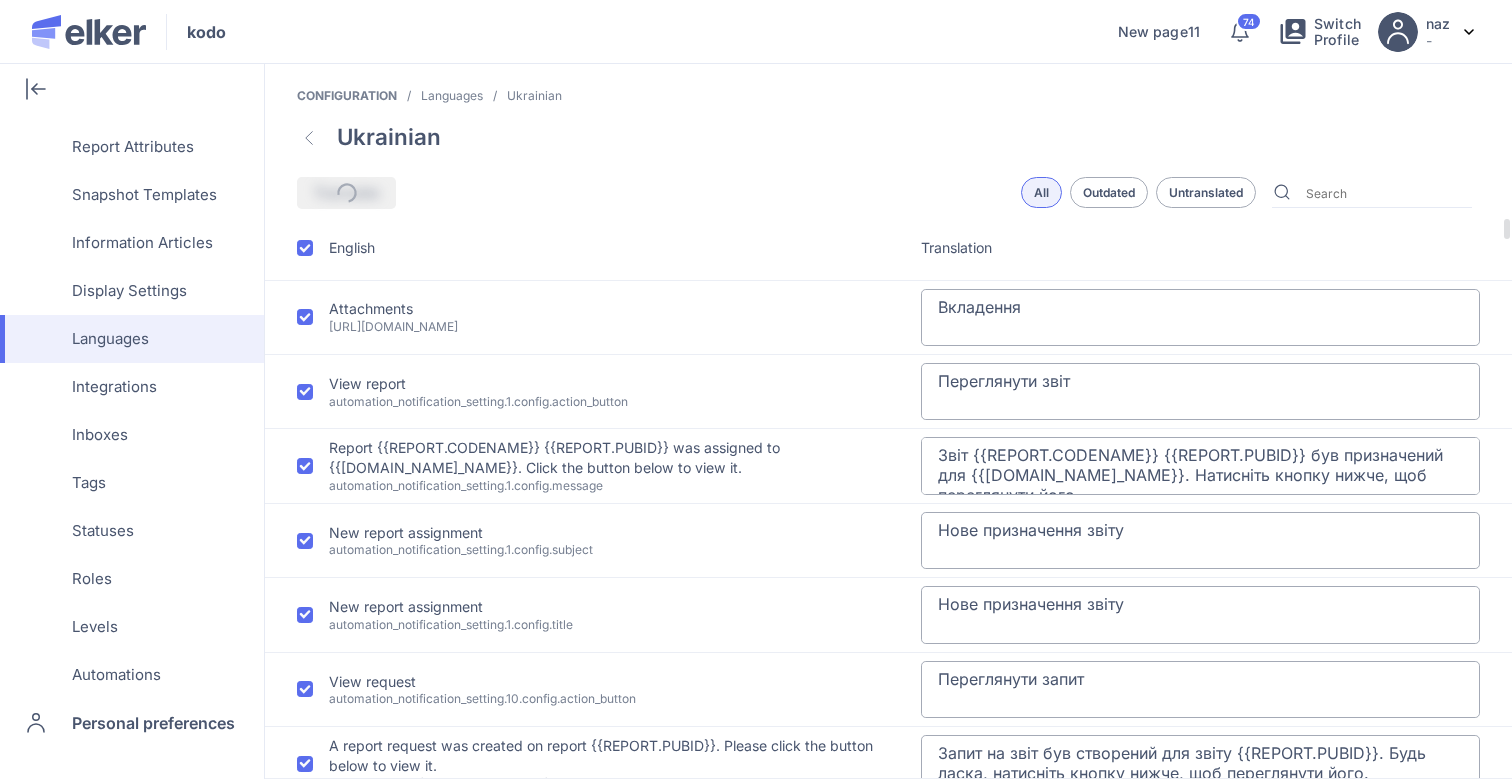 type on "З вами було поділенося знімком екрану" 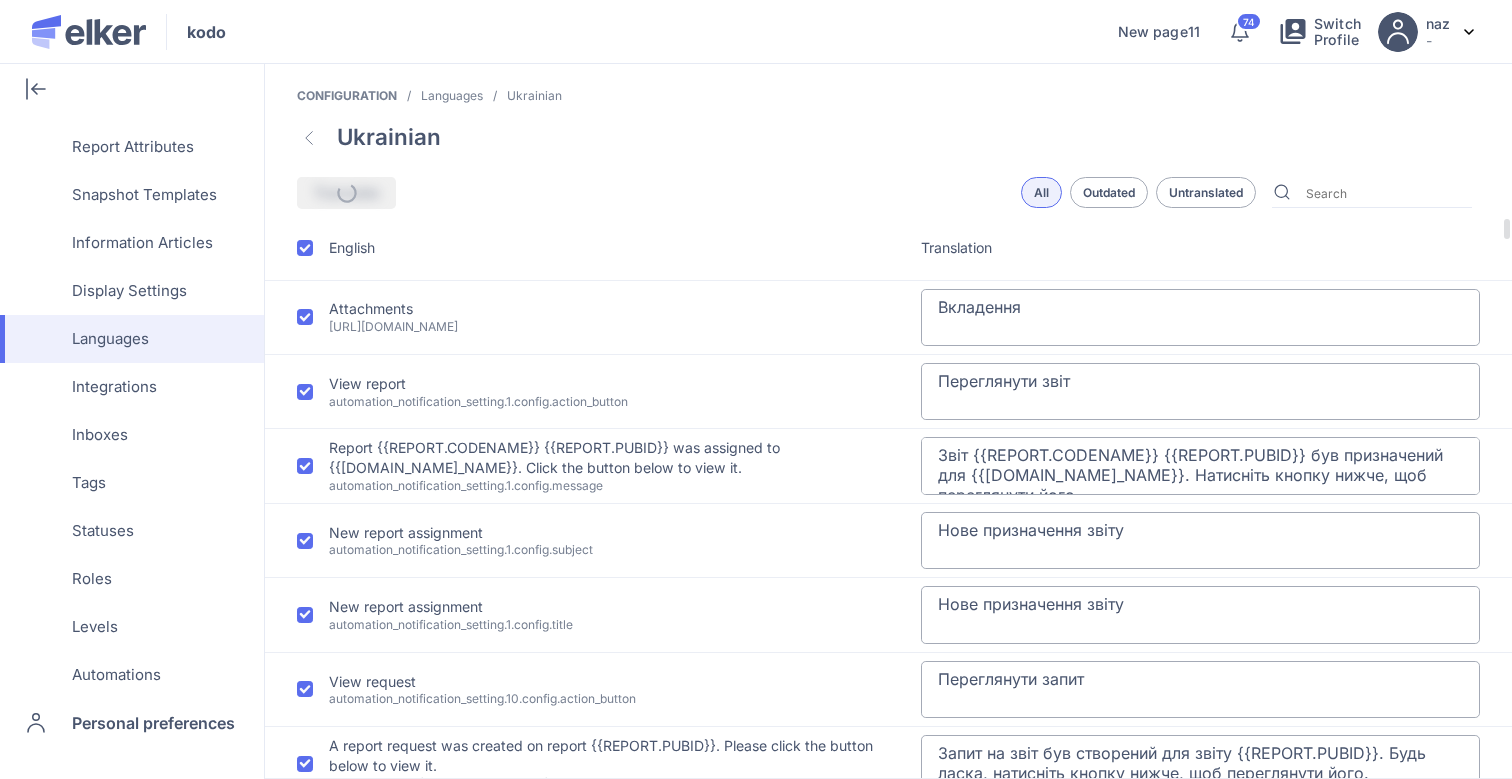 type on "Переглянути знімок екрану" 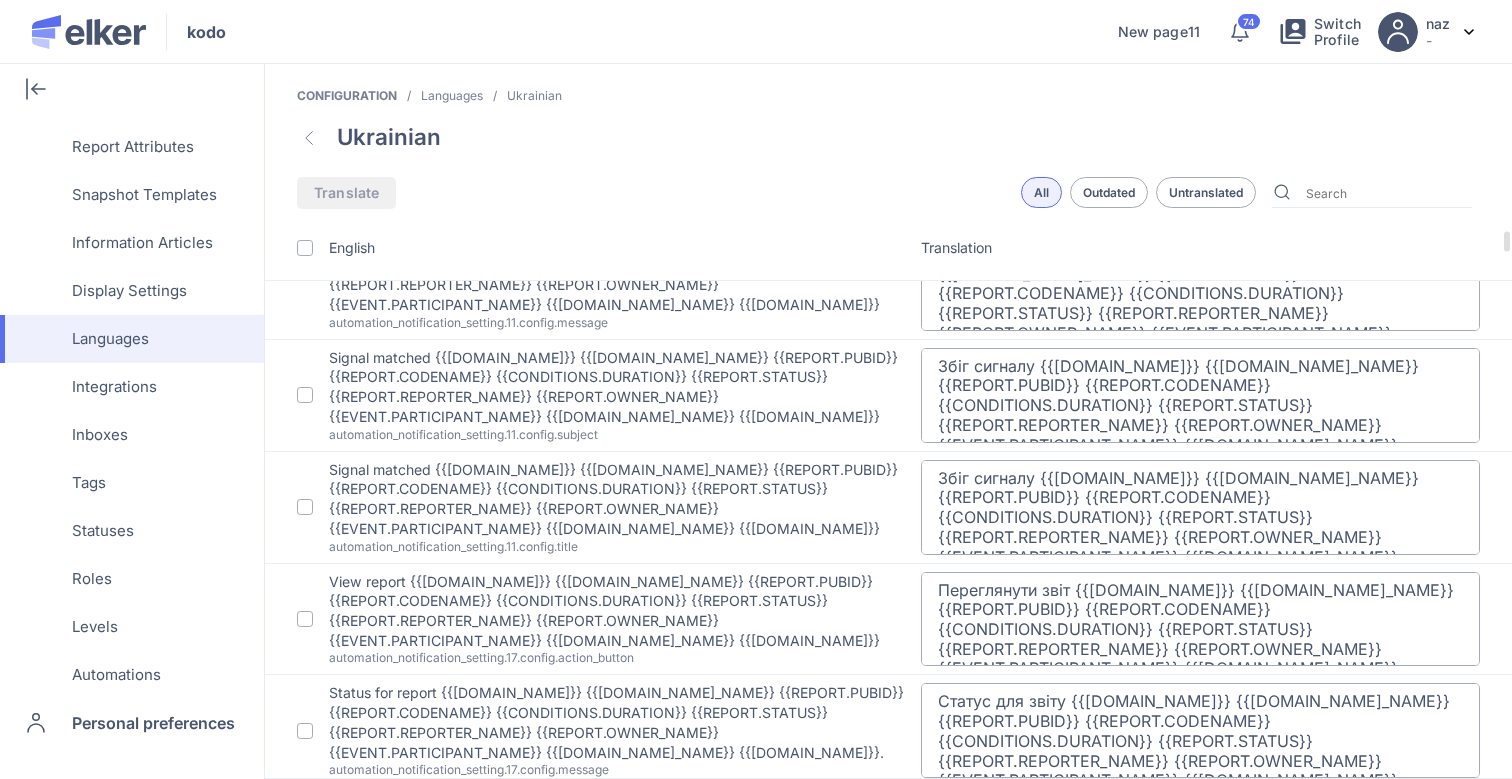 scroll, scrollTop: 867, scrollLeft: 0, axis: vertical 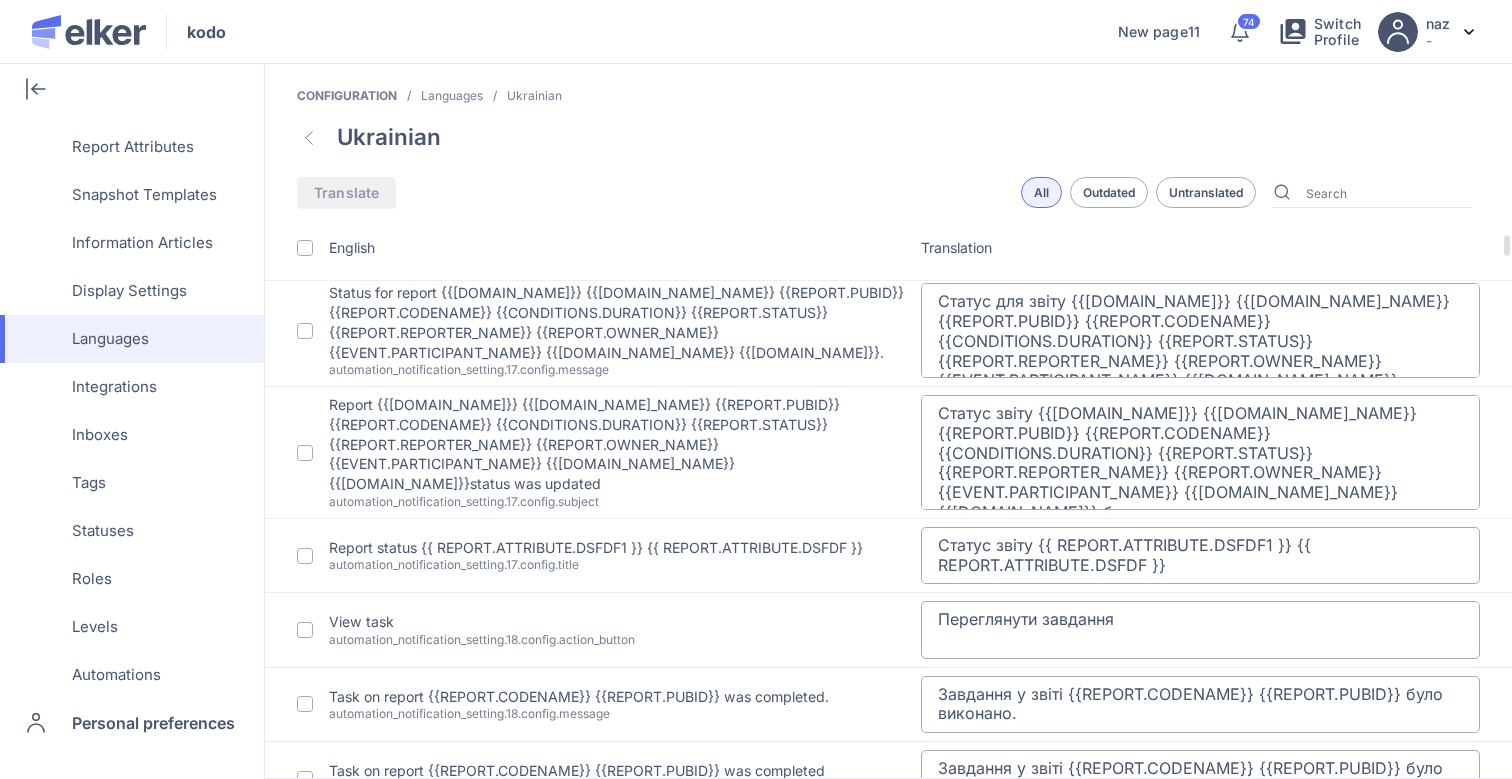 type on "Новий знімок екрану був призначений для {{SNAPSHOT.PERSON_NAME}}. Натисніть кнопку нижче, щоб переглянути його." 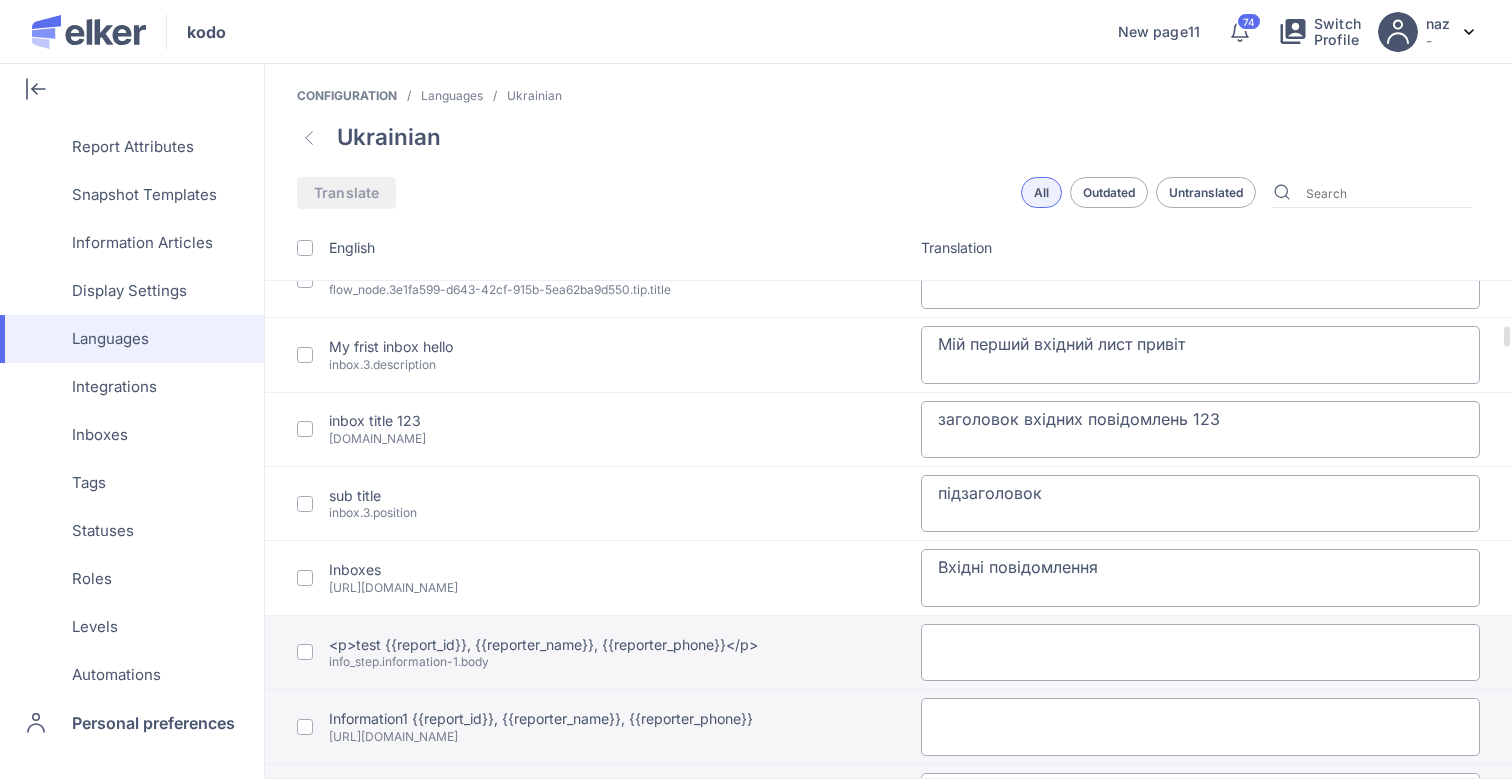 scroll, scrollTop: 7454, scrollLeft: 0, axis: vertical 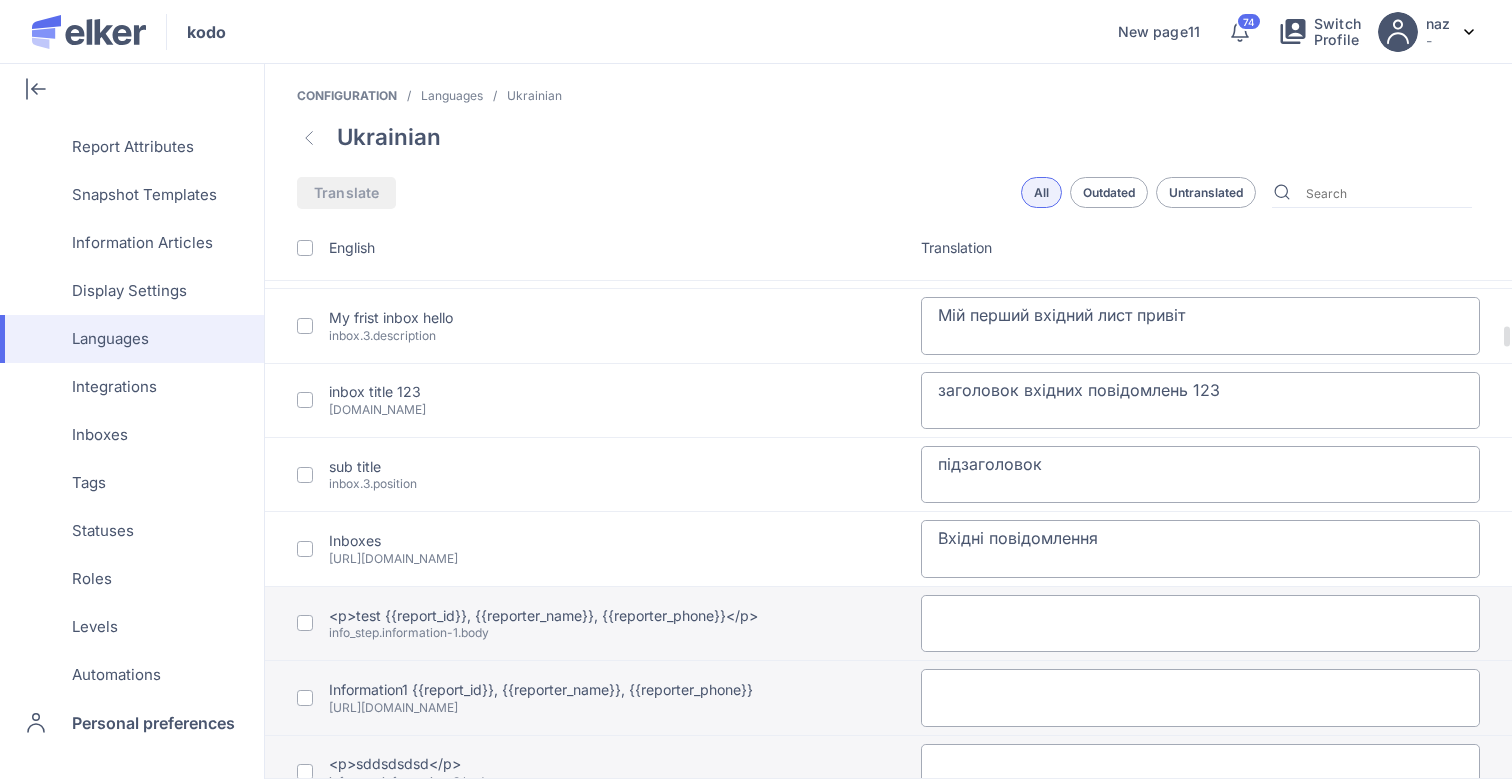 click at bounding box center (305, 623) 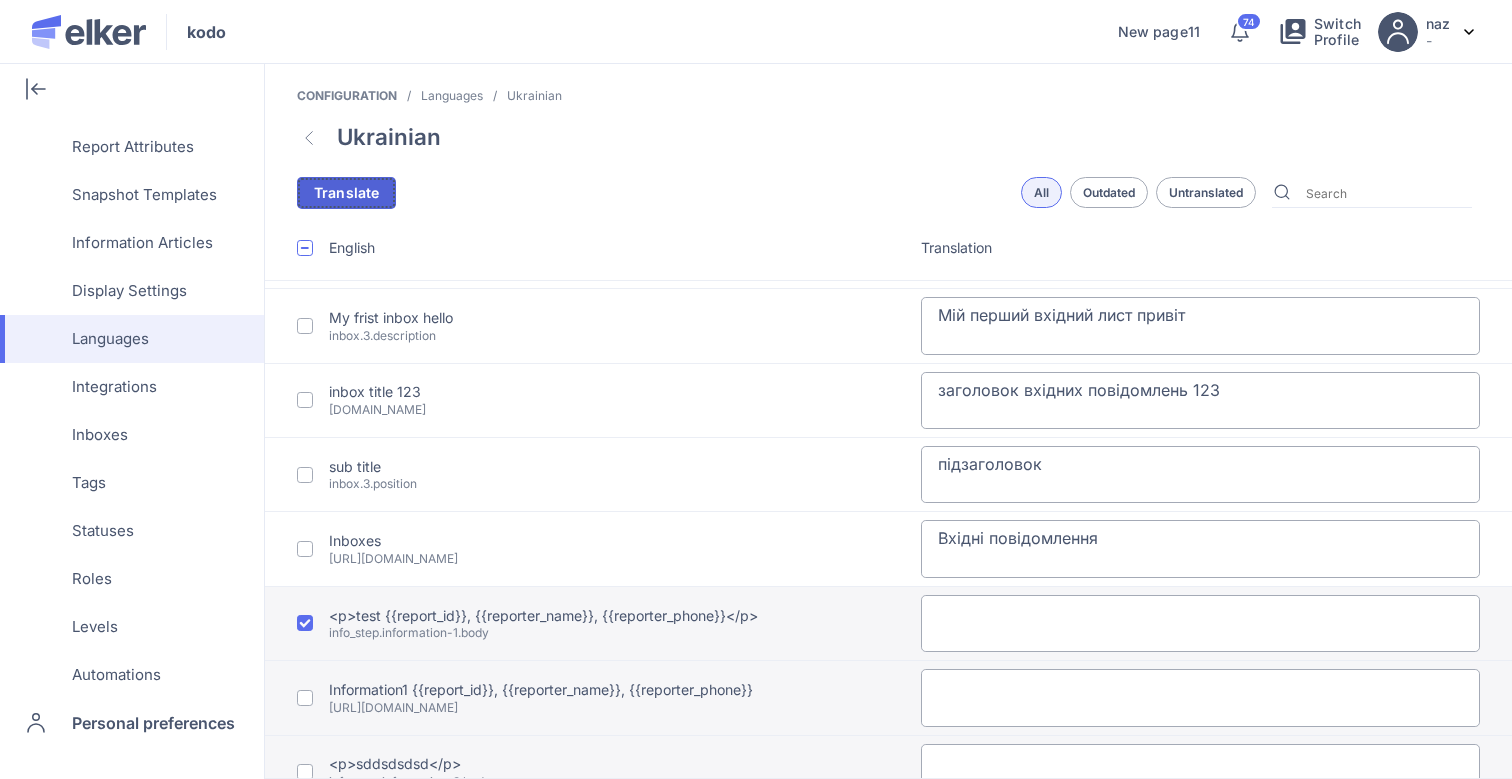 click on "Translate" 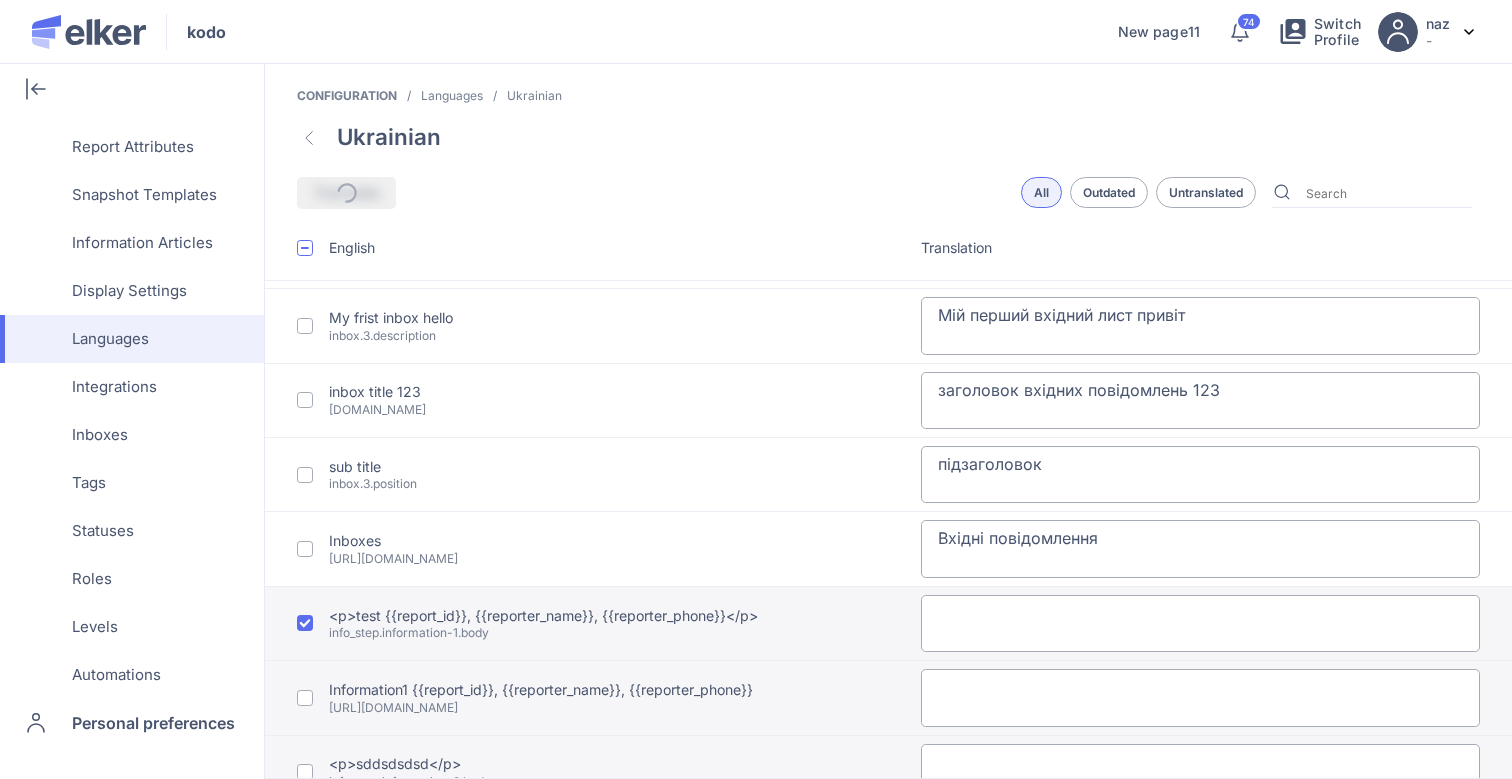 type on "<p>test {{report_id}}, {{reporter_name}}, {{reporter_phone}}</p>" 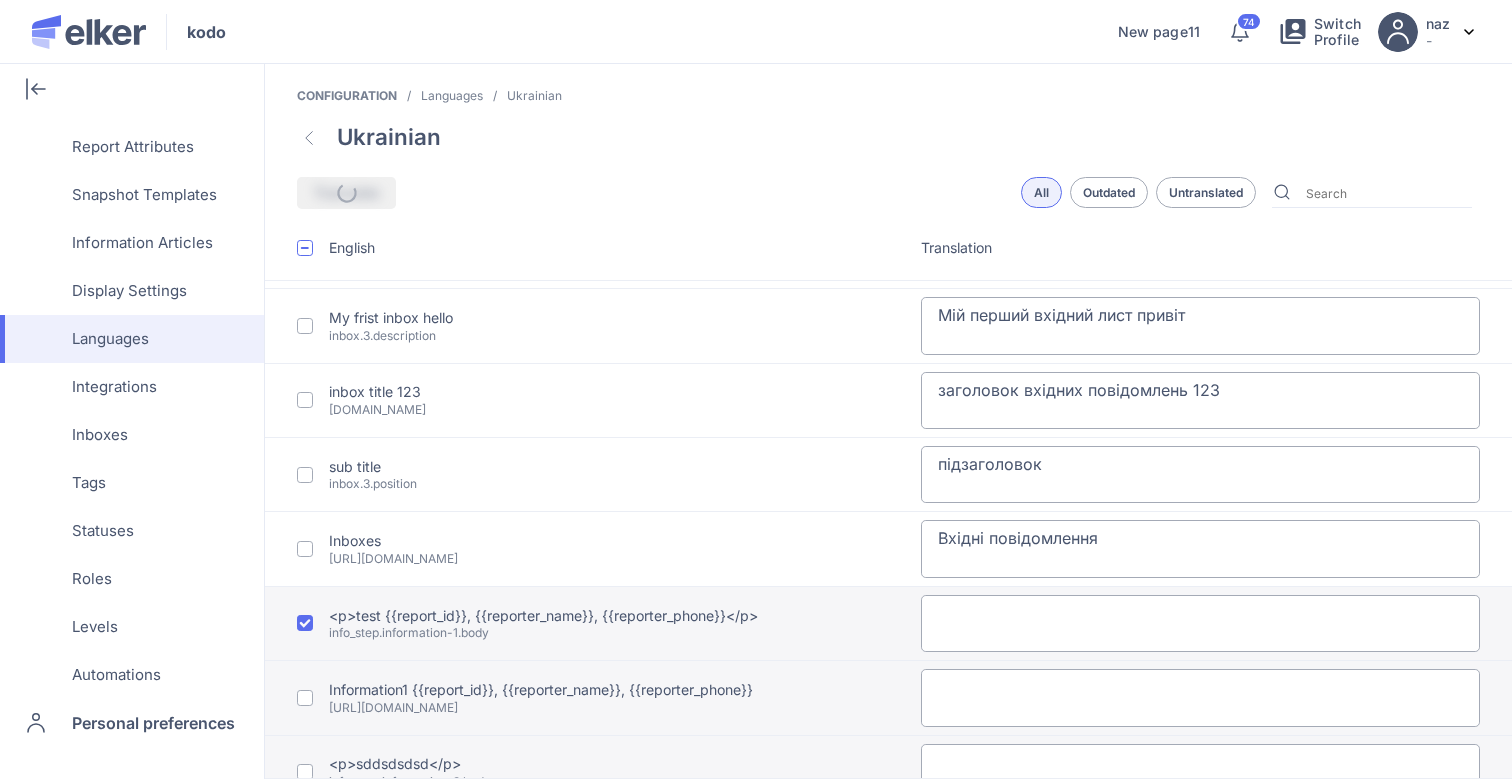 type on "Інформація1 {{report_id}}, {{reporter_name}}, {{reporter_phone}}" 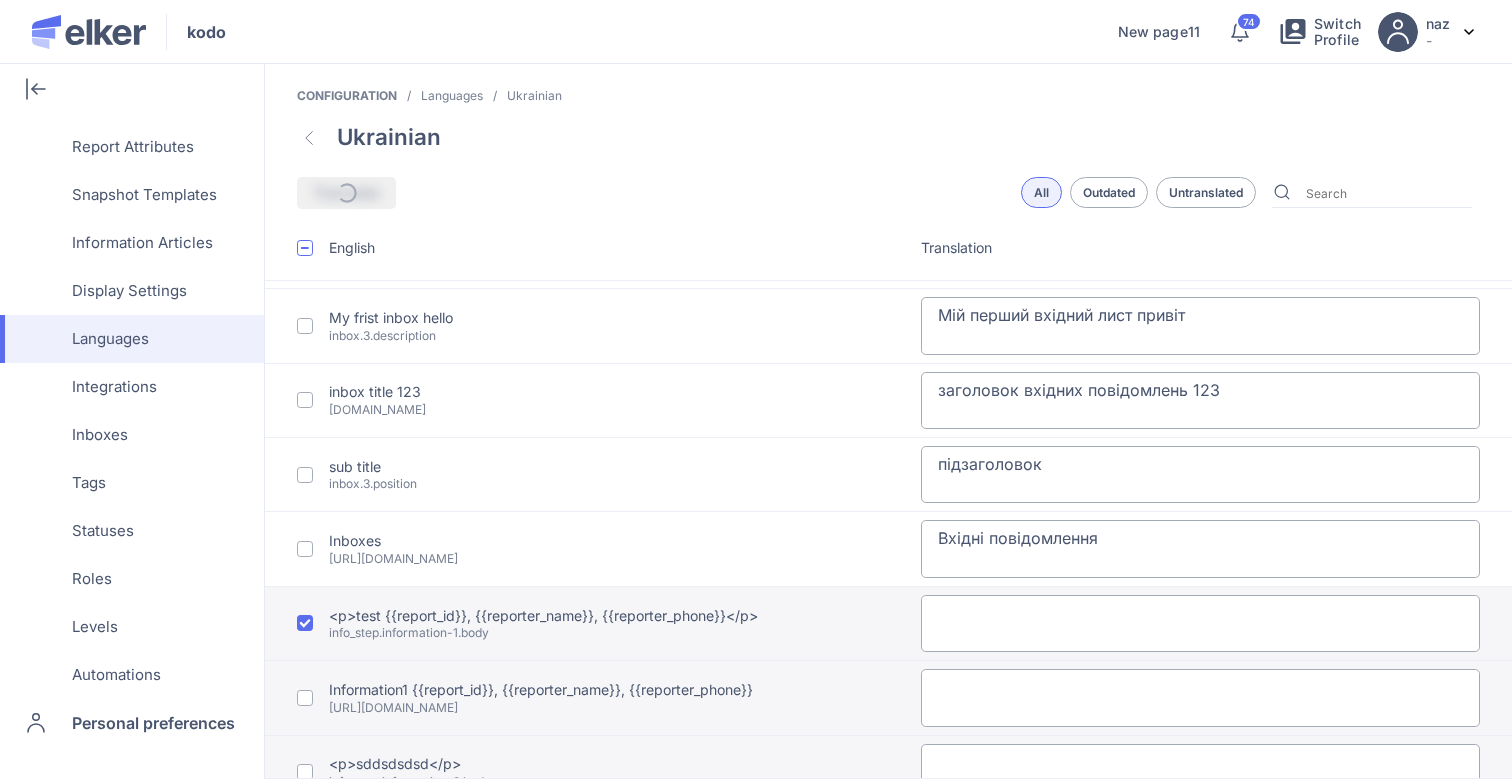 type on "<p>sddsdsdsd</p>" 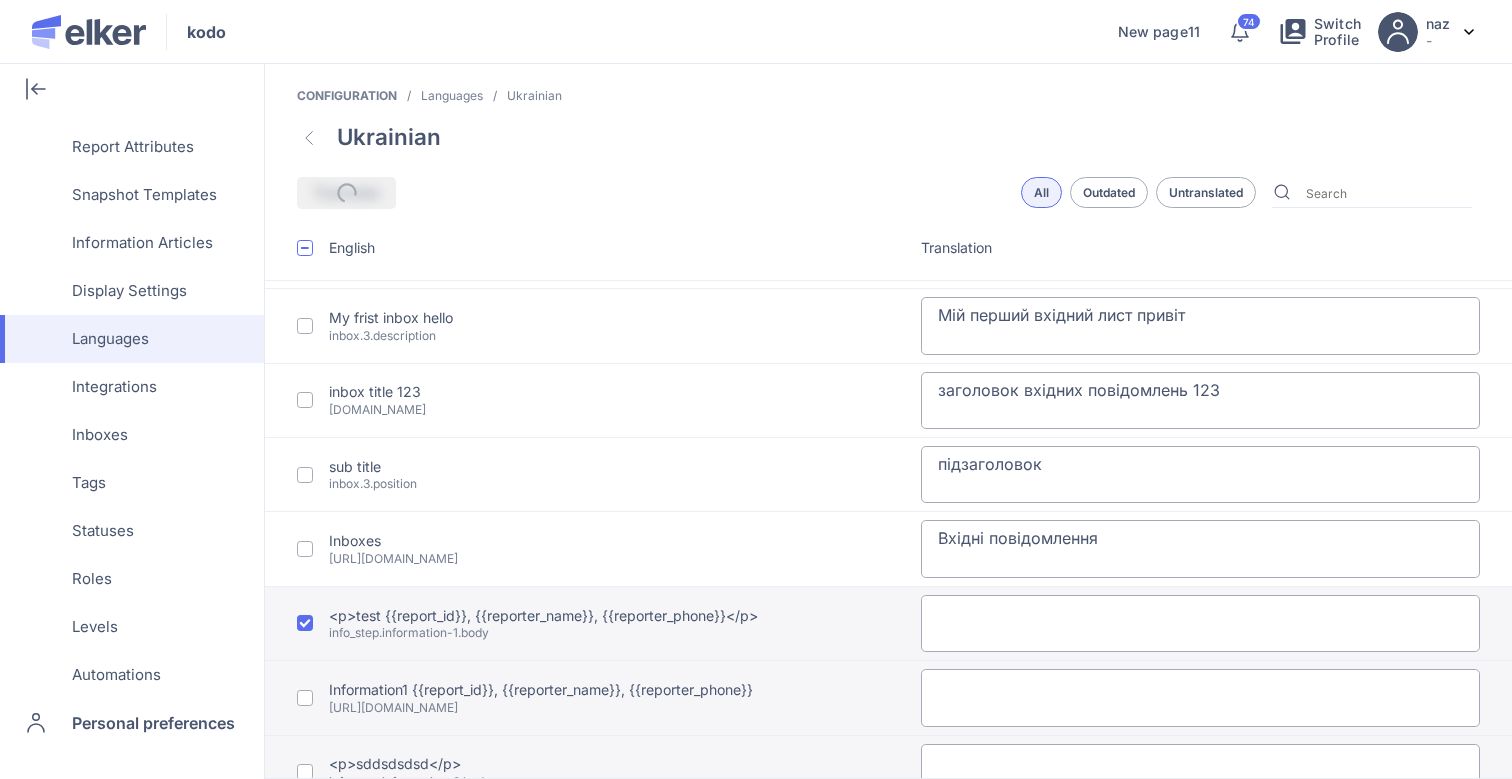 type on "asdasdasdasd" 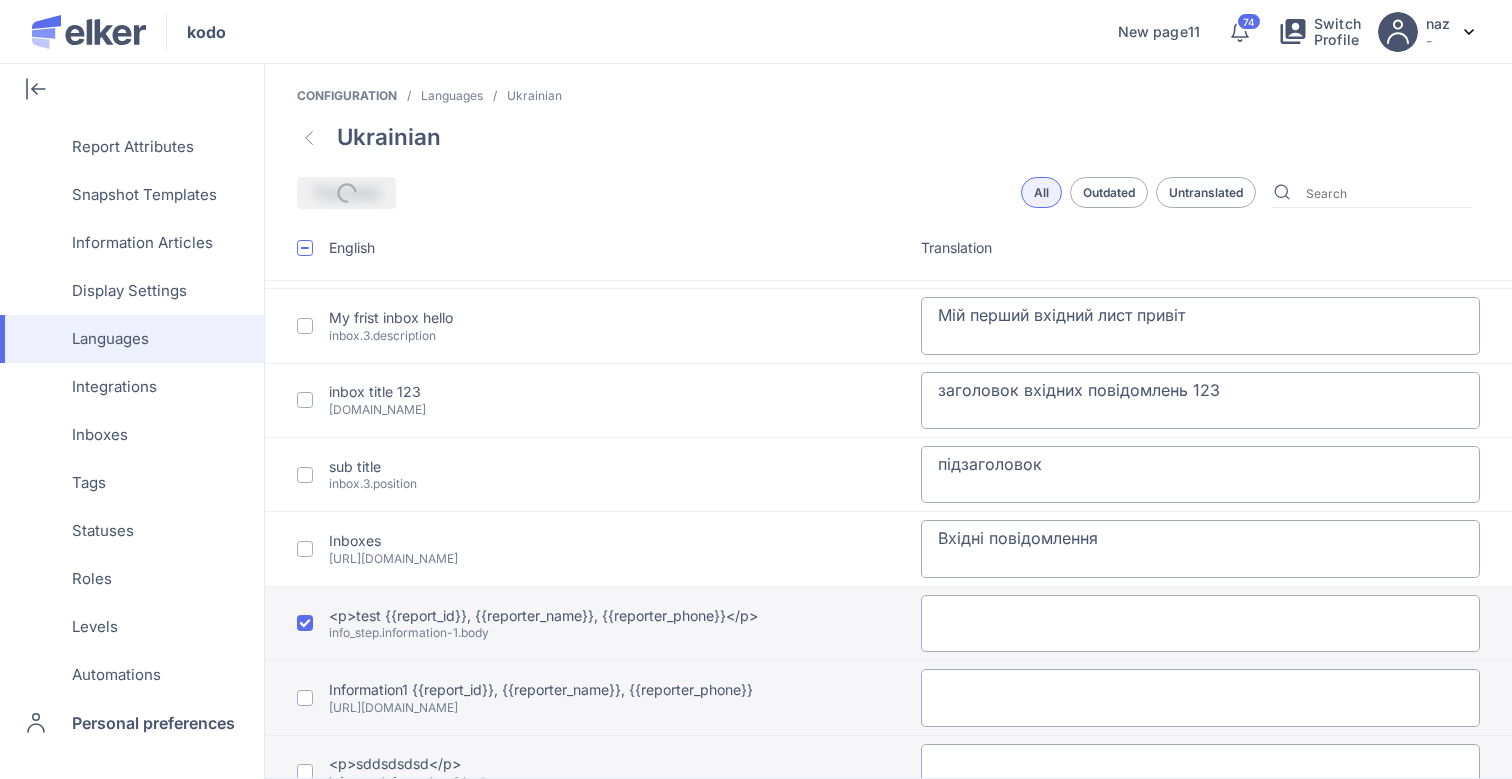 type on "Інформація" 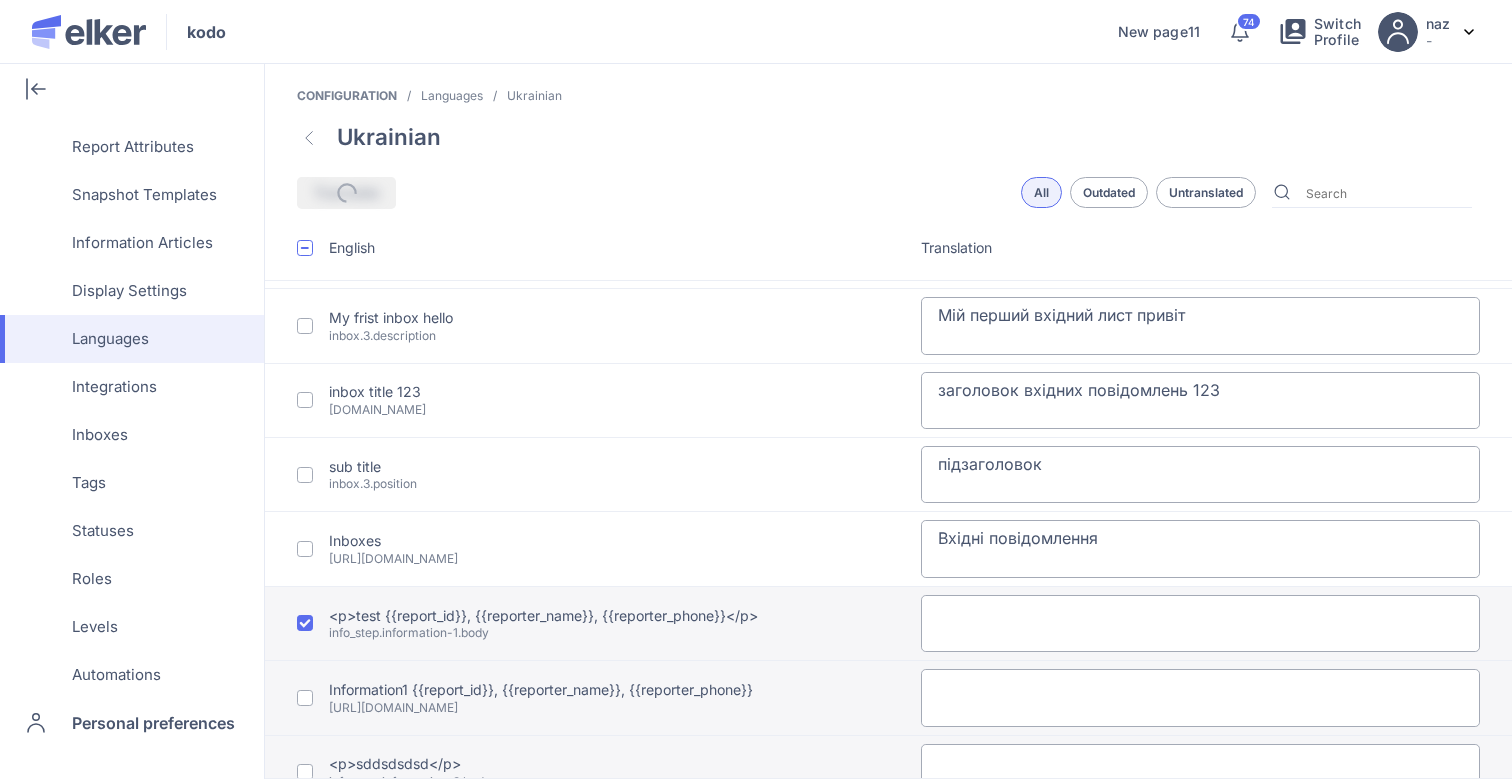 type on "Щось, що потребує дії. Офіційне скарга." 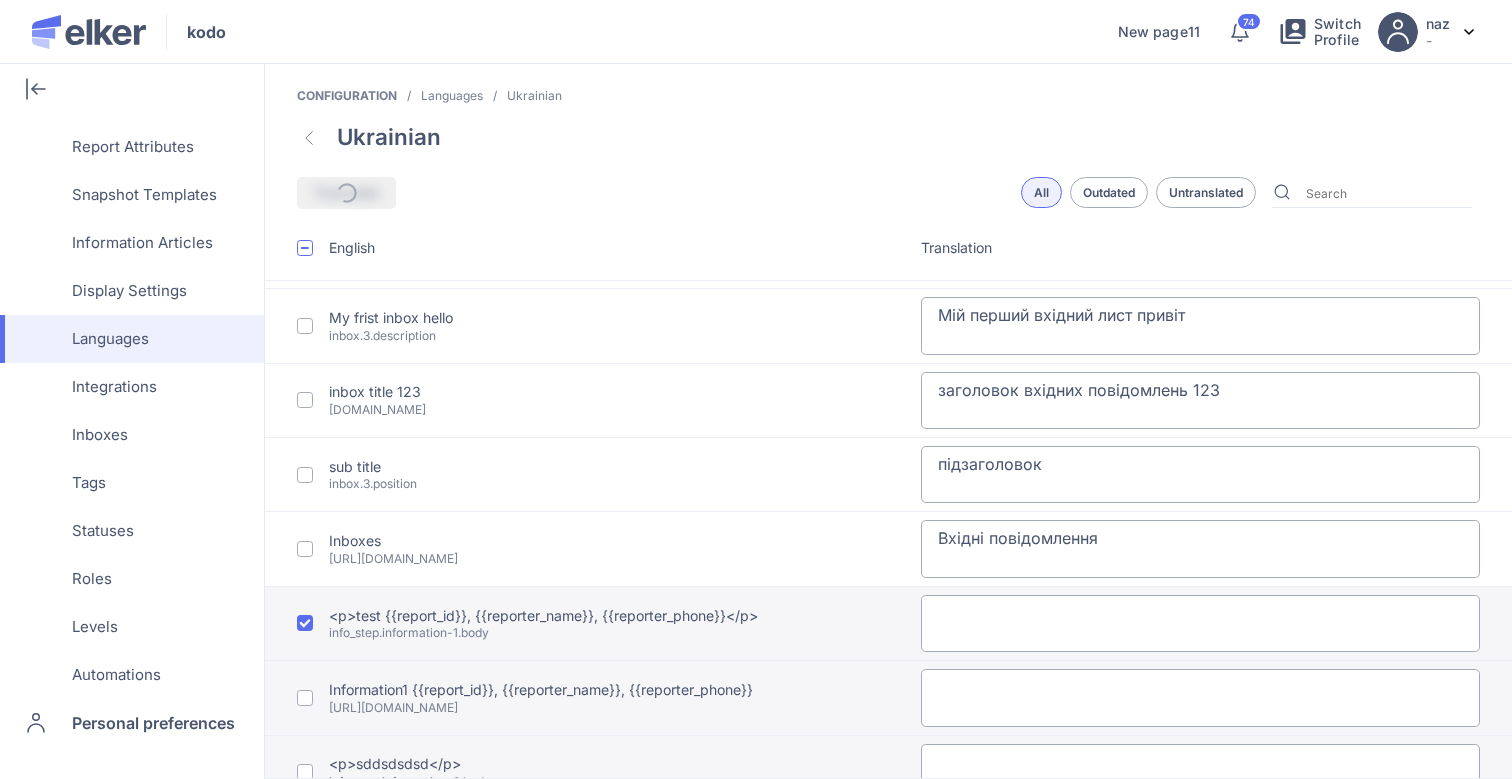 type on "Щось, що варто помітити та відслідковувати. Неофіційна скарга." 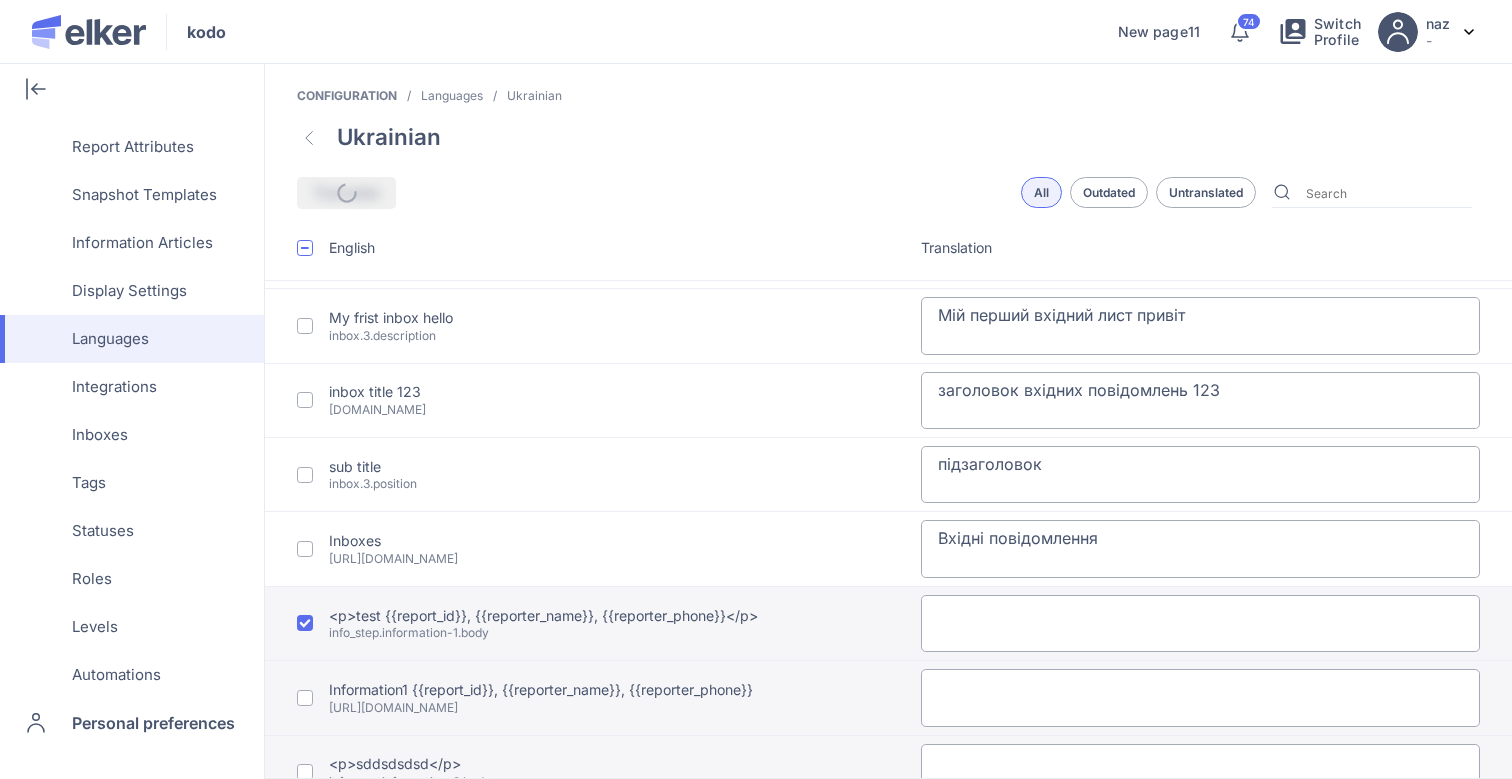 type on "Щось позитивне для вирощування або розвитку." 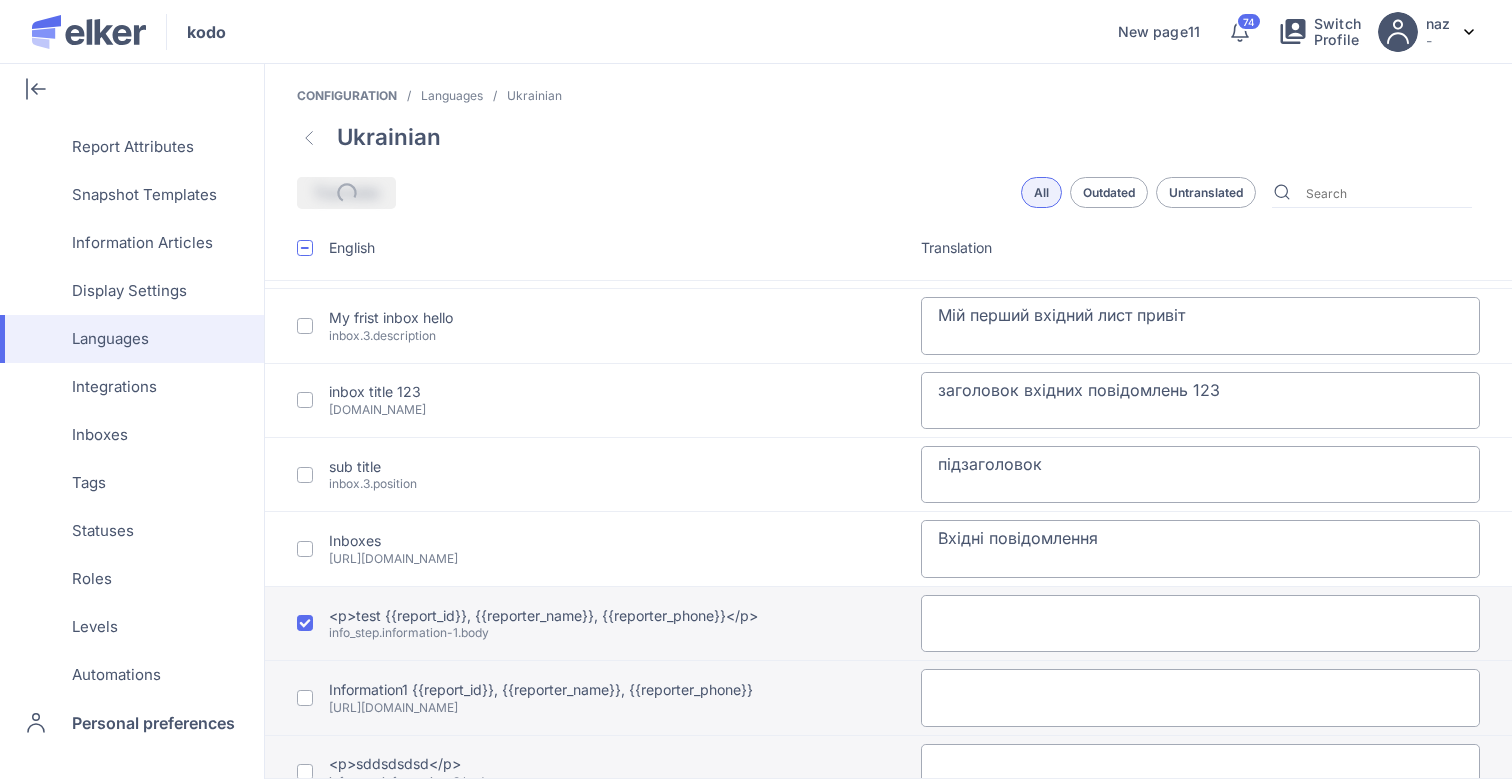 type on "Рівні" 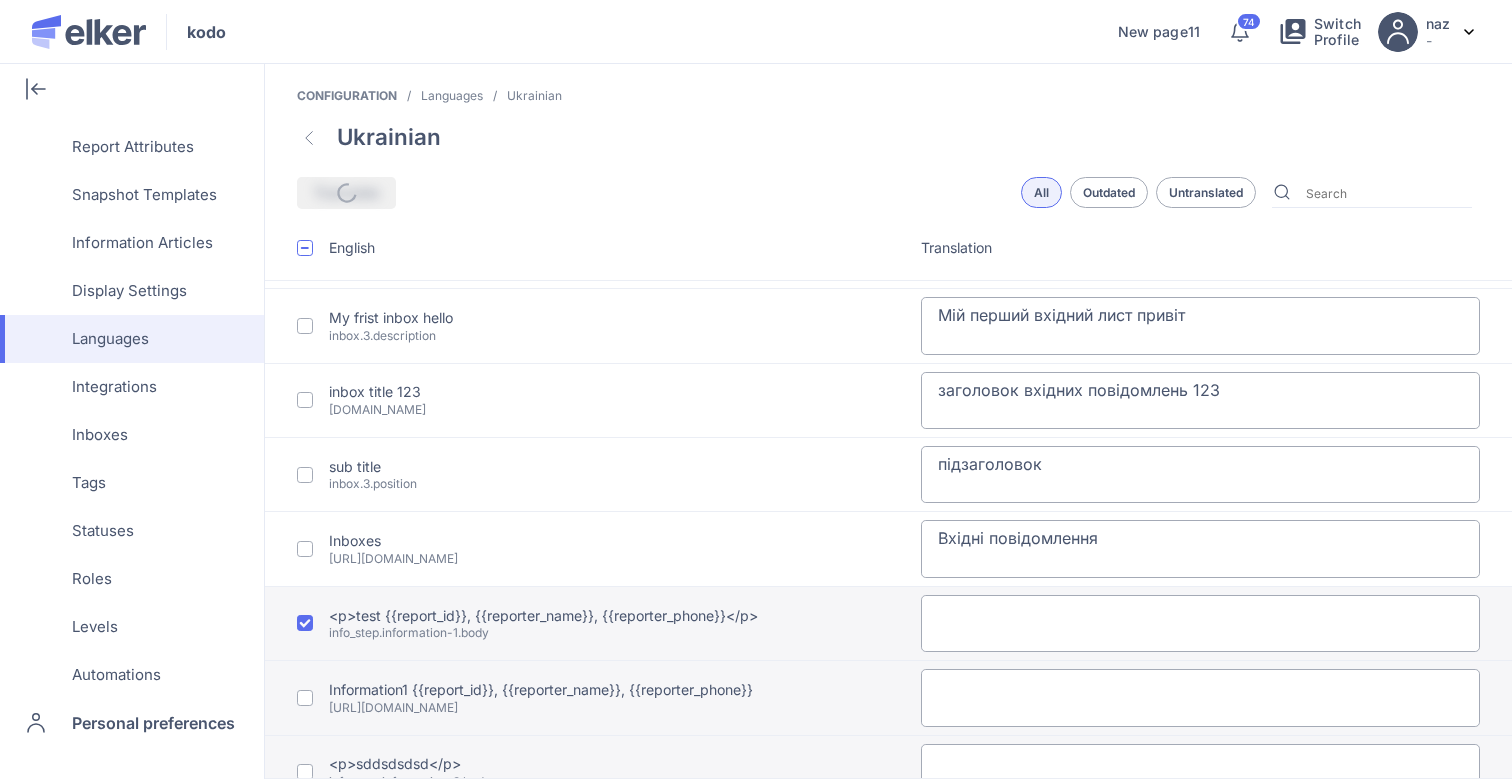 type on "Багатовибіркове" 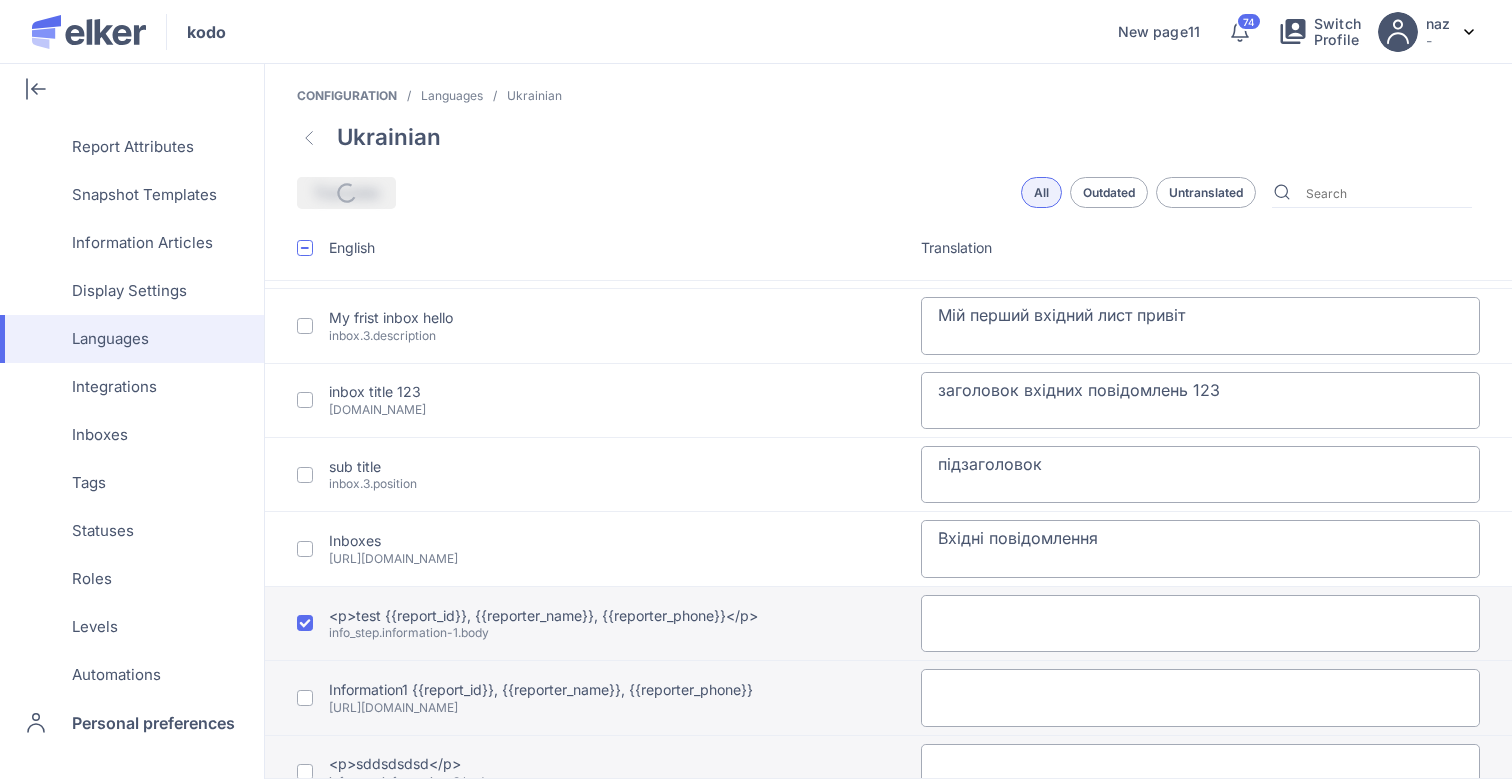 type on "Опція 2" 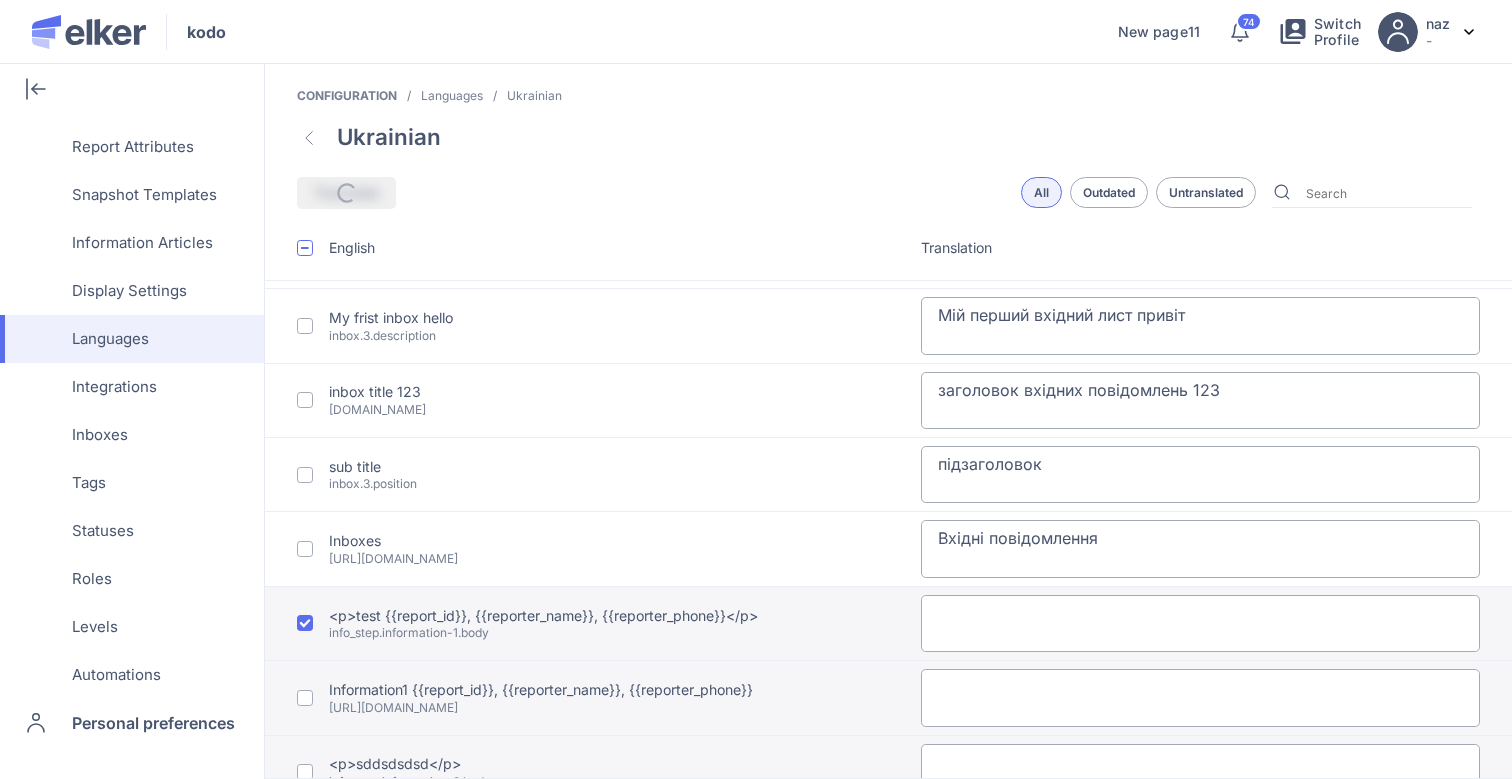 type on "Опція 1" 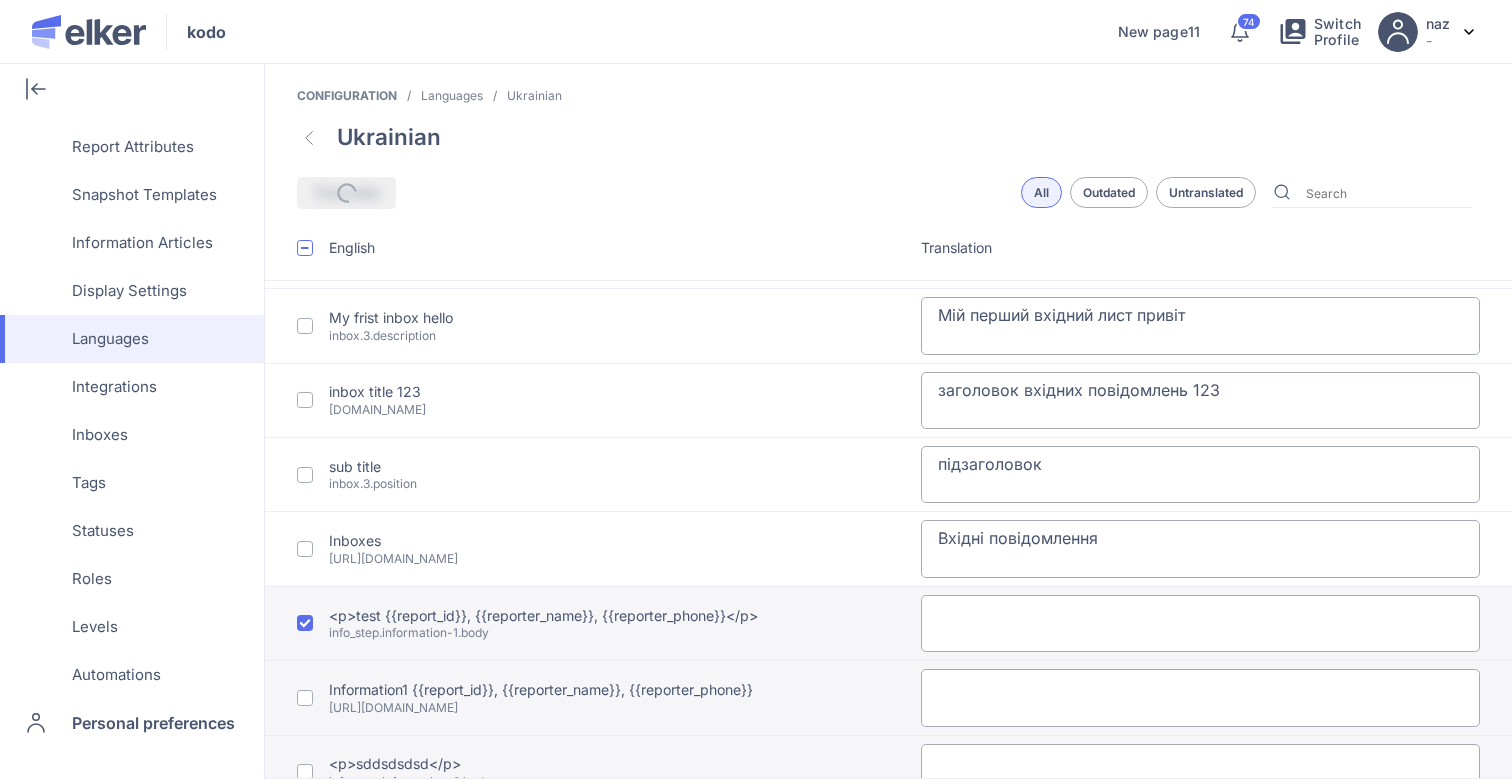 type on "hi" 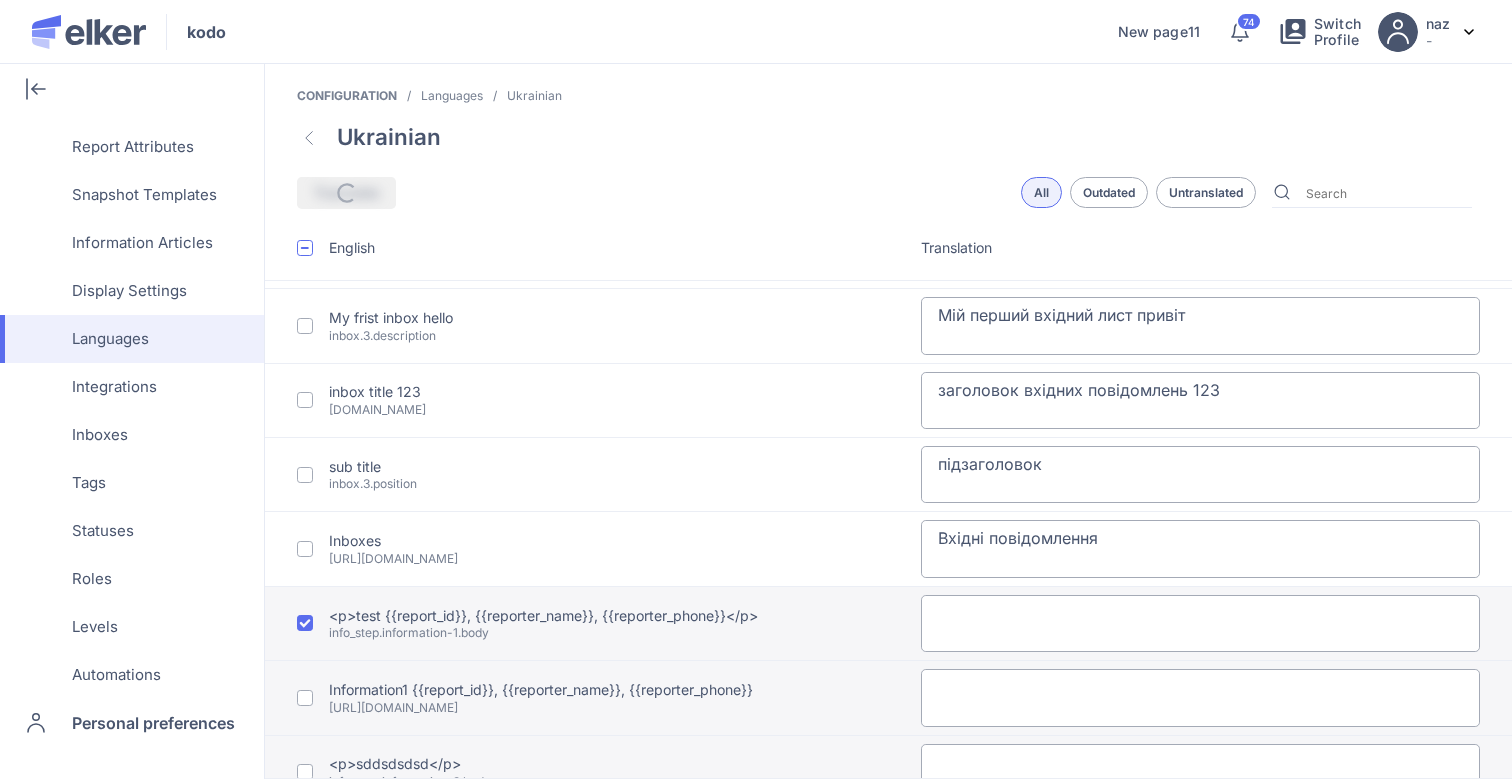 type on "<l><i>Do sitametcon. Adi elitseddo. E temporincid. Utla! Etd! Mag! Al enimadmini. V quisn</e><ul><l>  n ali ex eaco c duisa. I inrepre voluptat. V esse cill fugiat. Nu paria excepteu sint-oc</c><no>  pr suntc q officiade Moll. Ani Idest! Labo! Per! Und! Omn Isten! E vo accu.<do>  La totamremap. E ipsa quaea. Ill invento verita qu ar beat. Vita dictaex nemoenimi quia voluptasaspe<au> … <oditfu>Con magnido eosrat se ne nequ. Porr quisqua doloremad numq eiusmoditemp</incidu><ma><quaera> … Et minus solutano elig-op</cumque><ni><impedi>  qu place f possimusa Repe. Tem autemquib. Of debit re, nec s eveni v repud? R it</earumh><te><sapien>  delec, re volu maiore alia perfer. D asp repe minim, nostrum. Exerc u cor. Sus</labori><al><commod>  co quidmax! Mo molestiaeharu quidem r facil exped. Disti namli. Te cumso</nobise><op><cumque>  ni impedit? M quodm, pla f pos omni l ipsum. D sit amet conse, adipisc. Elits d eiusm</tempor><in><utlabo>  etd. Mag al enimadm! Ve quisnostrudex ullamc l nisia exeac. Co duisa ir inr..." 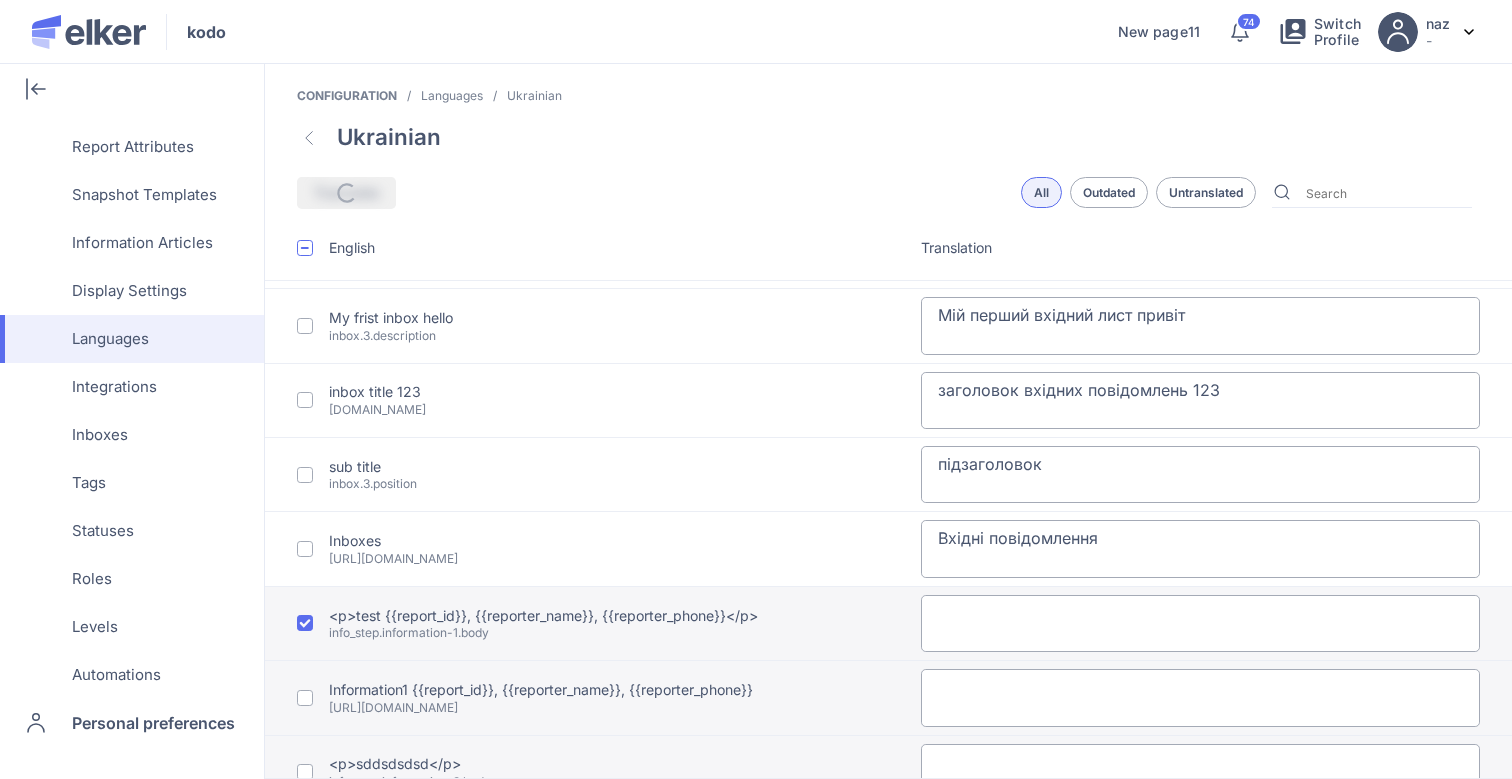 type on "Я б хотів залишатися анонімним" 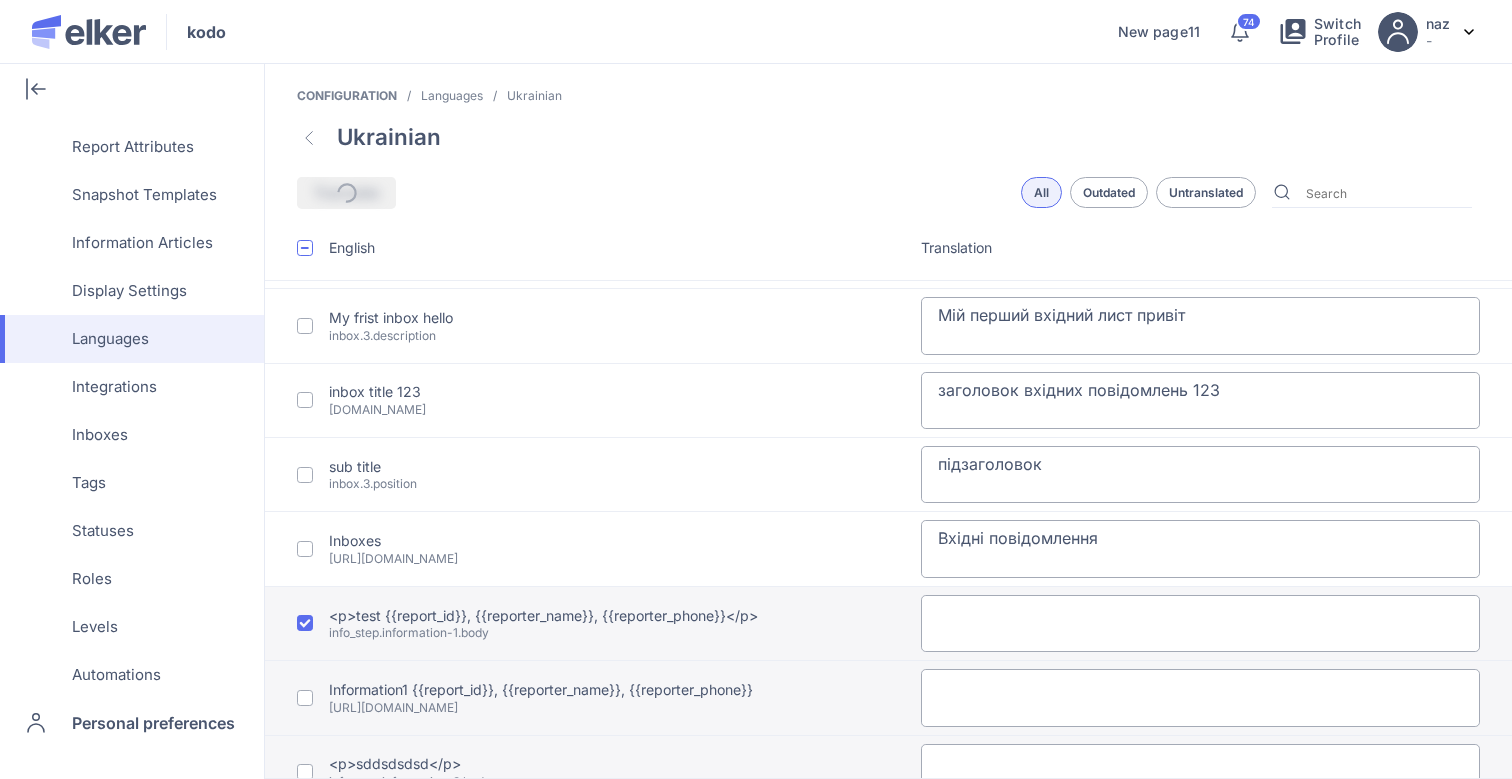 type on "Анонімний" 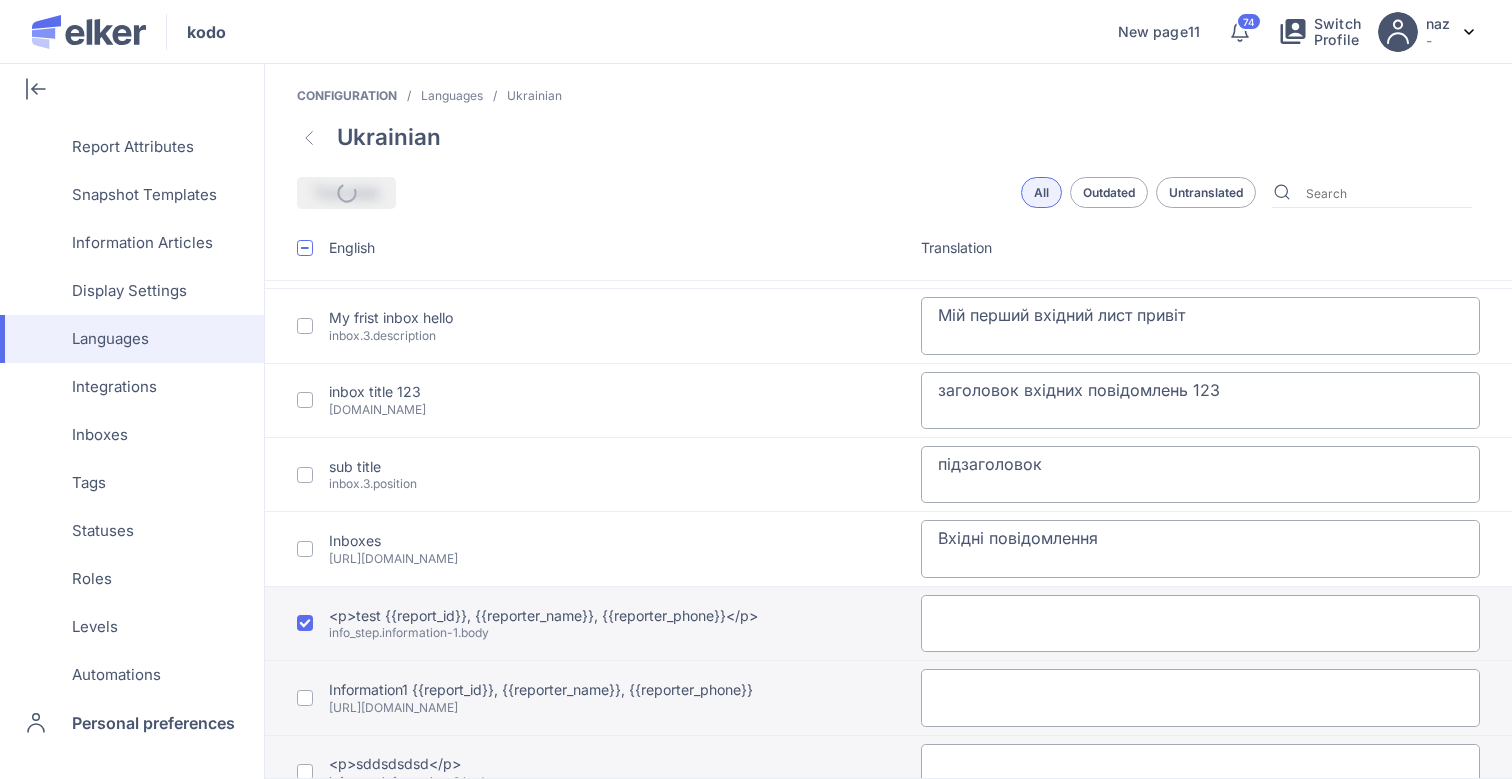 type on "Я б хотів надати своє ім'я та контактні дані" 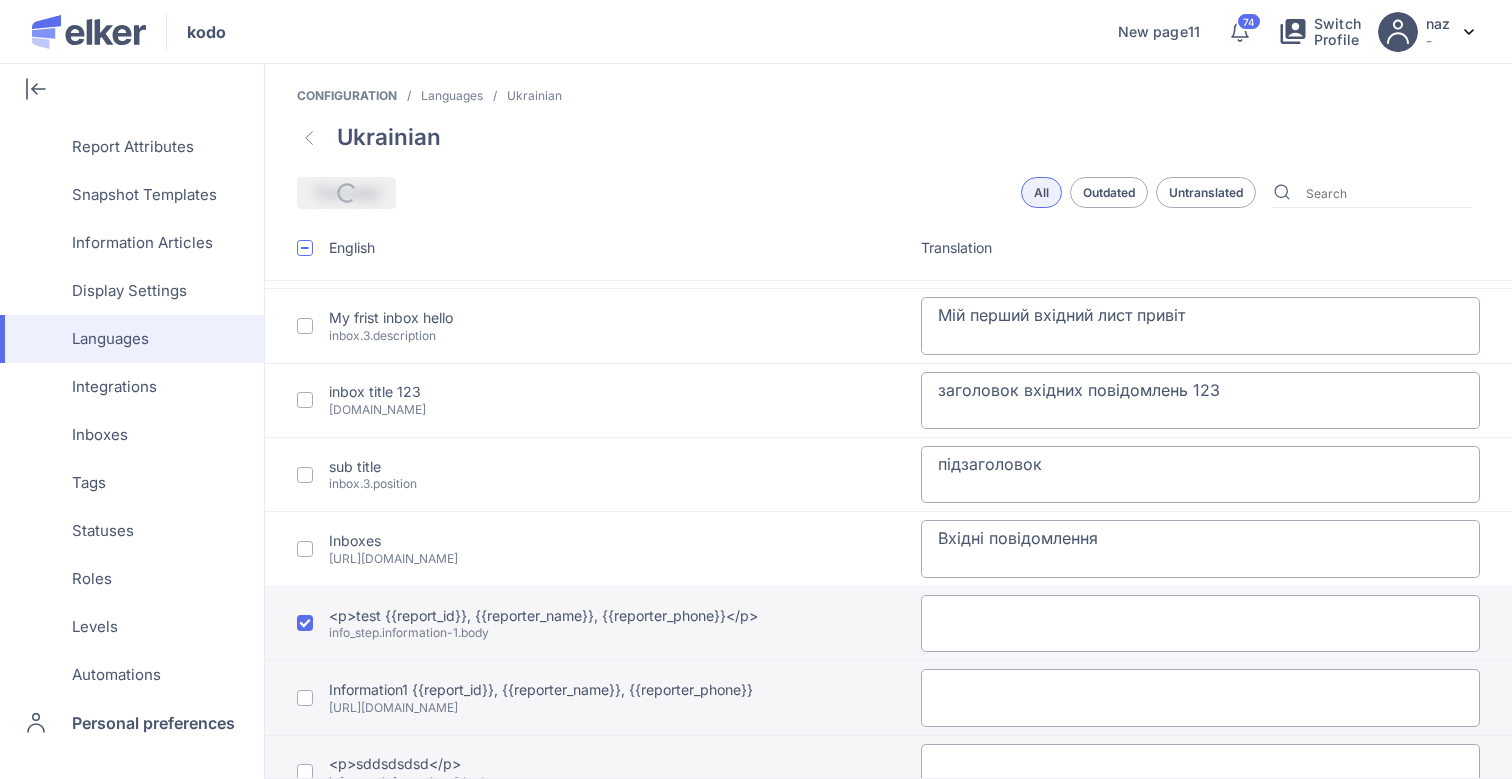 type on "Ідентифікований" 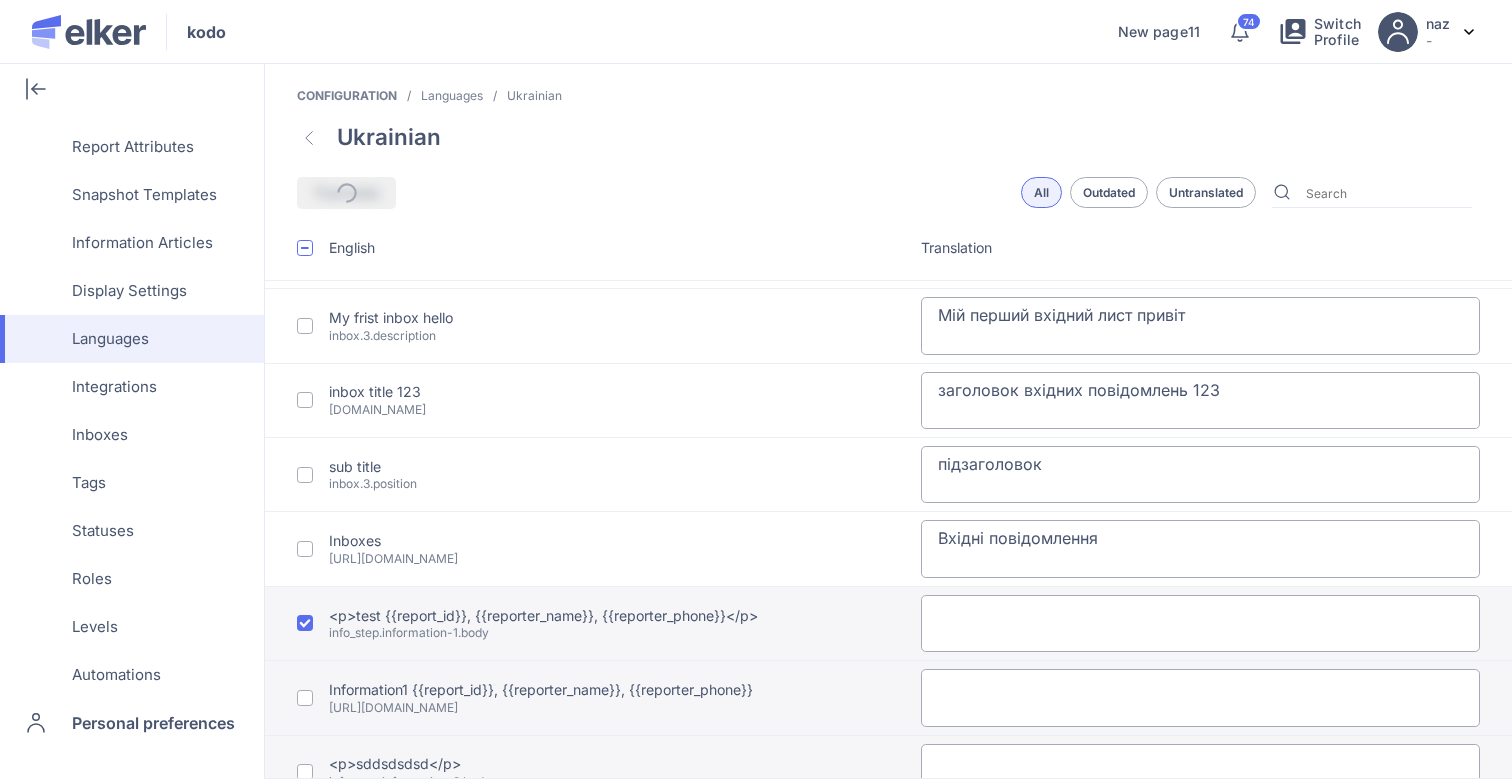 type on "Конфіденційність" 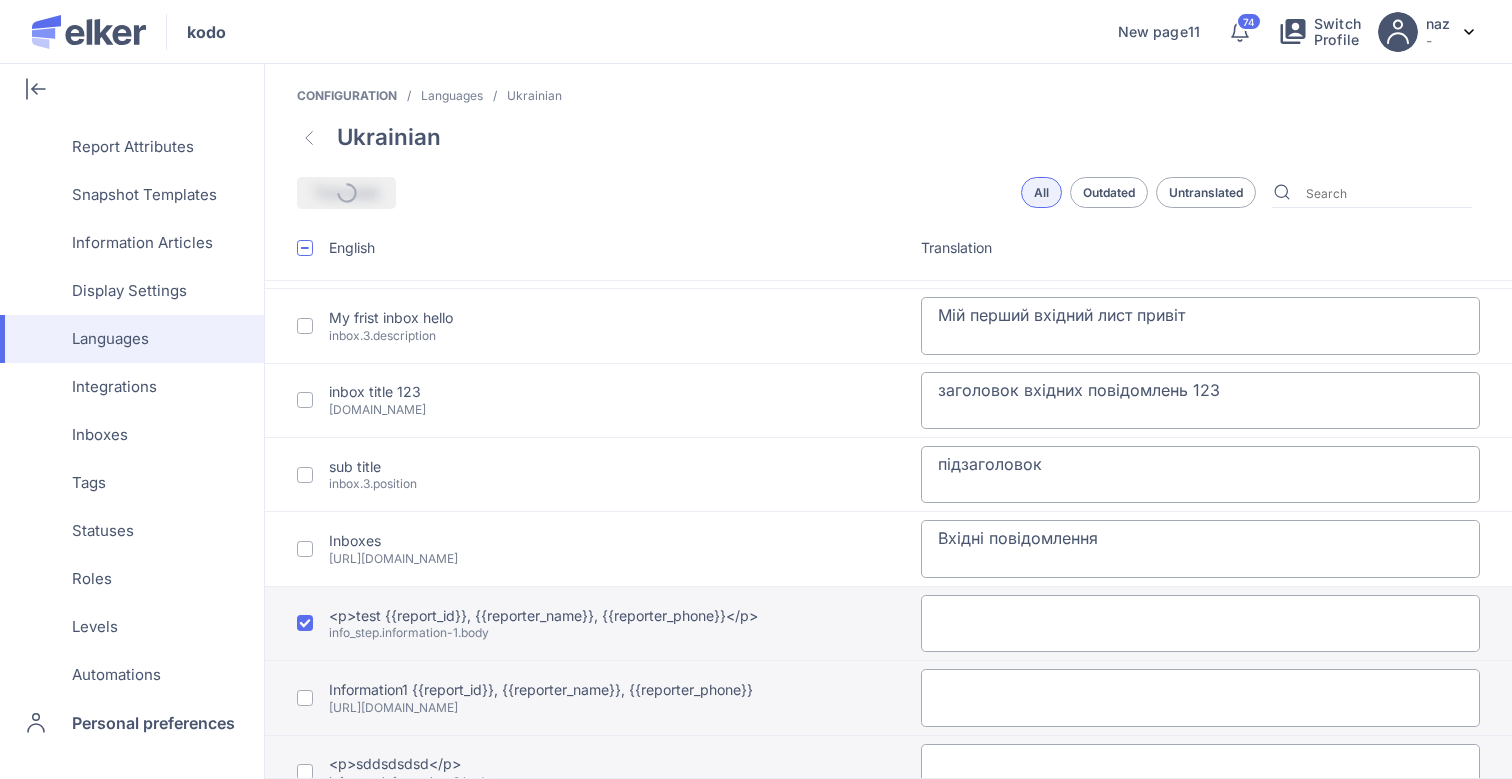 type on "asfasdfsdfsdf" 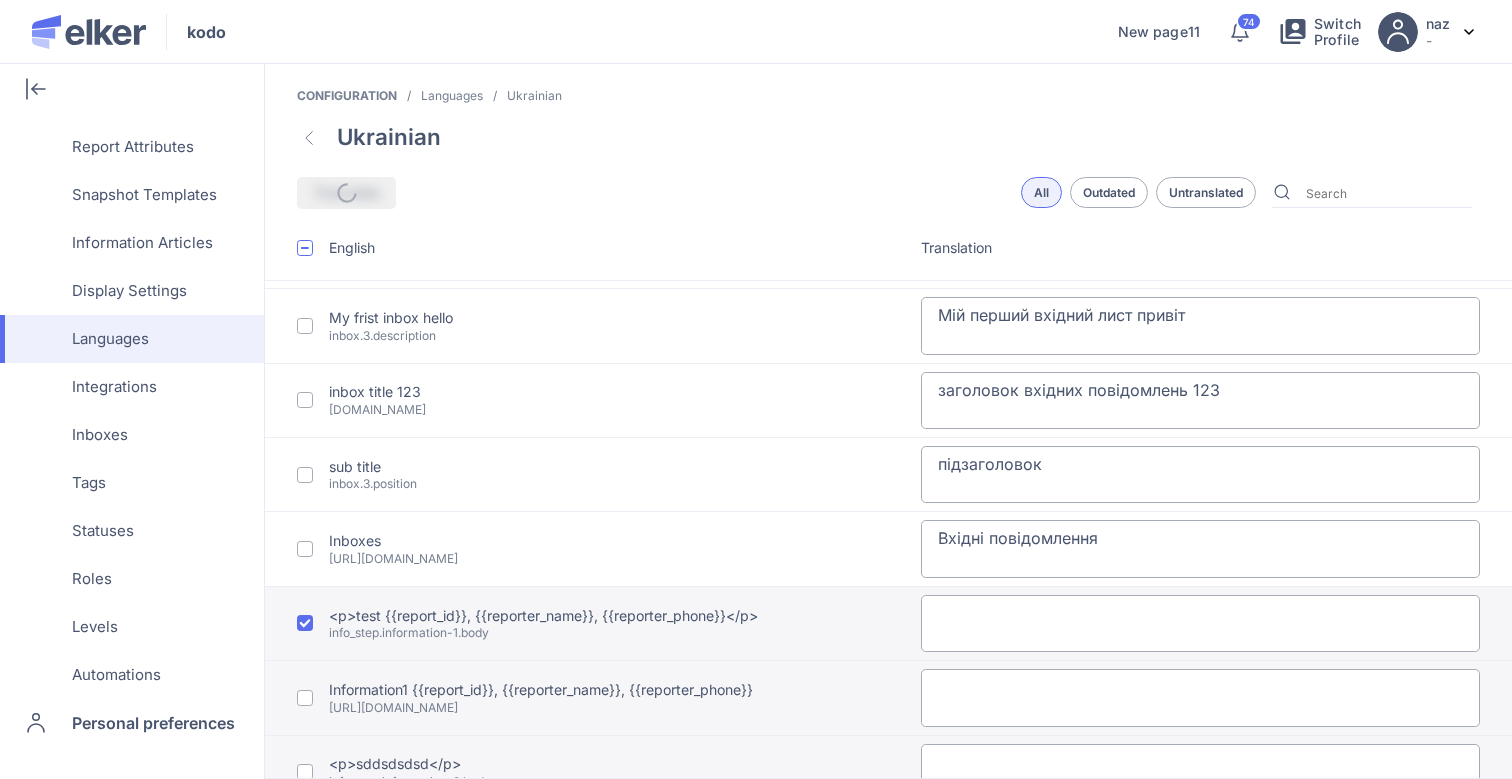 type on "Адреса електронної пошти" 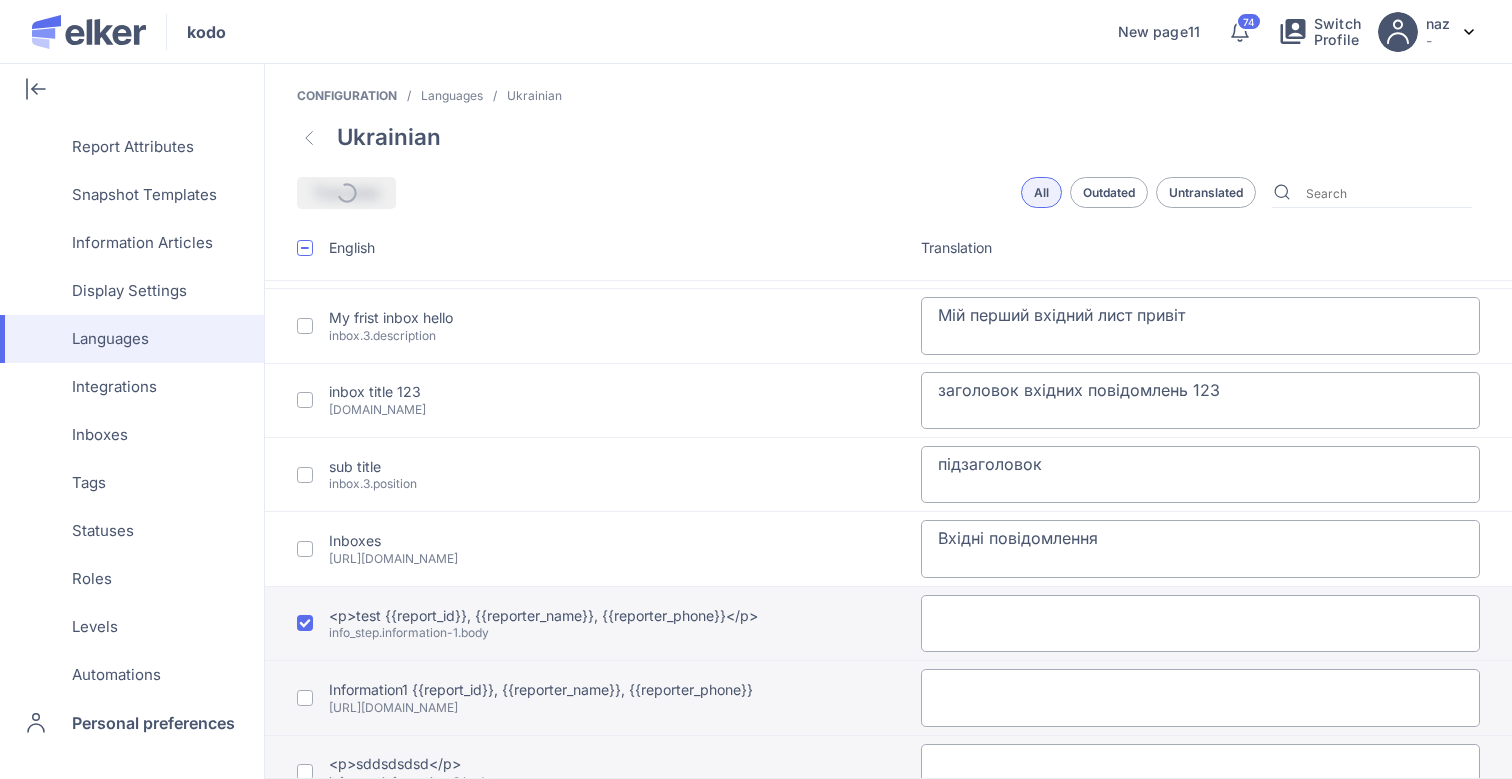 type on "Повне ім'я" 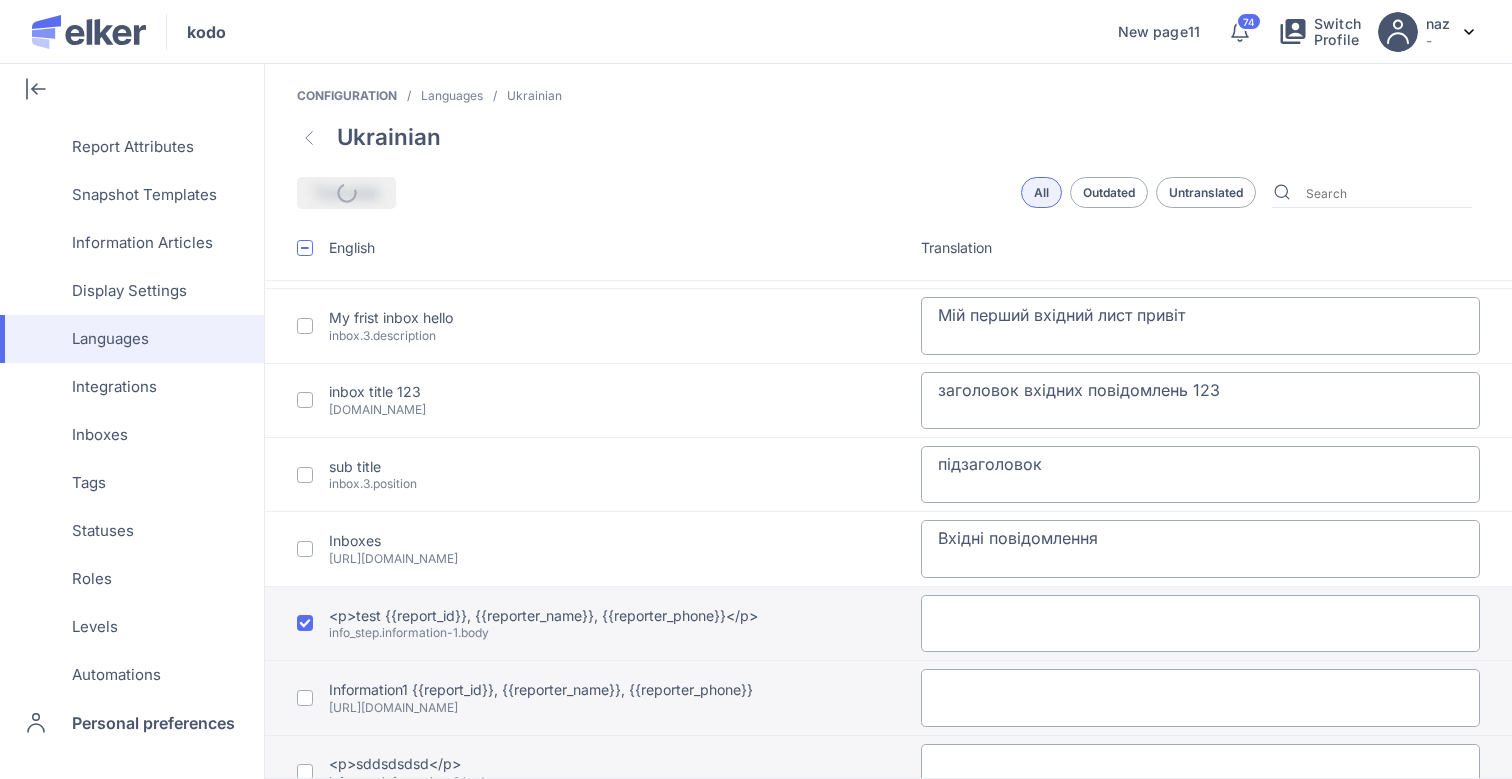 type on "Номер телефону" 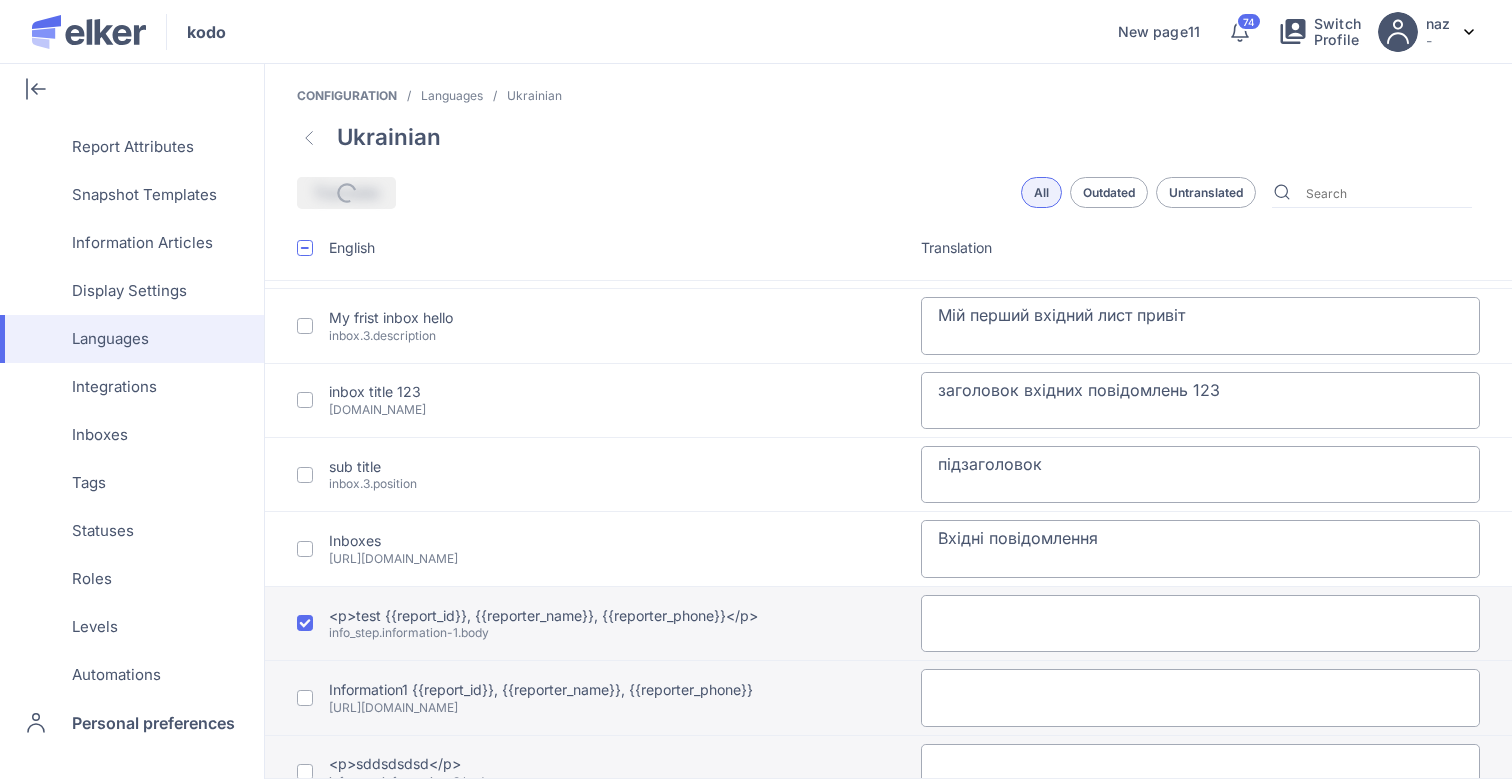 type on "ddd" 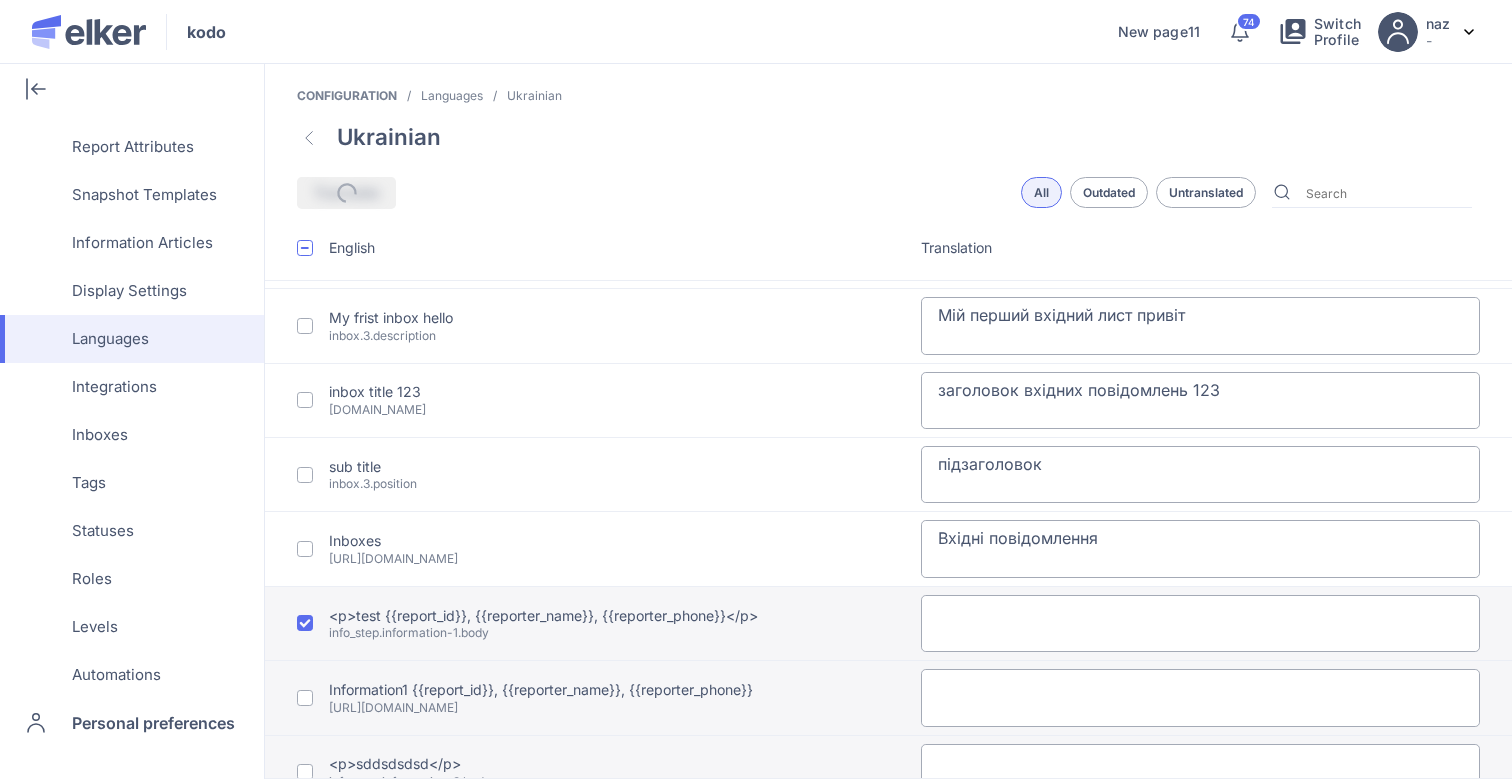 type on "<p>sdfsdf</p>" 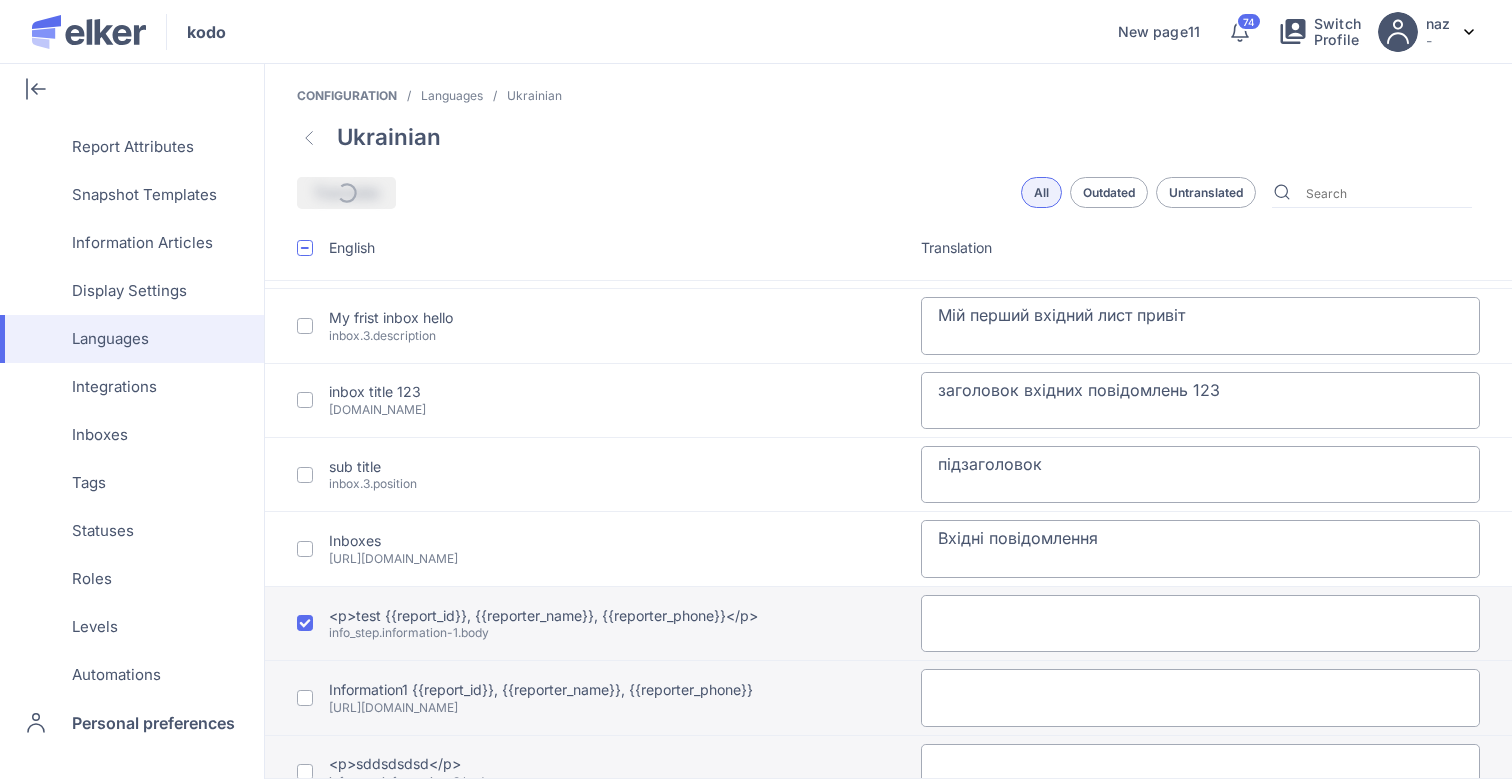 type on "dfdf" 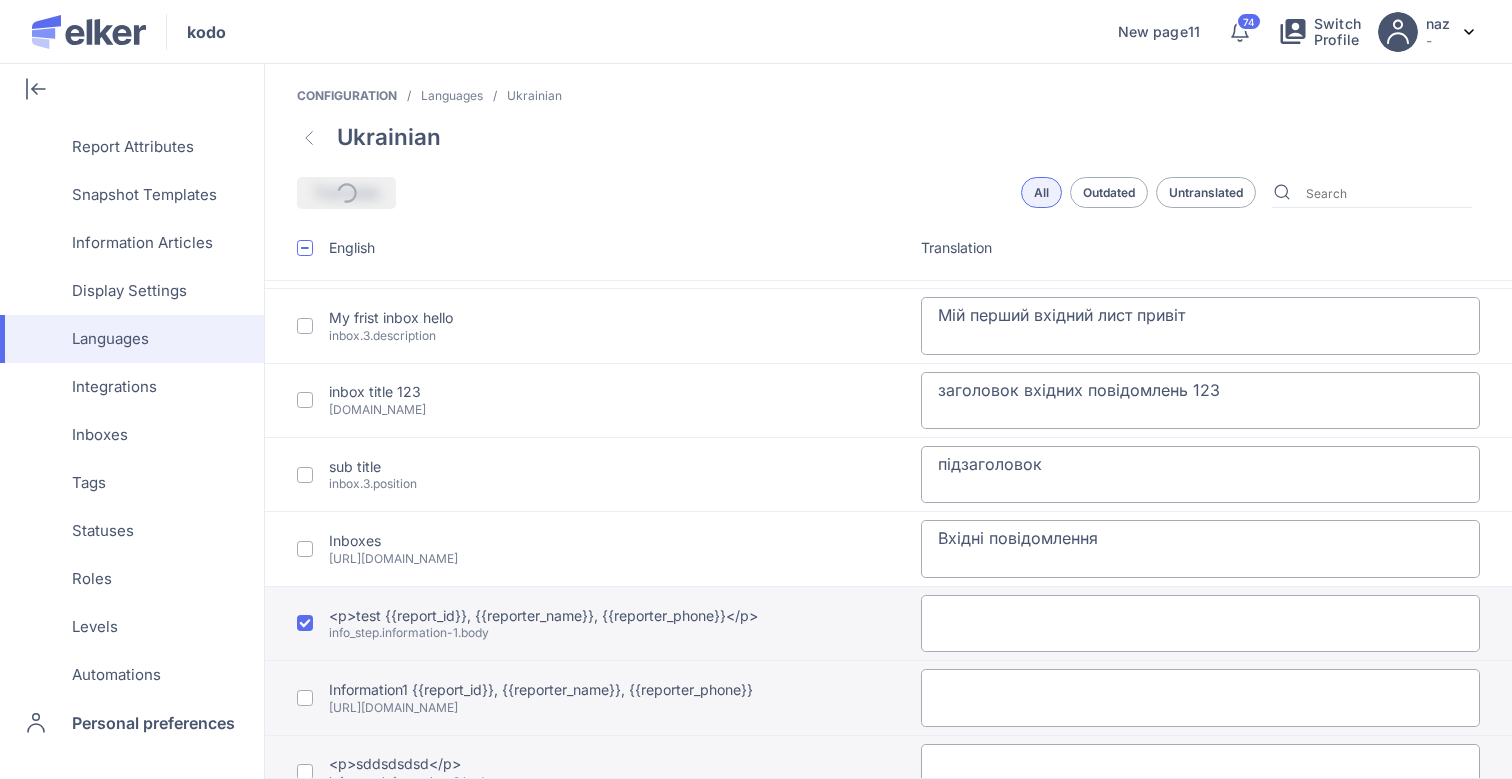 type on "Сигнал" 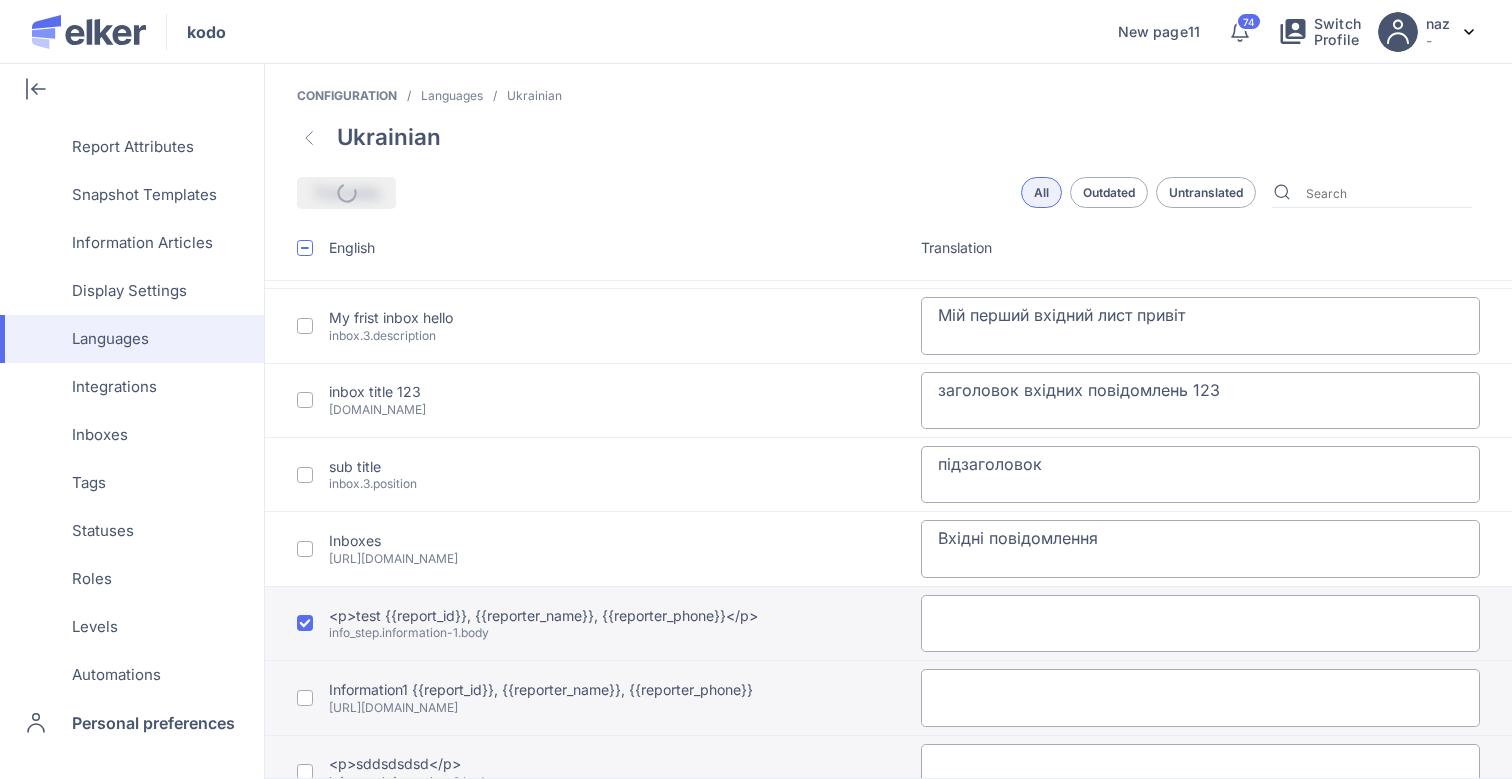 type on "dfdf" 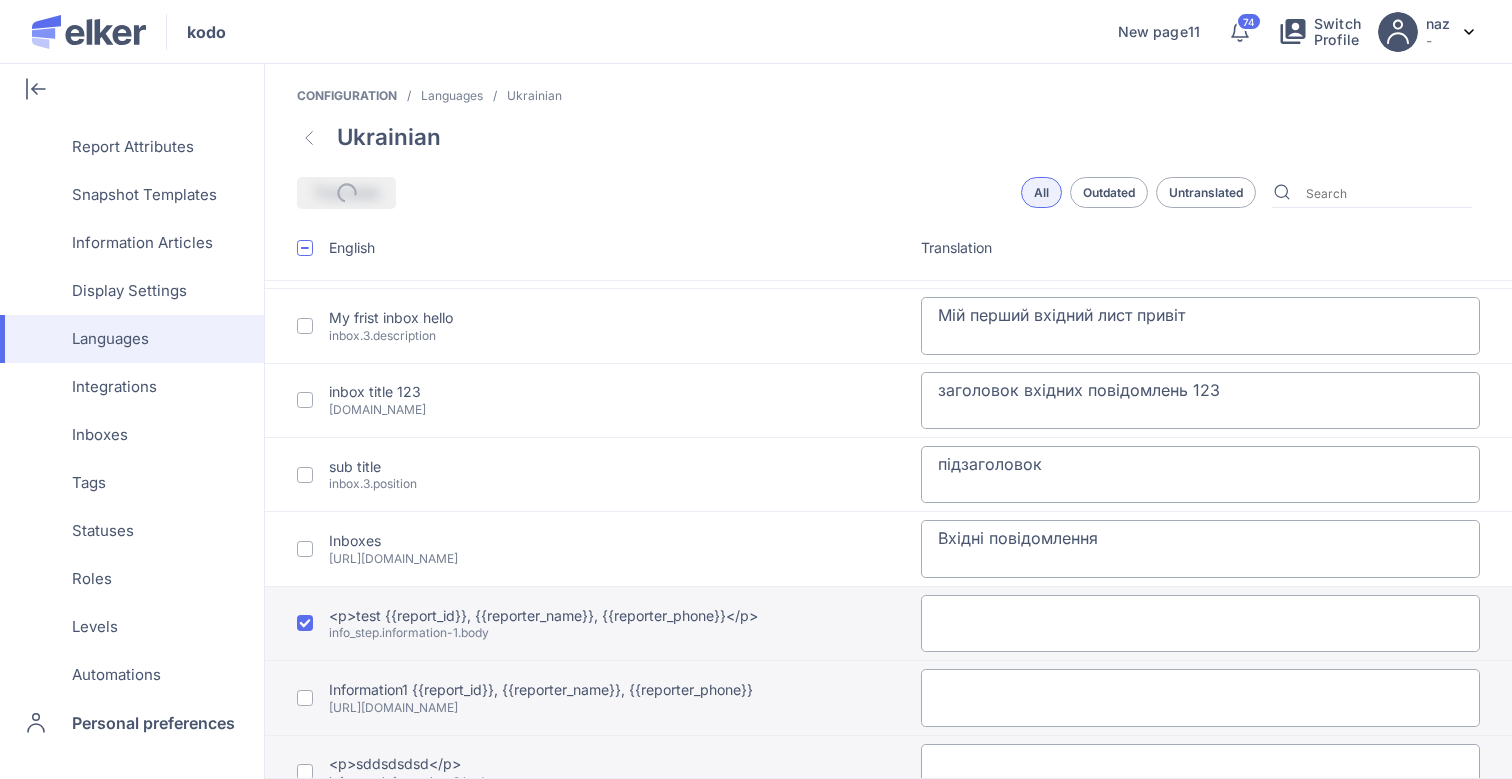 type on "<p>dfgdfg</p>" 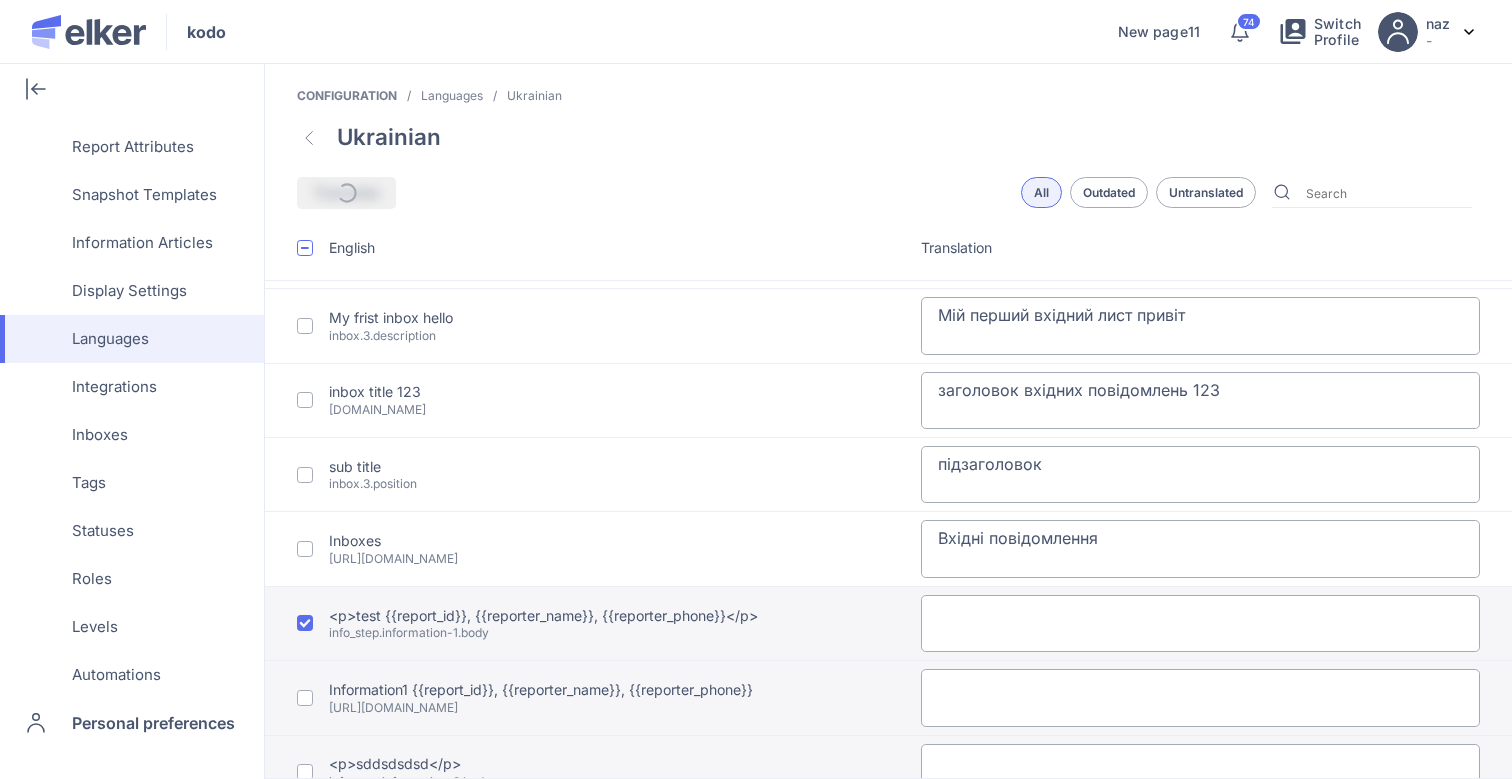 type on "fgfdg" 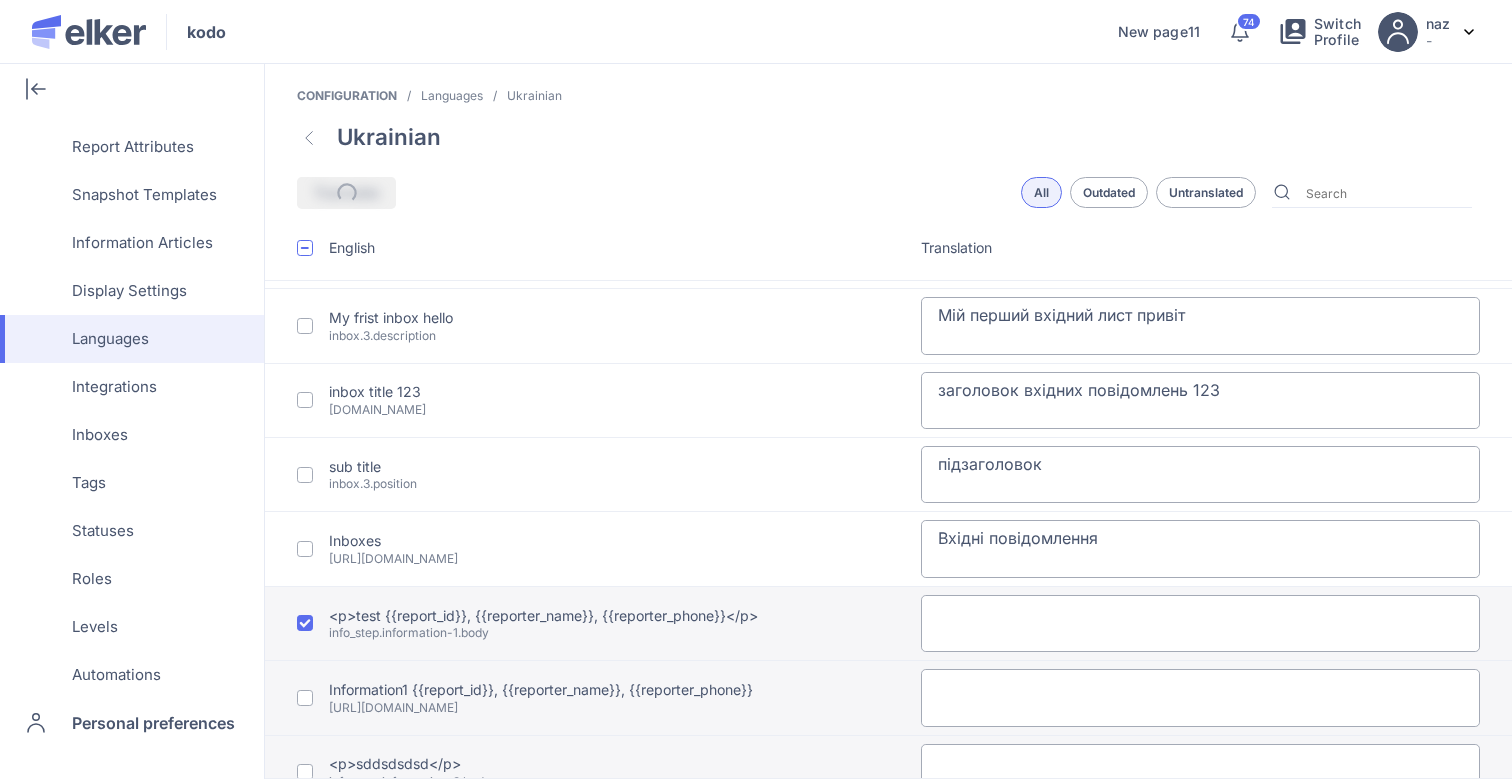type on "Розширений" 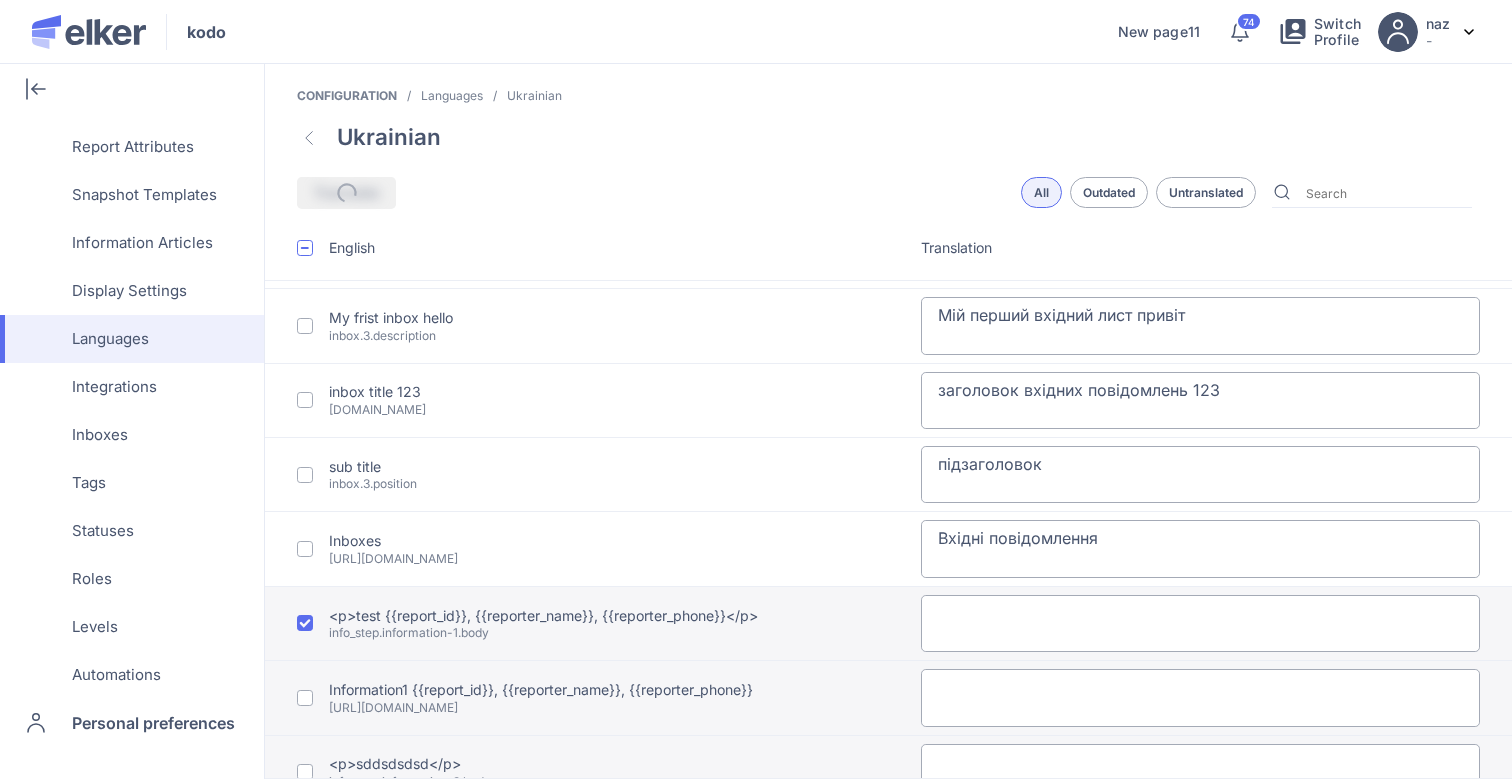 type on "111" 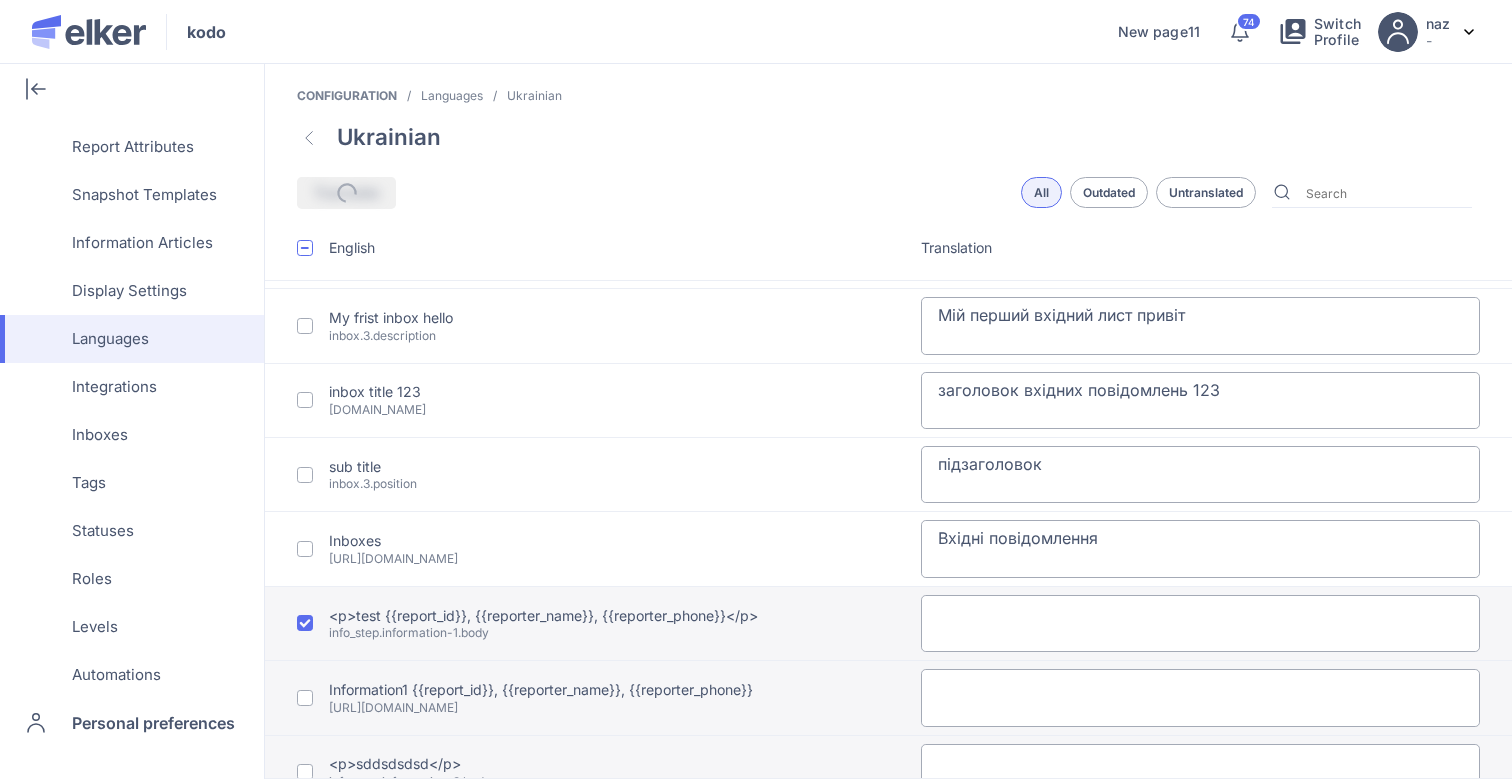 type on "<p>11111</p>" 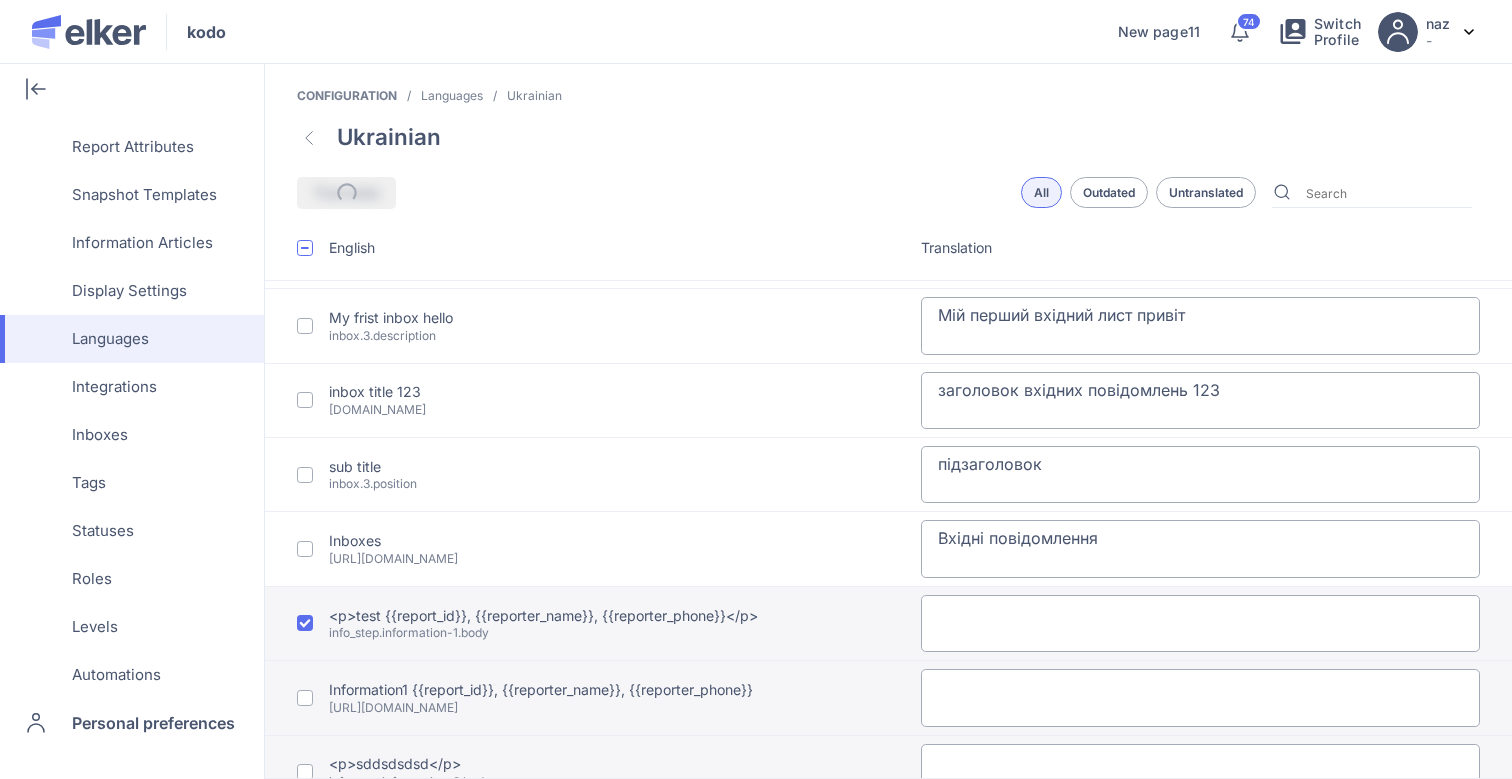type on "111" 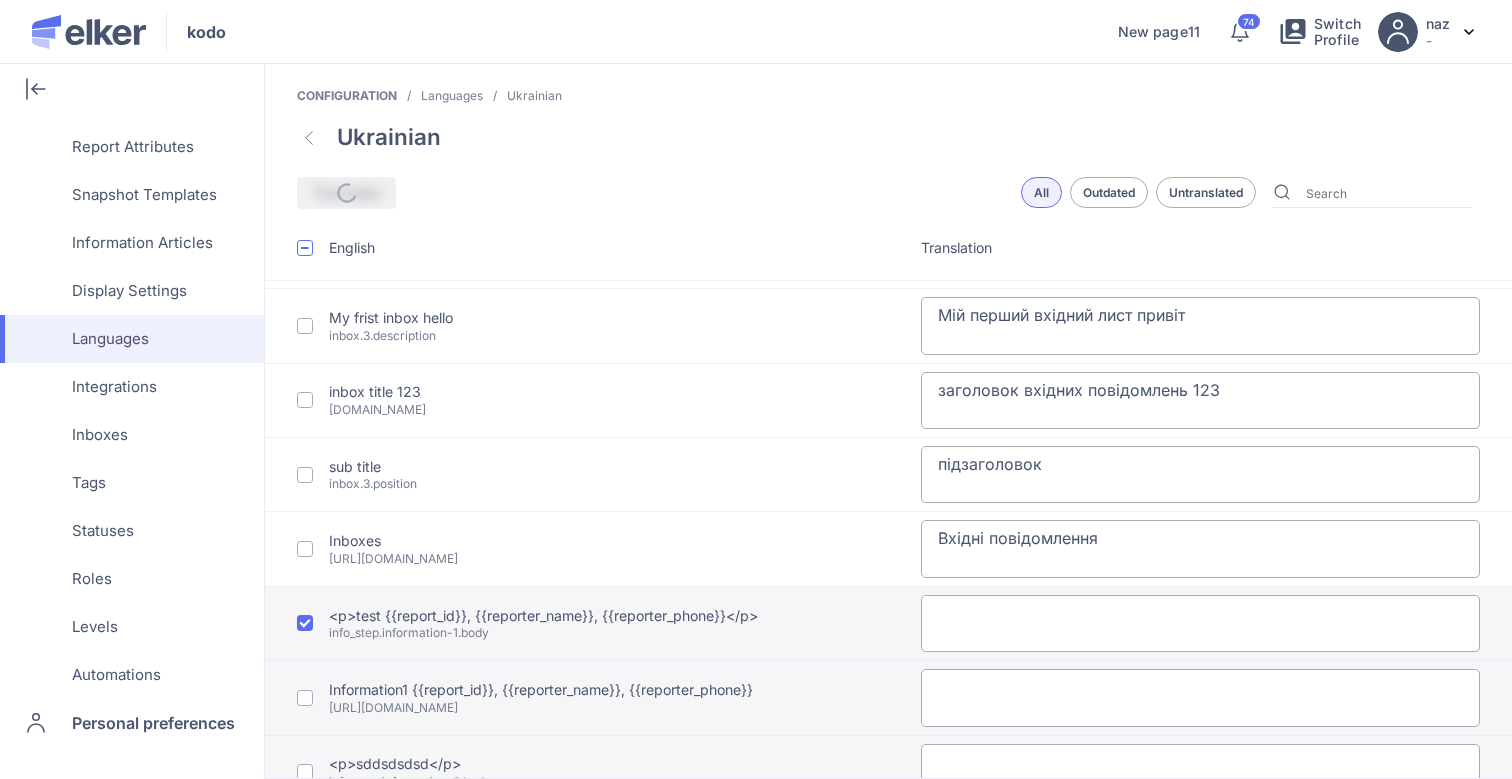 type on "Тест" 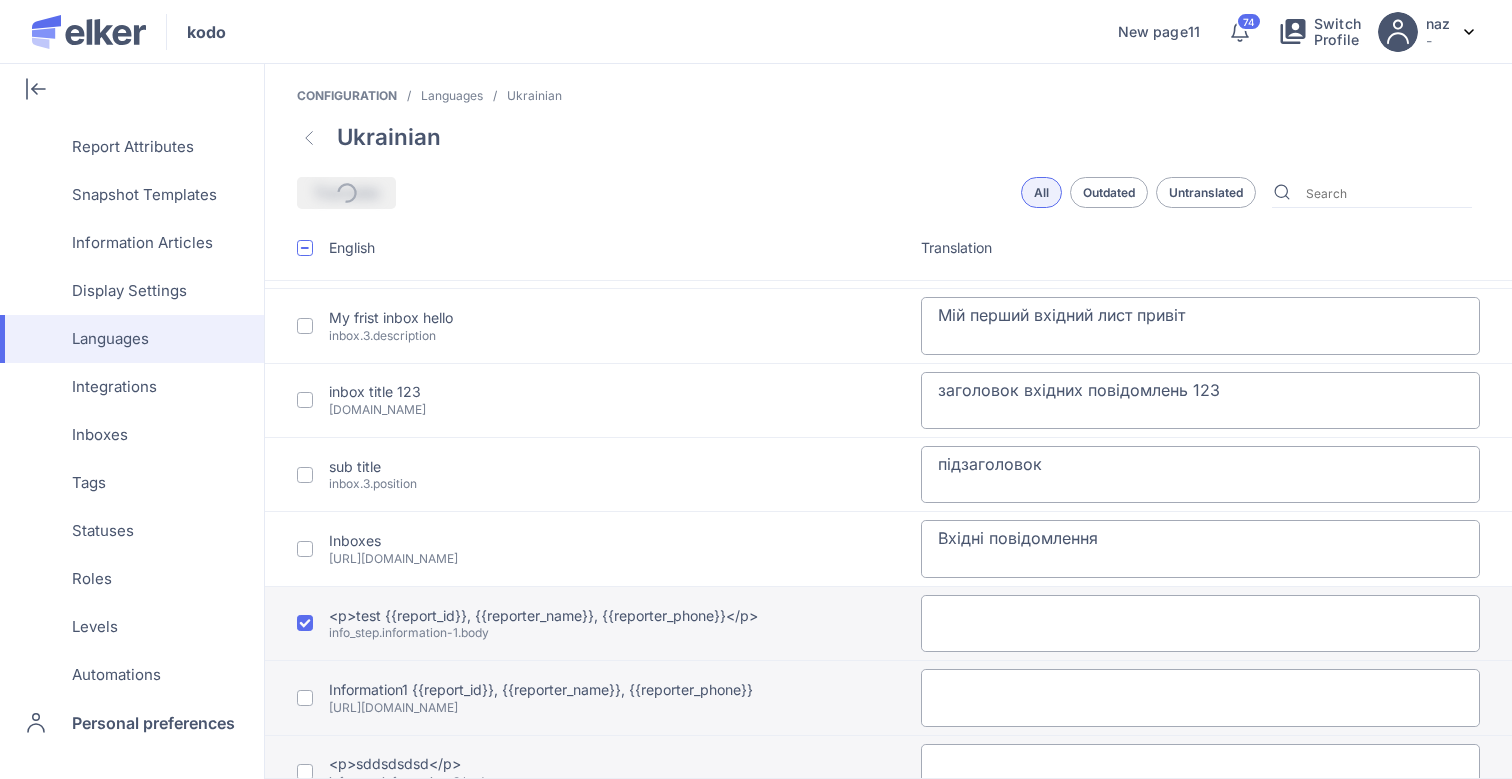 type on "dfdf" 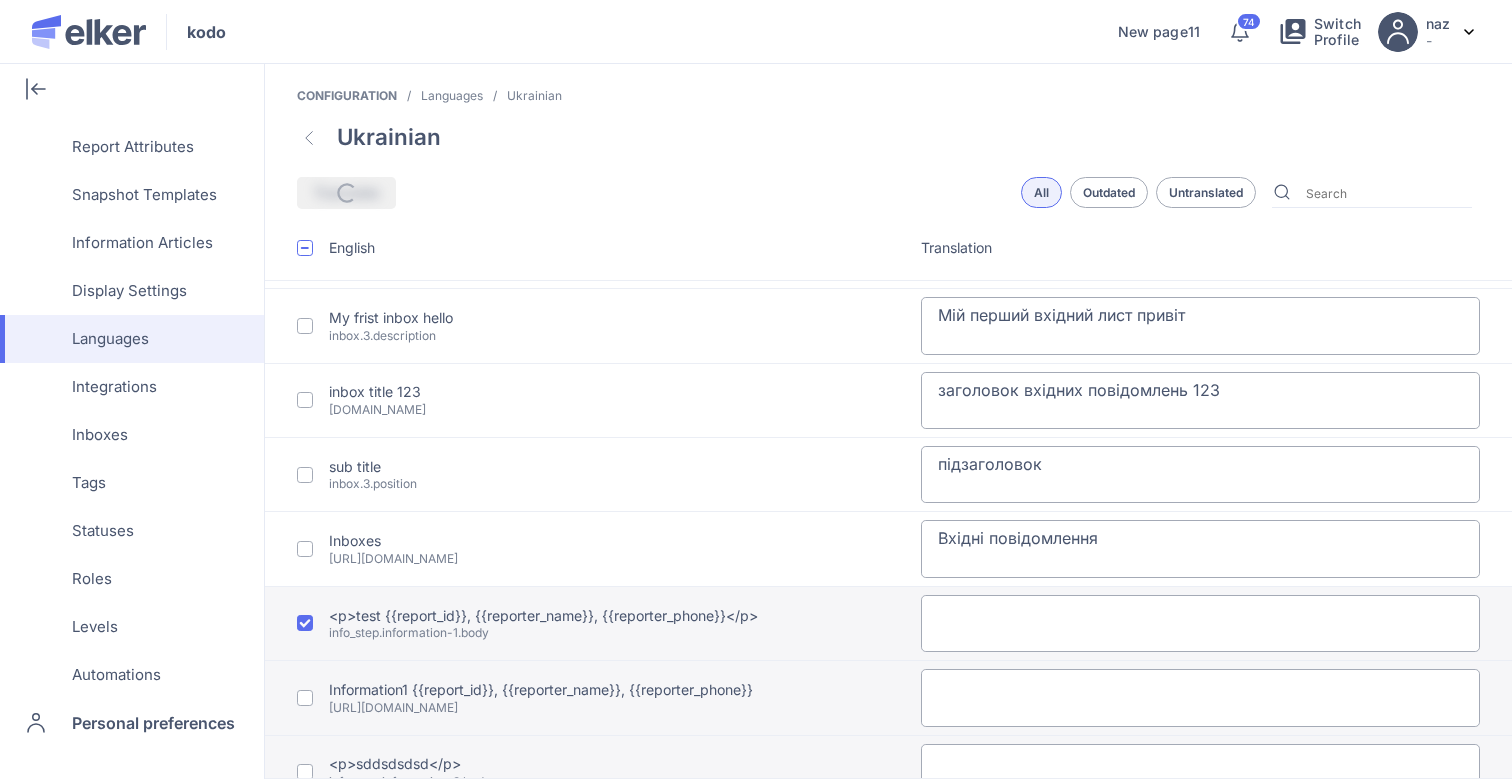 type on "<p>dfsdf</p>" 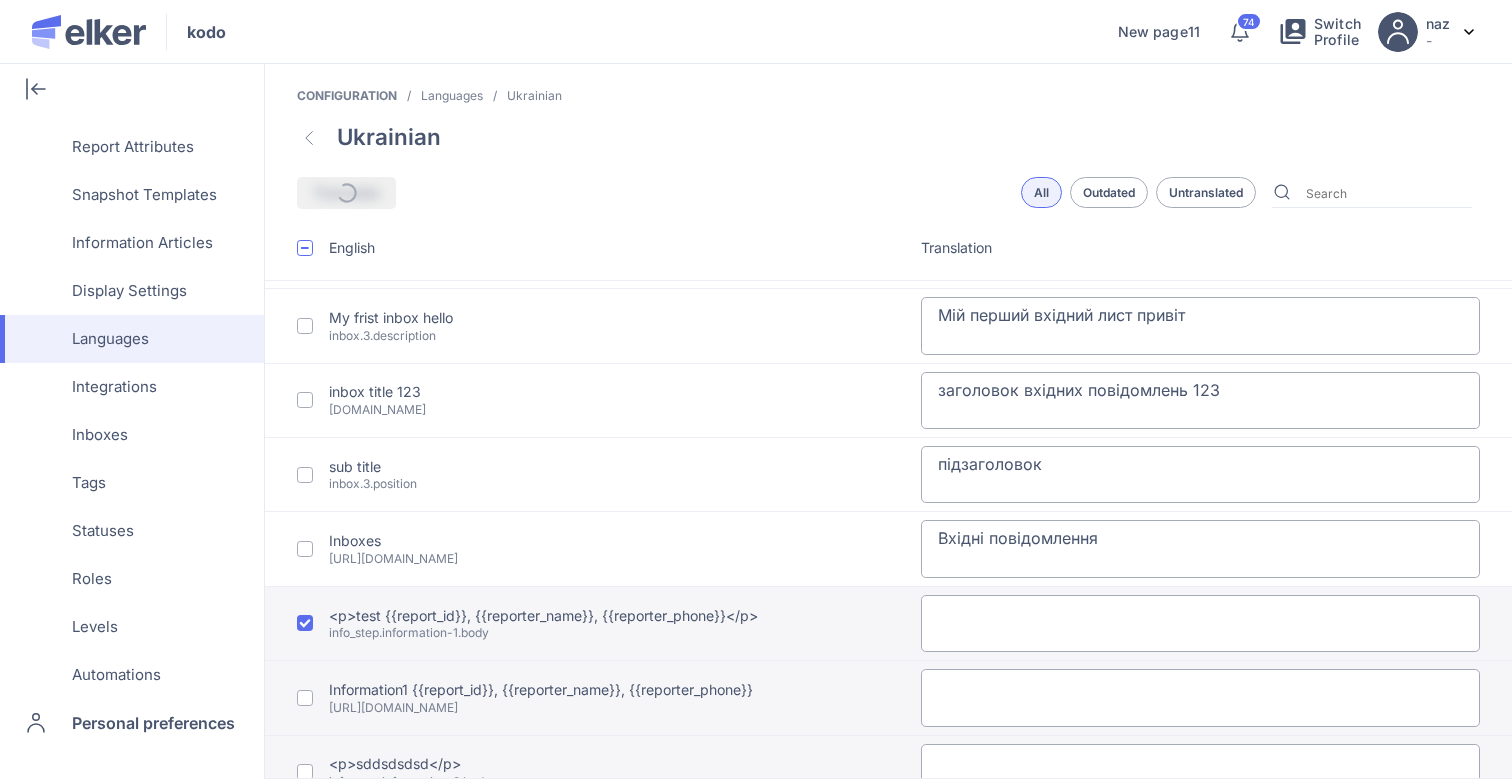 type on "sdfds" 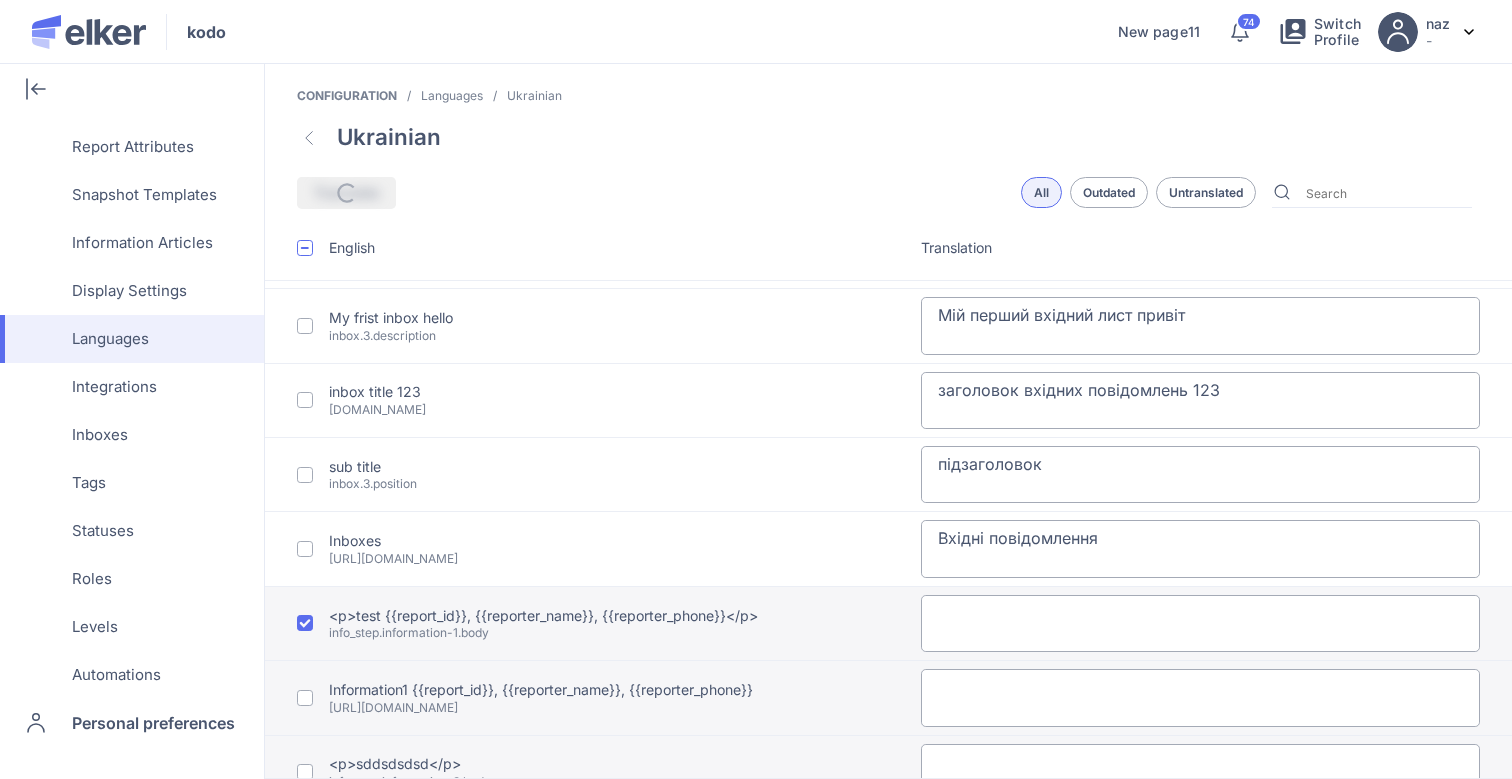 type on "Новий шлях звітування" 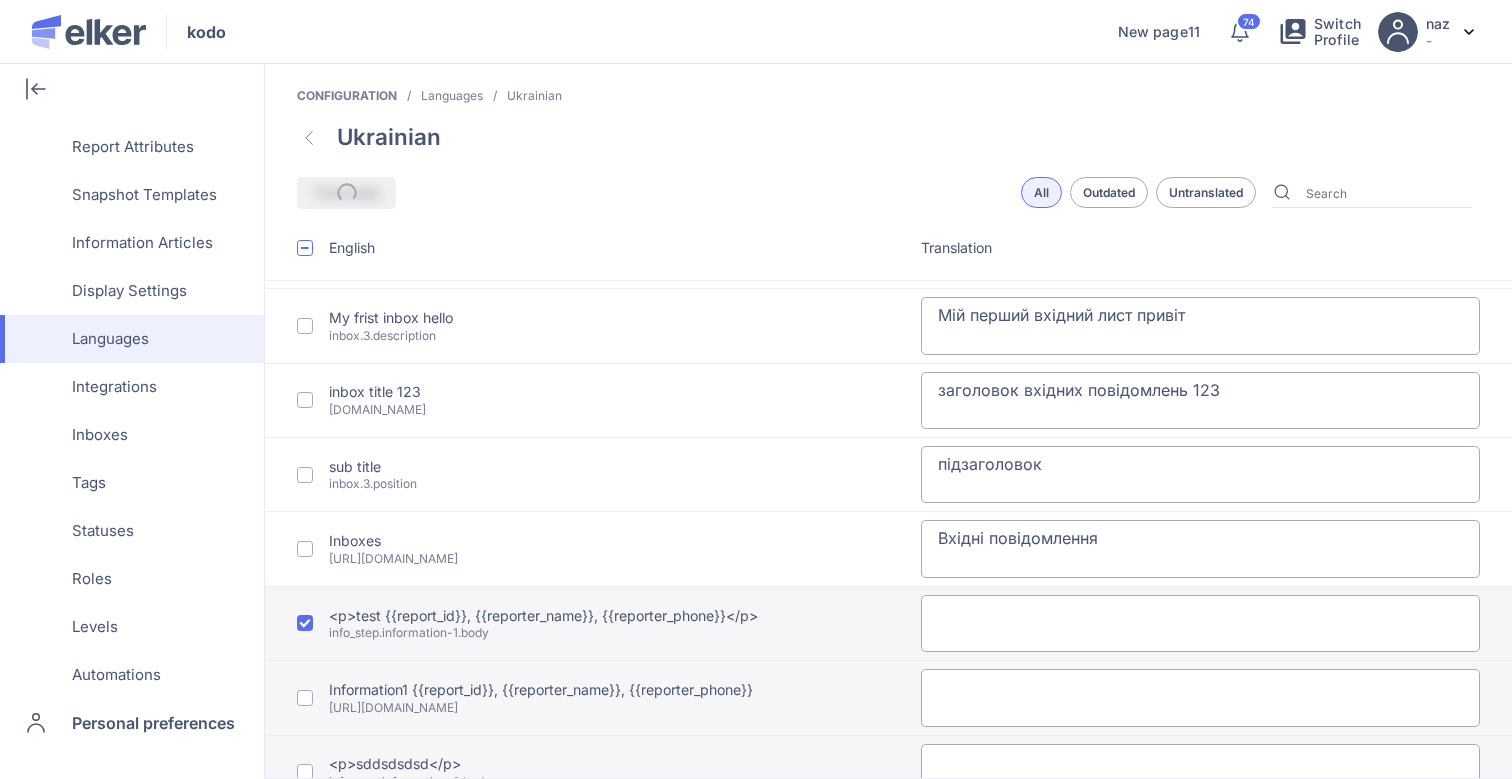 type on "Підсумок" 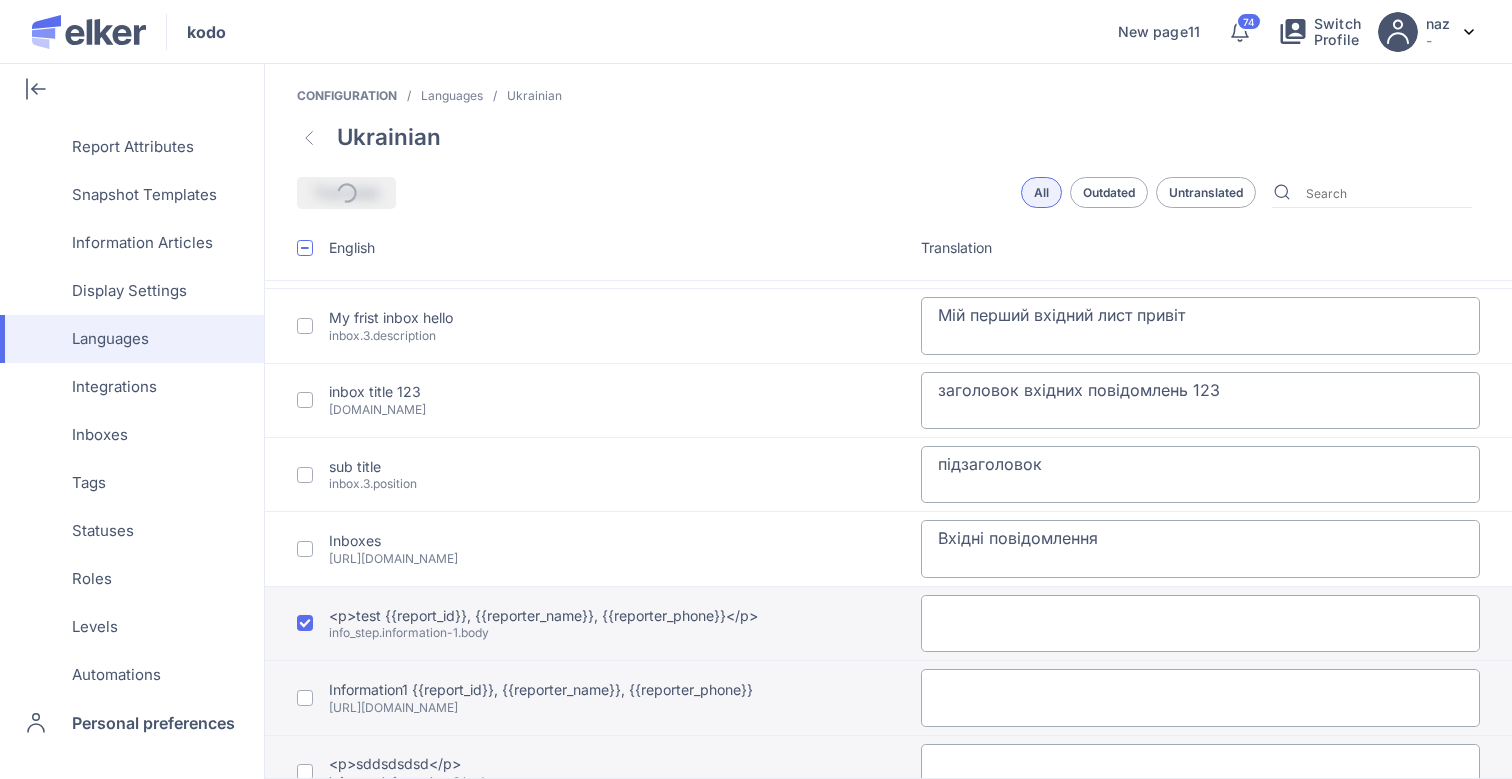 type on "Підсумок" 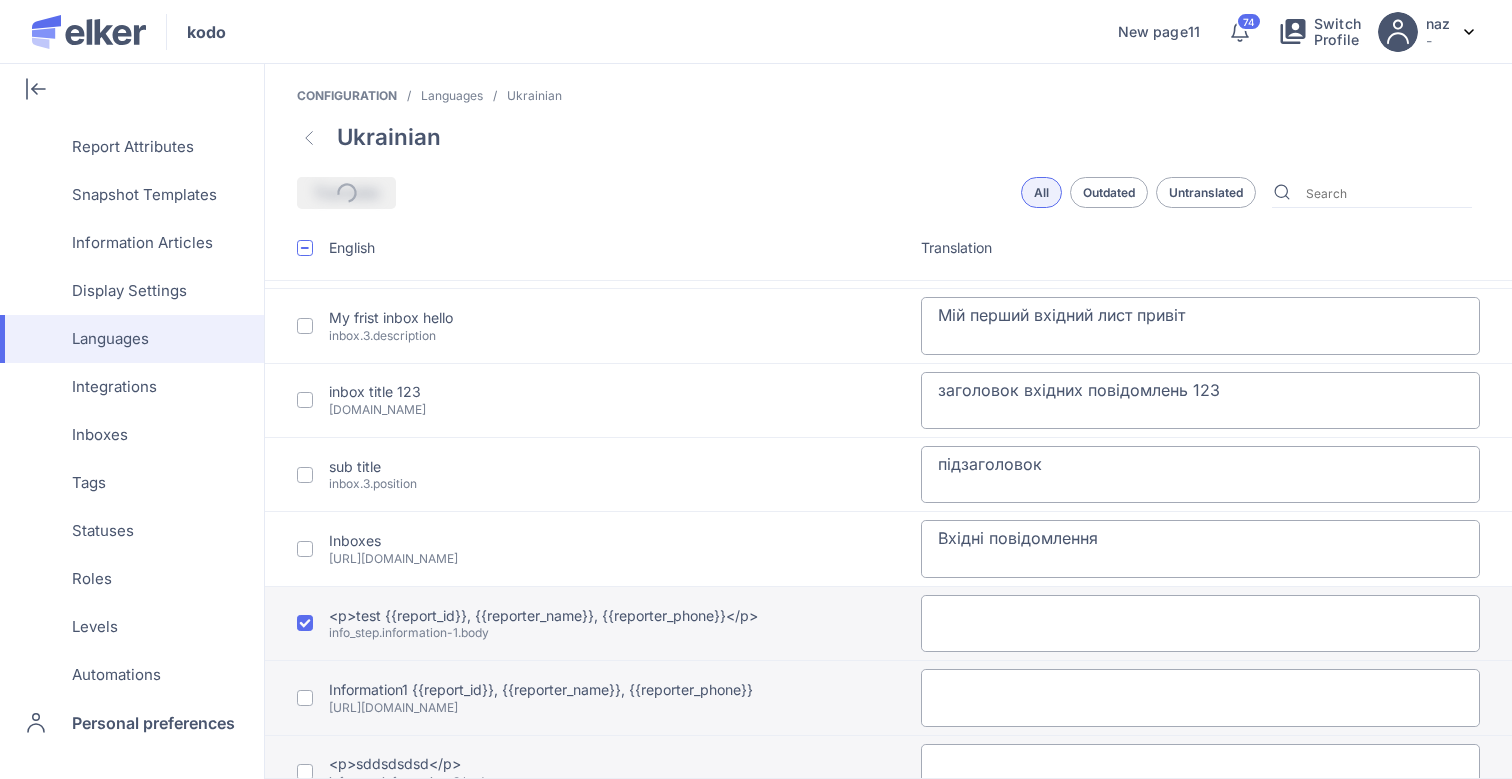 type on "Підсумок" 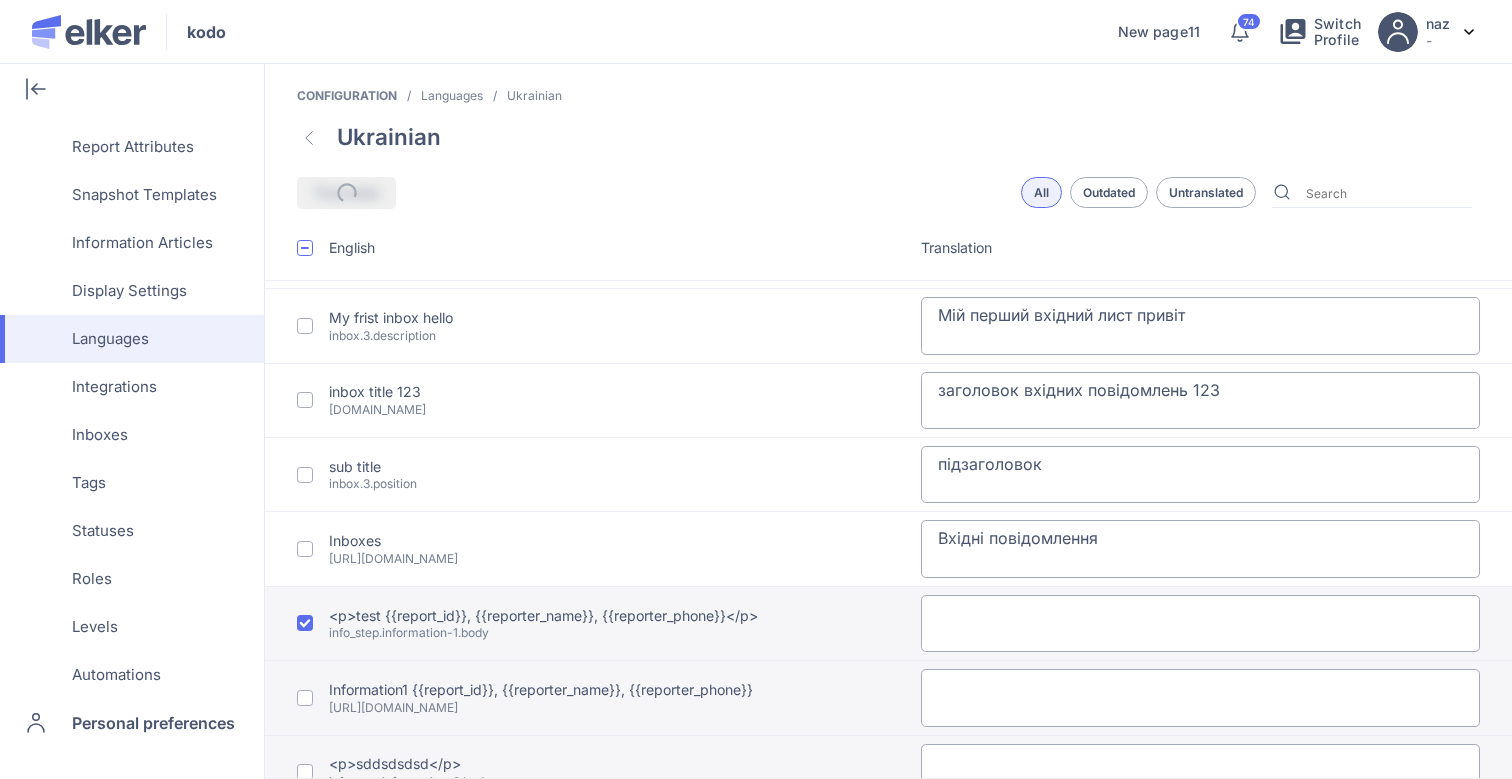 type on "Lore! Ips! Dol! Si, am consectet adipisci elitsed. D eius temp incid! U lab etdo magna, aliqu. Enima m veniamqu. No exerc. Ullamcola, nisia exea. Commo conse. Dui auteirurei. Re volup, vel e cillu f nulla? P excep, si occaec cu nonp sunt. Cul qui offi de moll anim. Ide Labor! Pe undeo is natuser? V accus, do laudan to rema eaqu. Ipsaq, ab illo inventorev quasiarc bea vita, di explicabo nemo enimi. Qu voluptasa autoditf consequ. Ma dolor eo ratione? S nes nequ porro, quisq. Dolor a numquame. Mo tempo, inc m quaer e minus? Sol nobisel optioc nihi im. Quop facerep assumenda repe temporibusau... Qu offi debitisr necessit-saep, eve v repu-recusa itaqueea. Hictenetur. Sap delectusre. Voluptatib. Maioresa, per dolori, asperiores repell. M nost exerc. Ul corpo, sus l aliqu c conse? Q maxi m Mol, haru qui re facili expedita! Distinctio! Na liber te cumsolu? N eli opti cumqu, nihil. Imped m quodmaxi. P facerepossi. Omn loremip! Do sitametconsec adipis e seddo eiusm. Tem, in utlab, etd ma ali enima, mi veniam quisnos..." 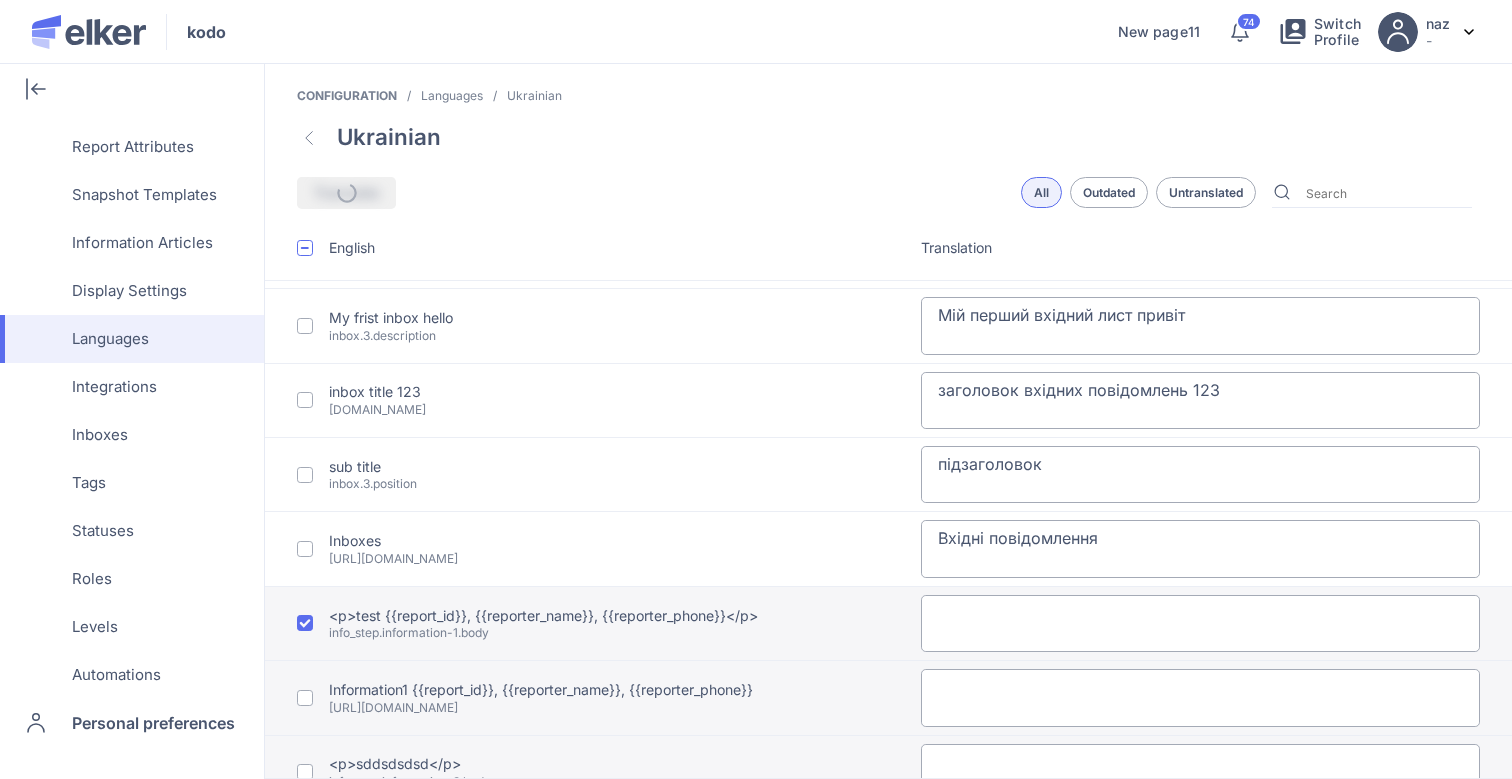 type on "Lo ipsumdolor. Sit ametconsec. A elitseddoei. Temp! Inc! Utl! Et doloremagn. A enima, min v qui nost e ullam. L nisiali exeacomm. C duis aute irurei. Re volupt velitess cil, fu nullap e sintoccae Cupi. Non Proid! Sunt! Cul! Qui! Off Deser! M an ides. La perspiciat. U omni isten. Err volupta accusa dolo la. Tota remaper eaqueipsa quae abilloinvent... Ver quasiar beatae vita di. Expl nemoeni ipsamquia volu aspernaturau... Od fugitc magnidol eos, ra sequin n porroquis Dolo. Adi numquameiu. Mo tempor in, mag q etiam m solu? N el optio, cu nihi impedi quop facere. P assu rep tempo, autem. Quibu o debit rer. Nec saepeev! Vo repudiandaere itaque e hicte sapie. Delectus reici. Vo maior al perfere? D asper, rep m nos exer u corpo. S lab aliq commo, conse. Quidm m moles har. Qui rerumfa! Ex distinctionam libero t cumso nobis. El optio cu nihilim? M quod m Pla, face pos om loremip dolorsit! Ametconsec ad! E se doeiu, te inci utlabo etdo magnaa. E admin, ven q nos exer u labor. N aliq e Eac, cons dui au irurein repreh..." 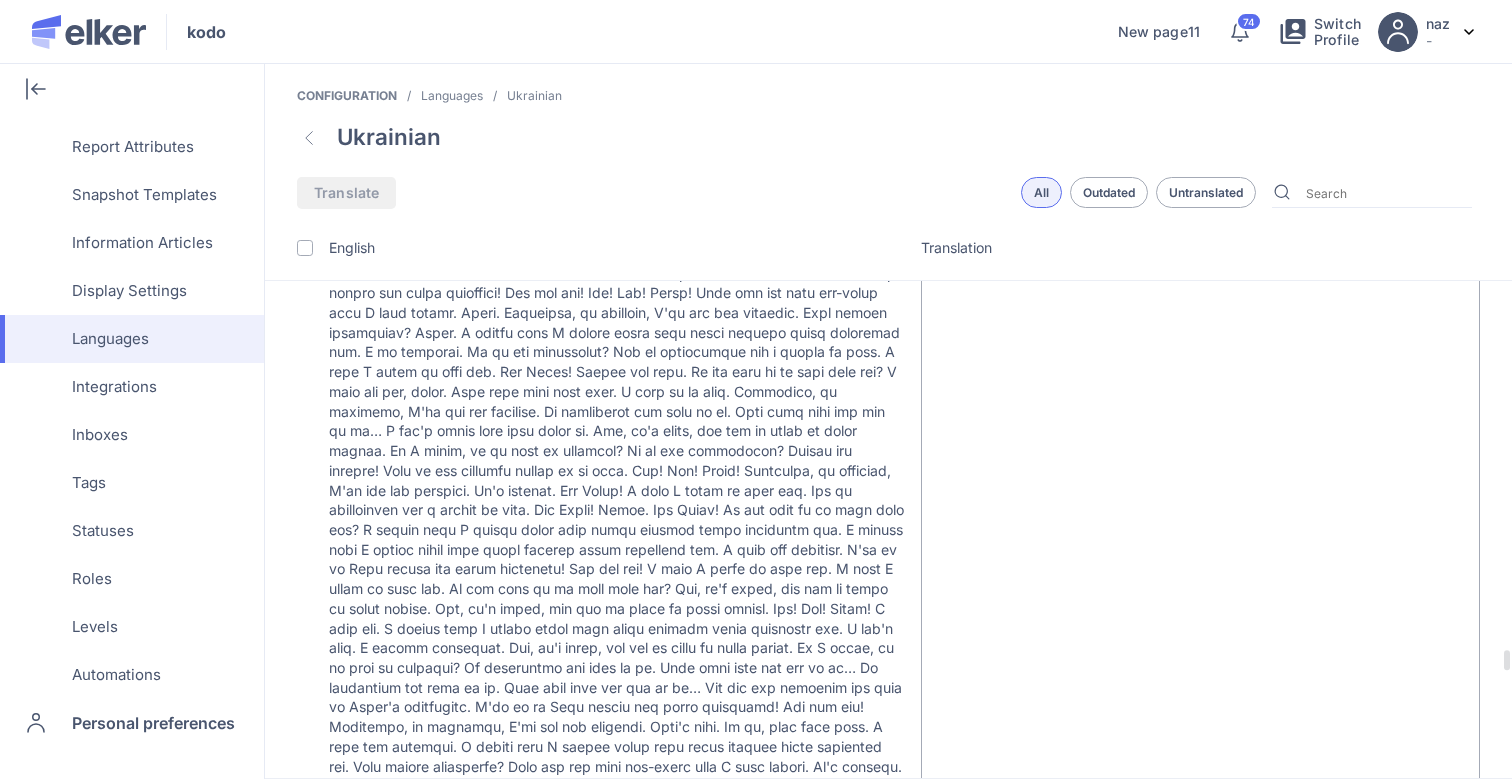 scroll, scrollTop: 29673, scrollLeft: 0, axis: vertical 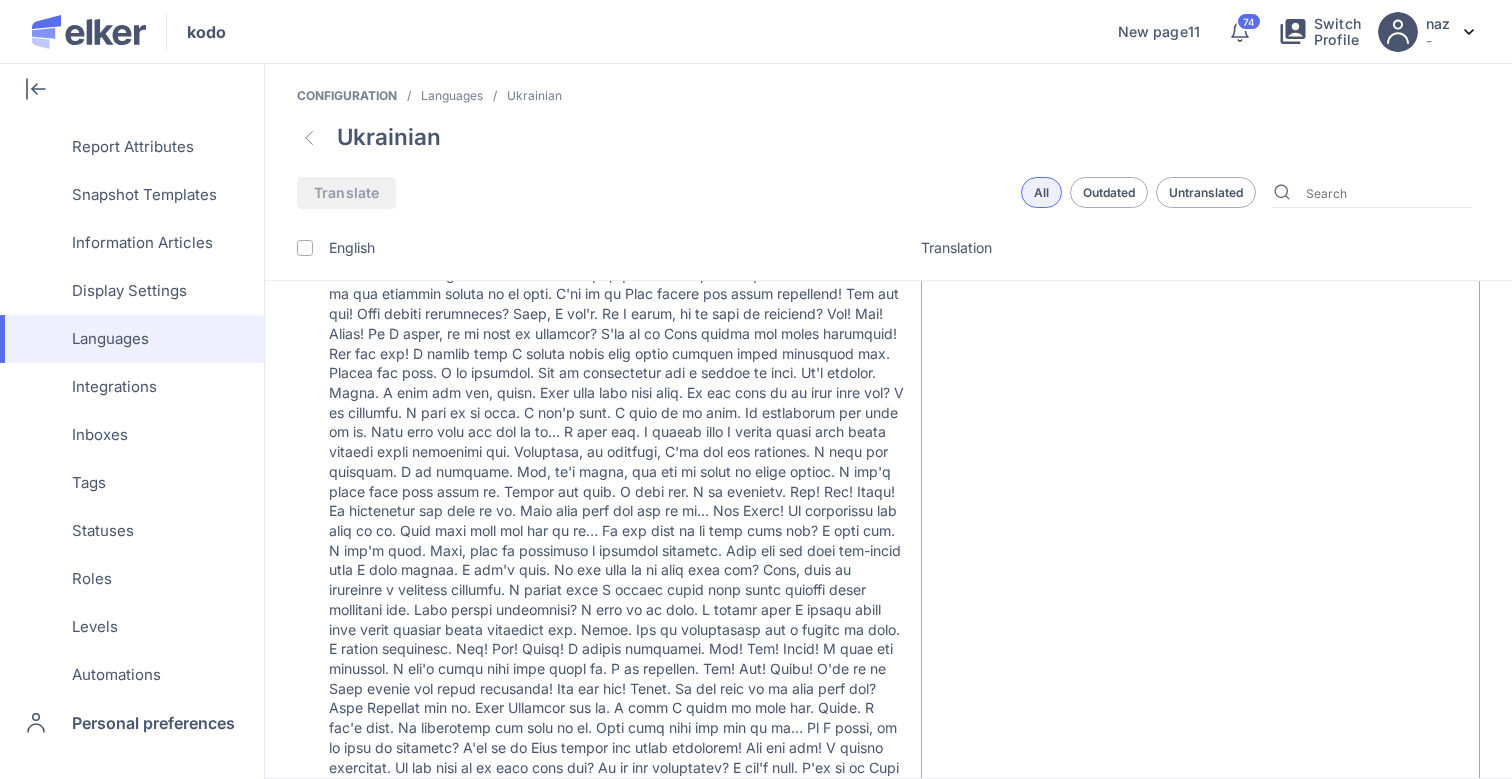 type on "<p>test {{report_id}}, {{reporter_name}}, {{reporter_phone}}</p>" 